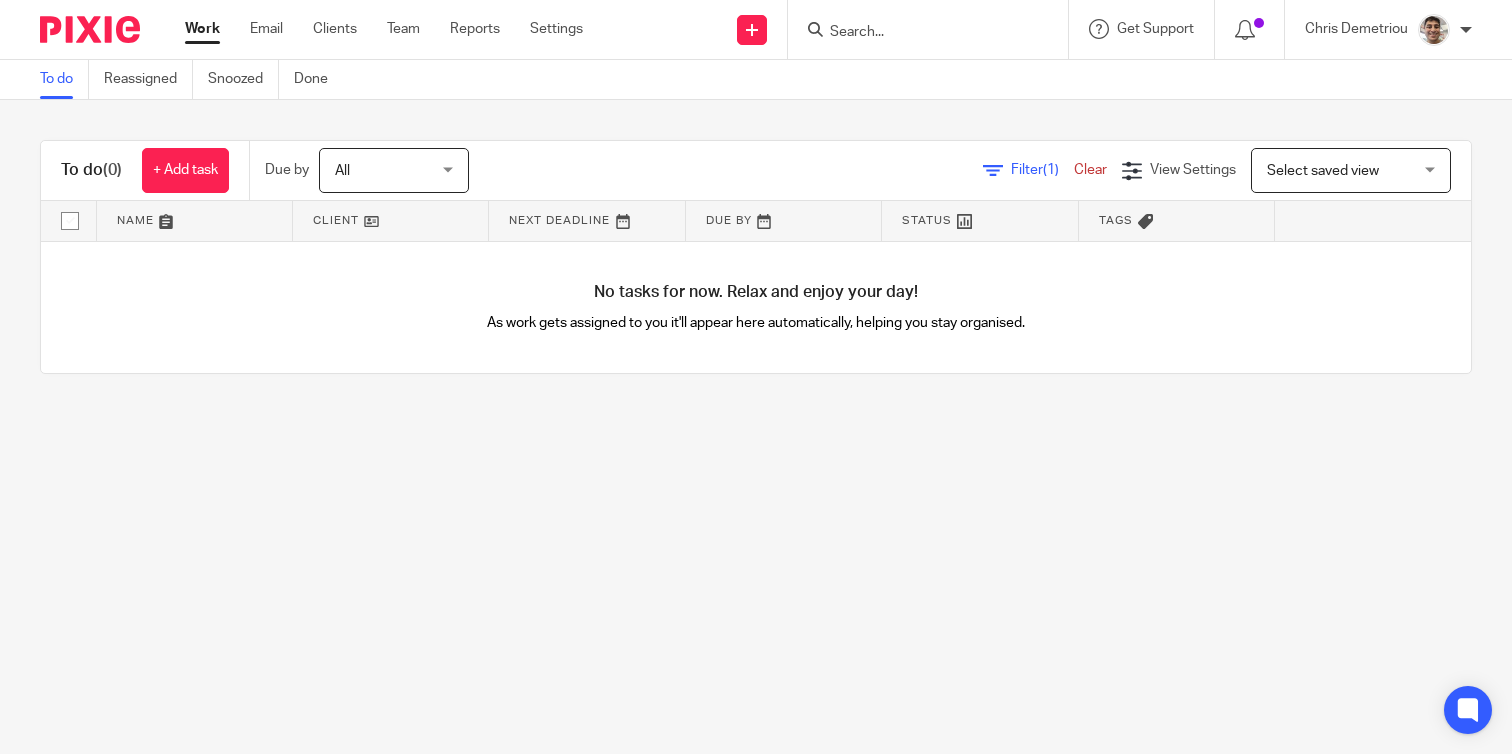 scroll, scrollTop: 0, scrollLeft: 0, axis: both 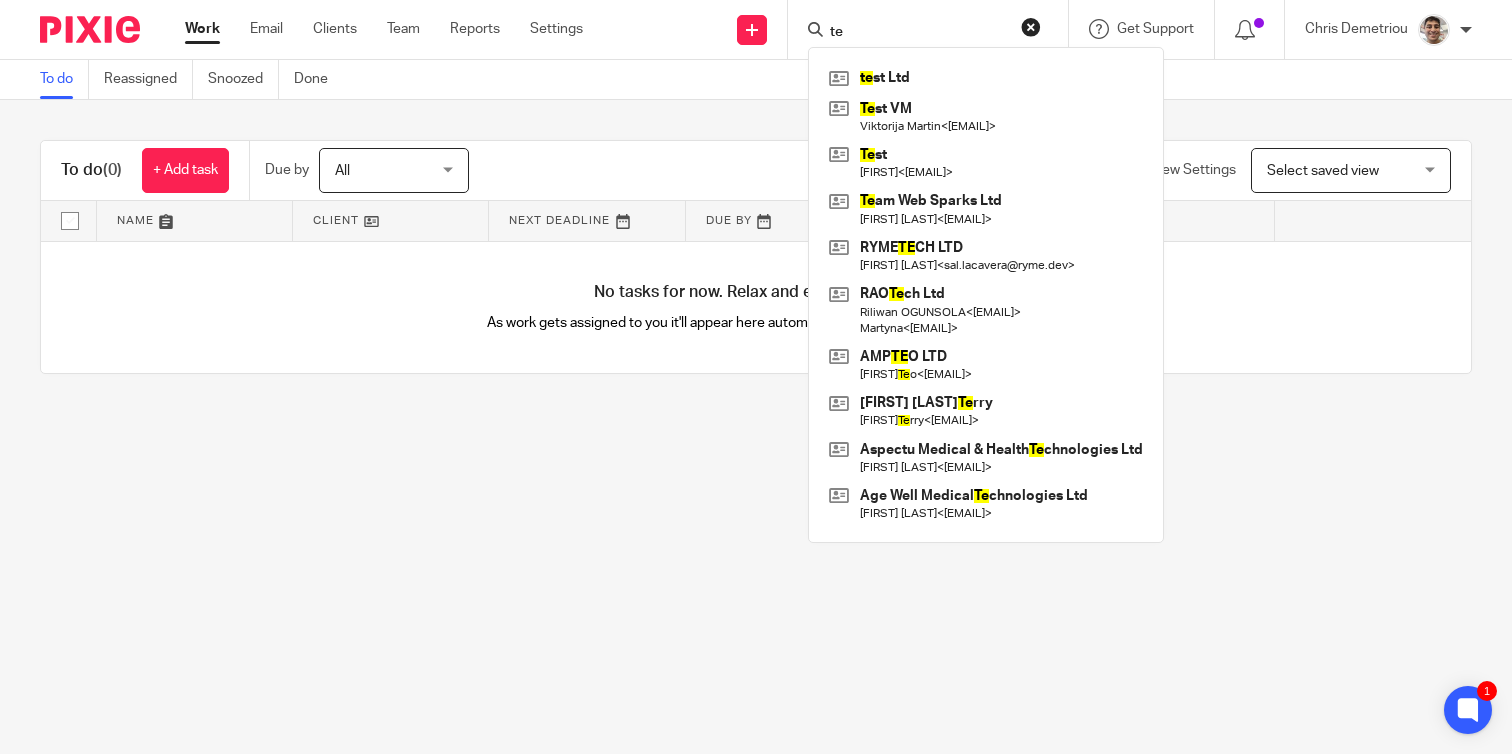 type on "t" 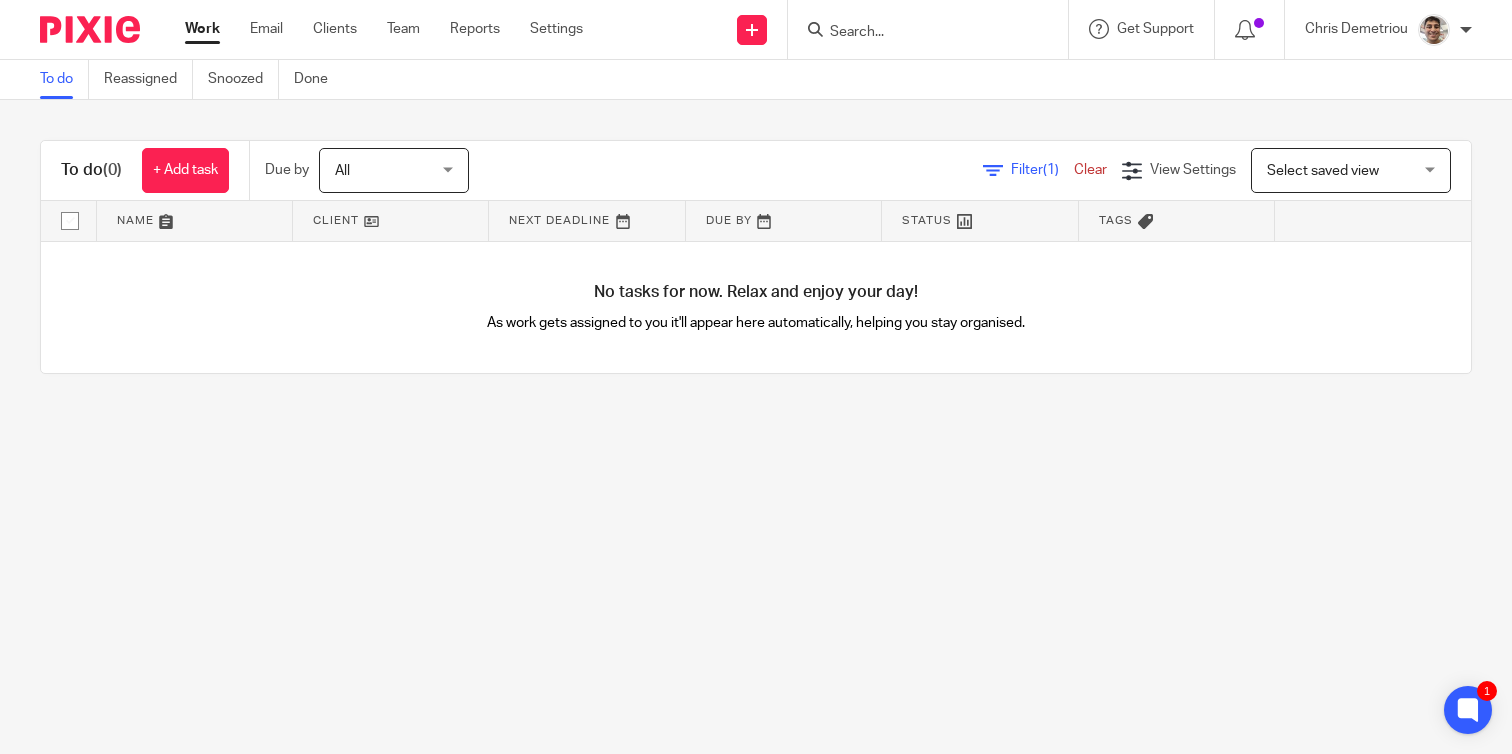 click at bounding box center (918, 33) 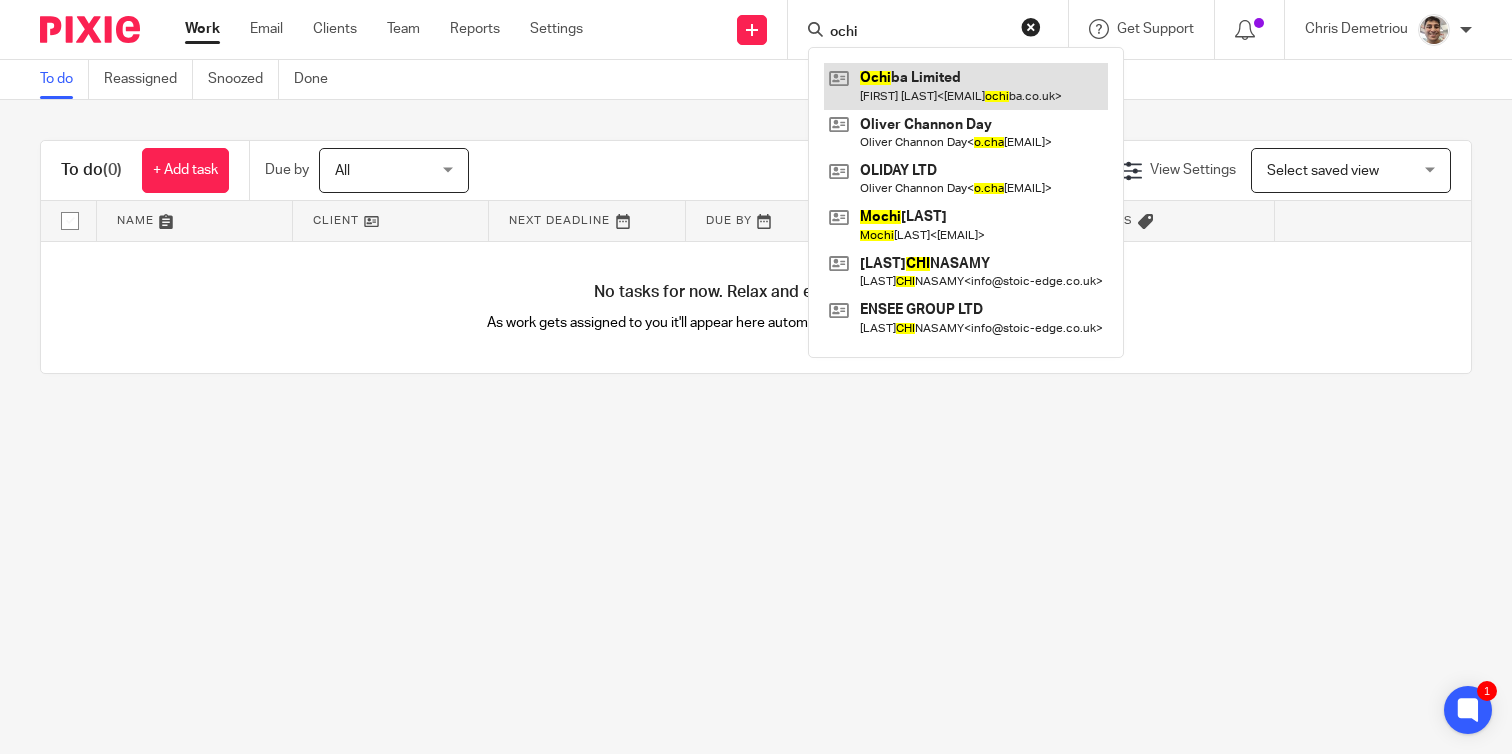 type on "ochi" 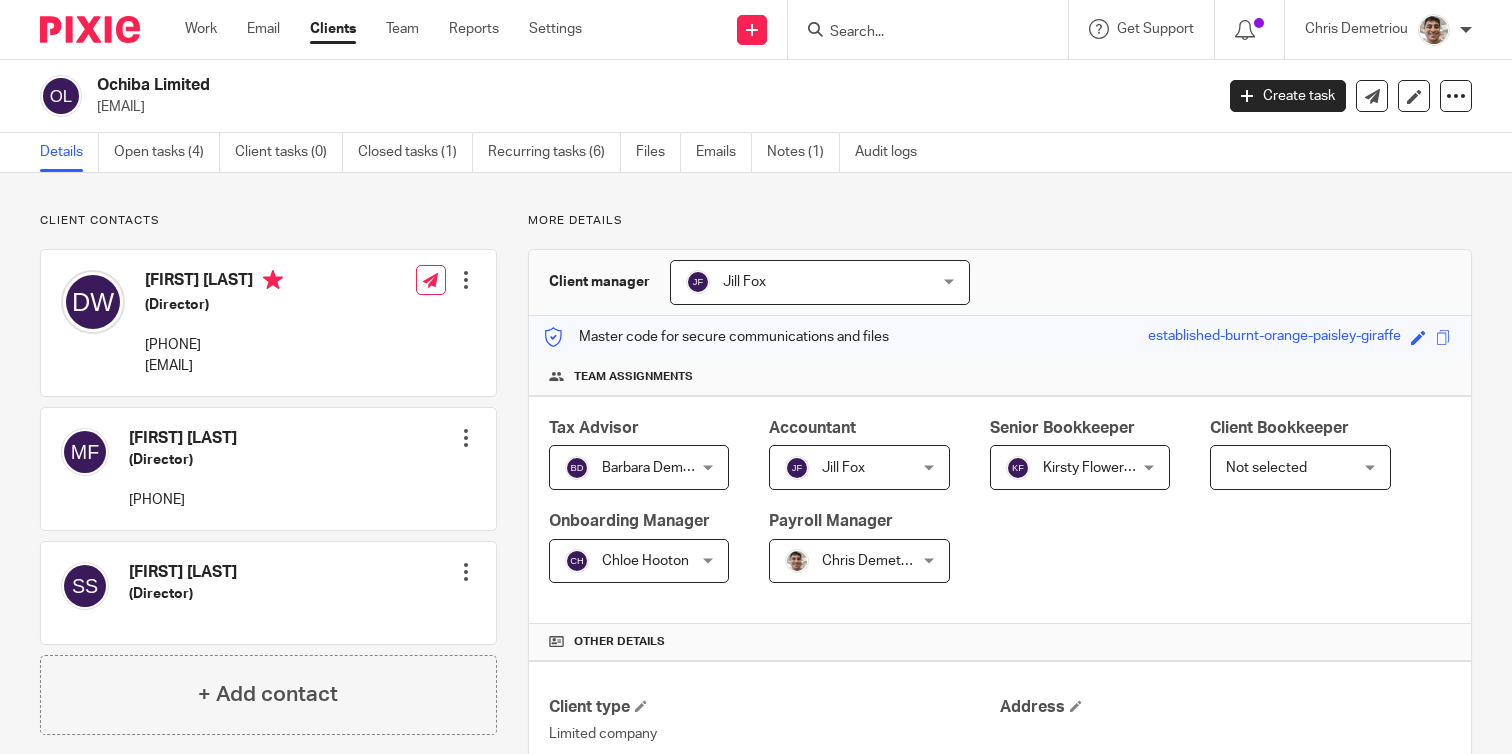 scroll, scrollTop: 0, scrollLeft: 0, axis: both 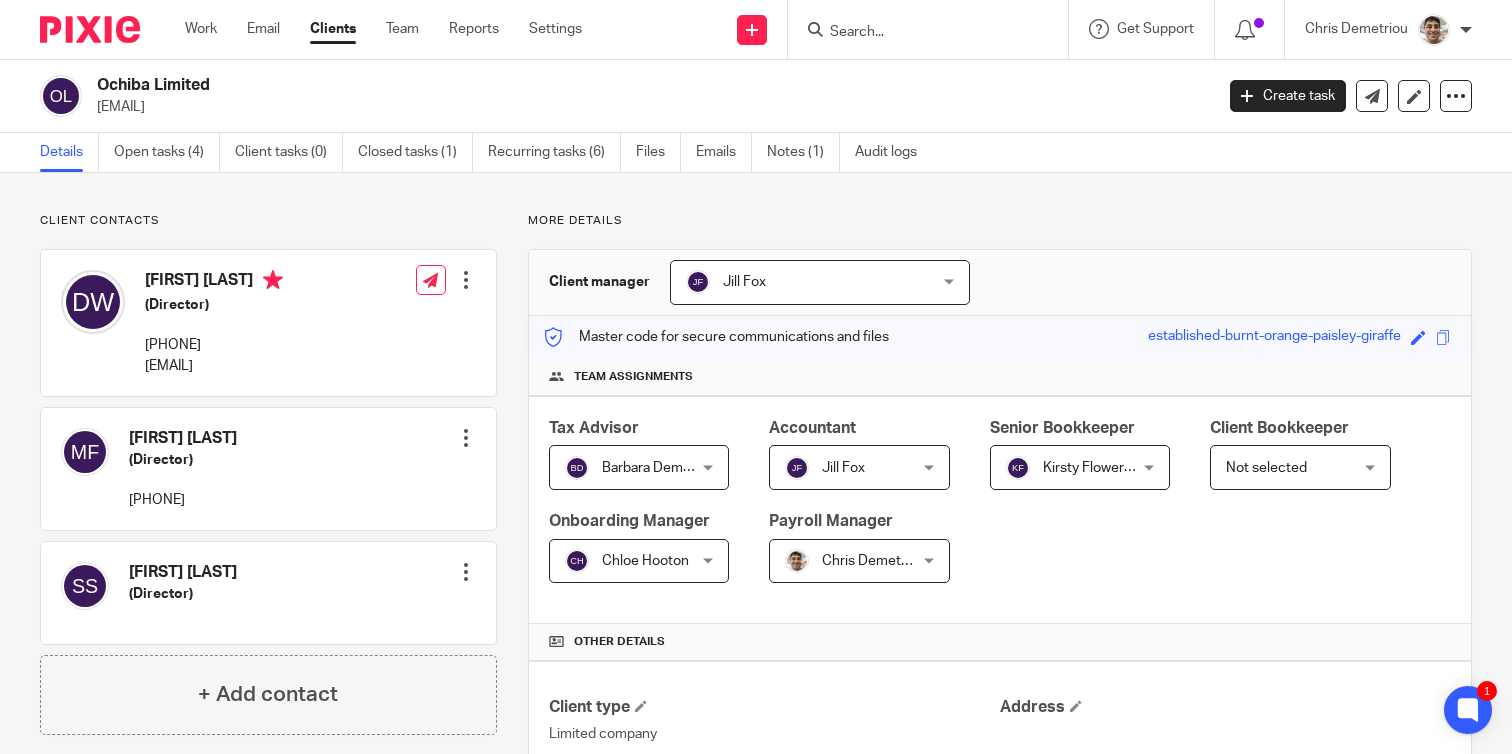 click at bounding box center [466, 438] 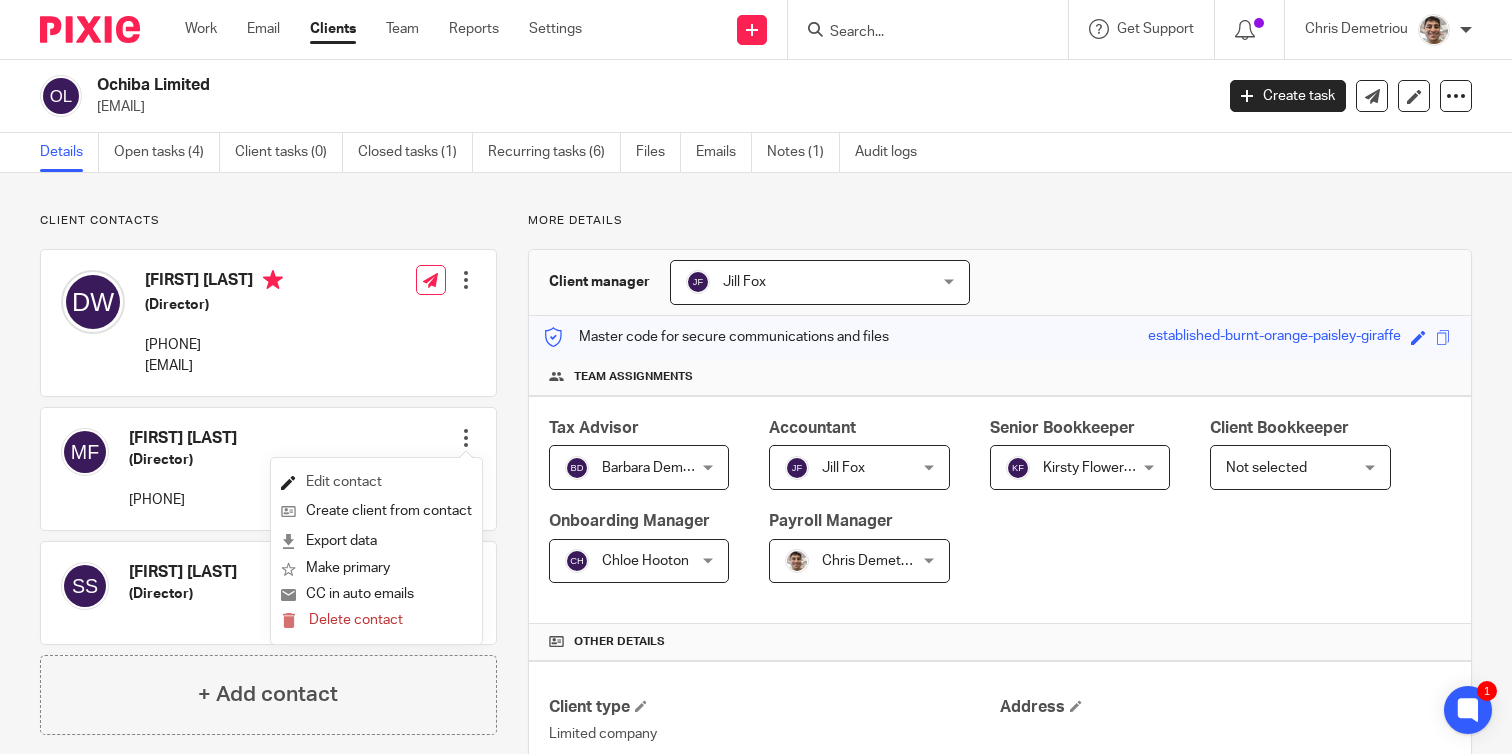 click on "Edit contact" at bounding box center (376, 482) 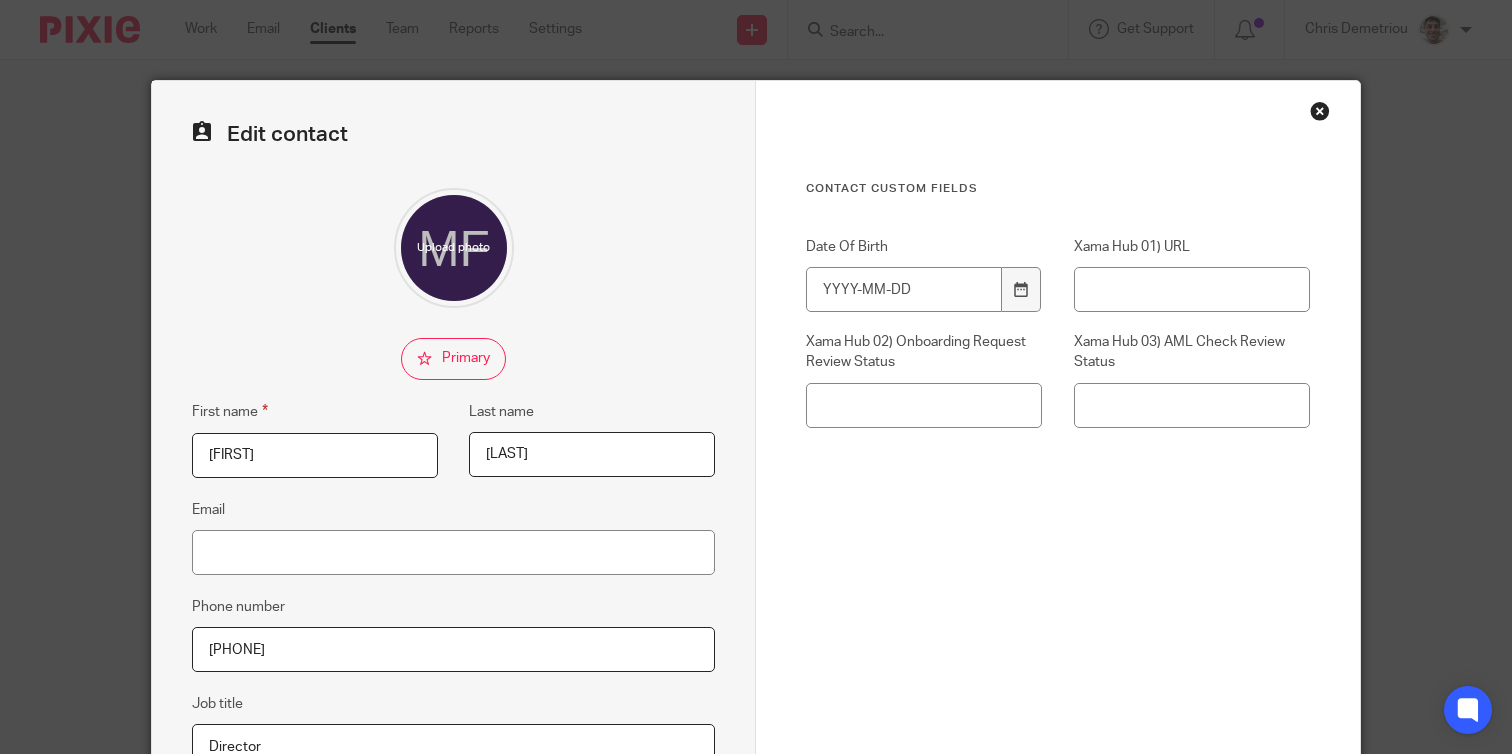 scroll, scrollTop: 0, scrollLeft: 0, axis: both 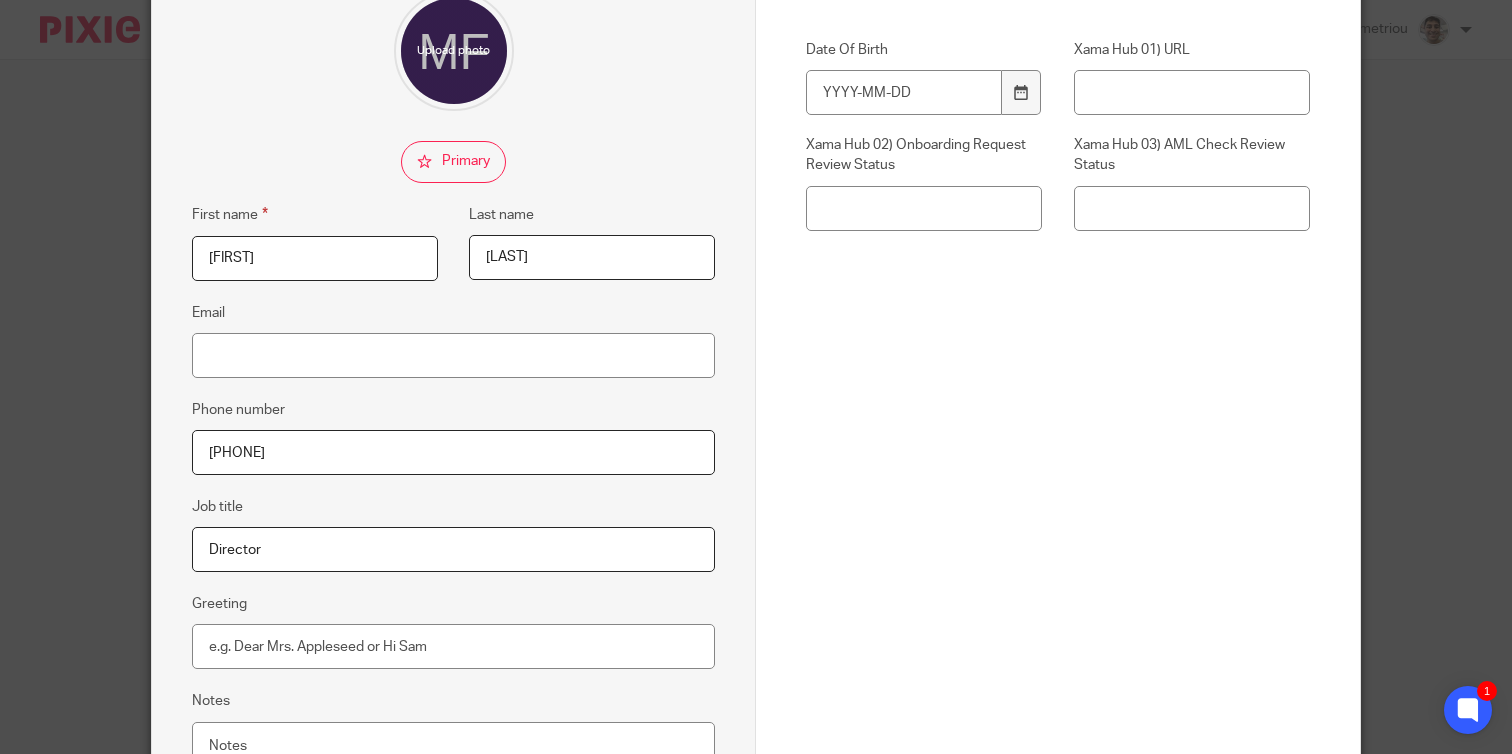 drag, startPoint x: 454, startPoint y: 456, endPoint x: 1, endPoint y: 408, distance: 455.53595 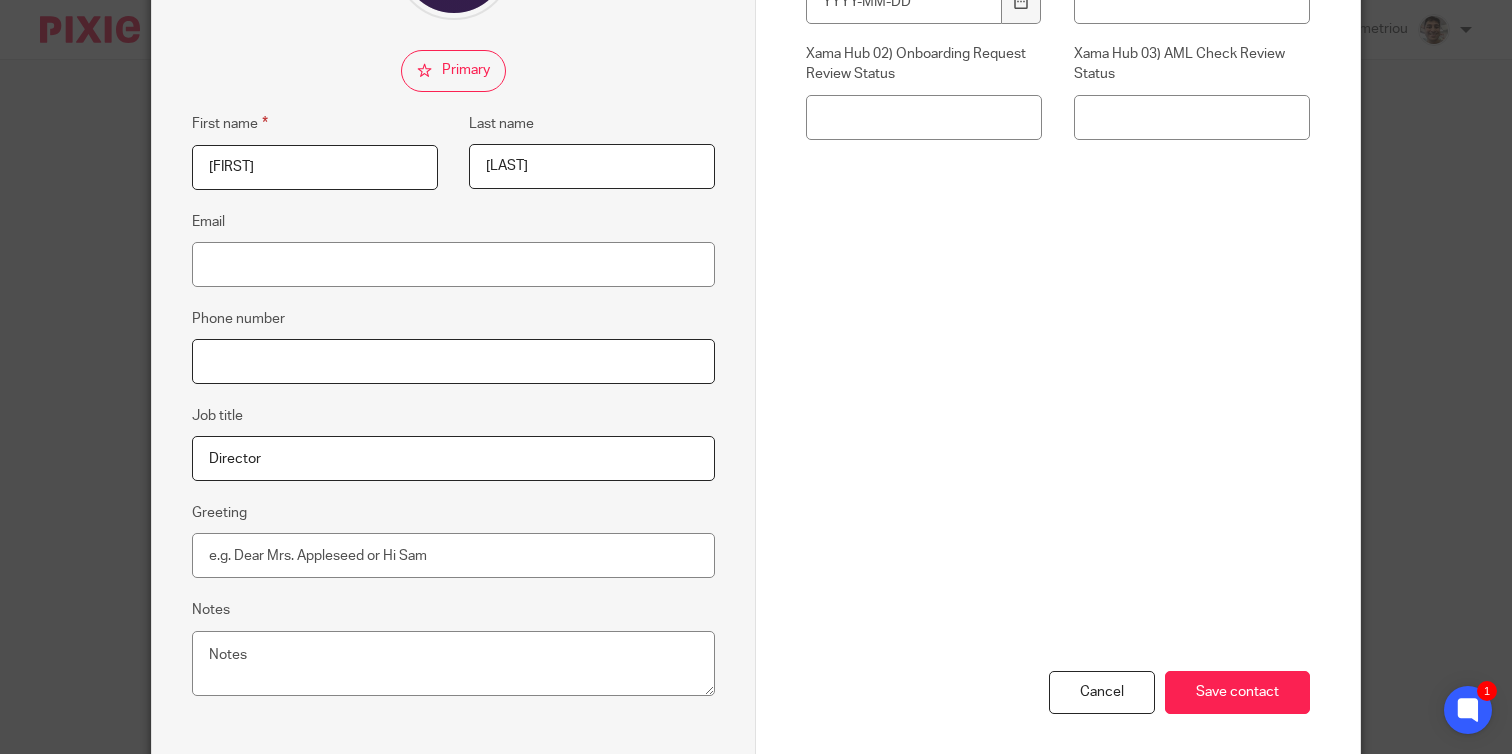scroll, scrollTop: 291, scrollLeft: 0, axis: vertical 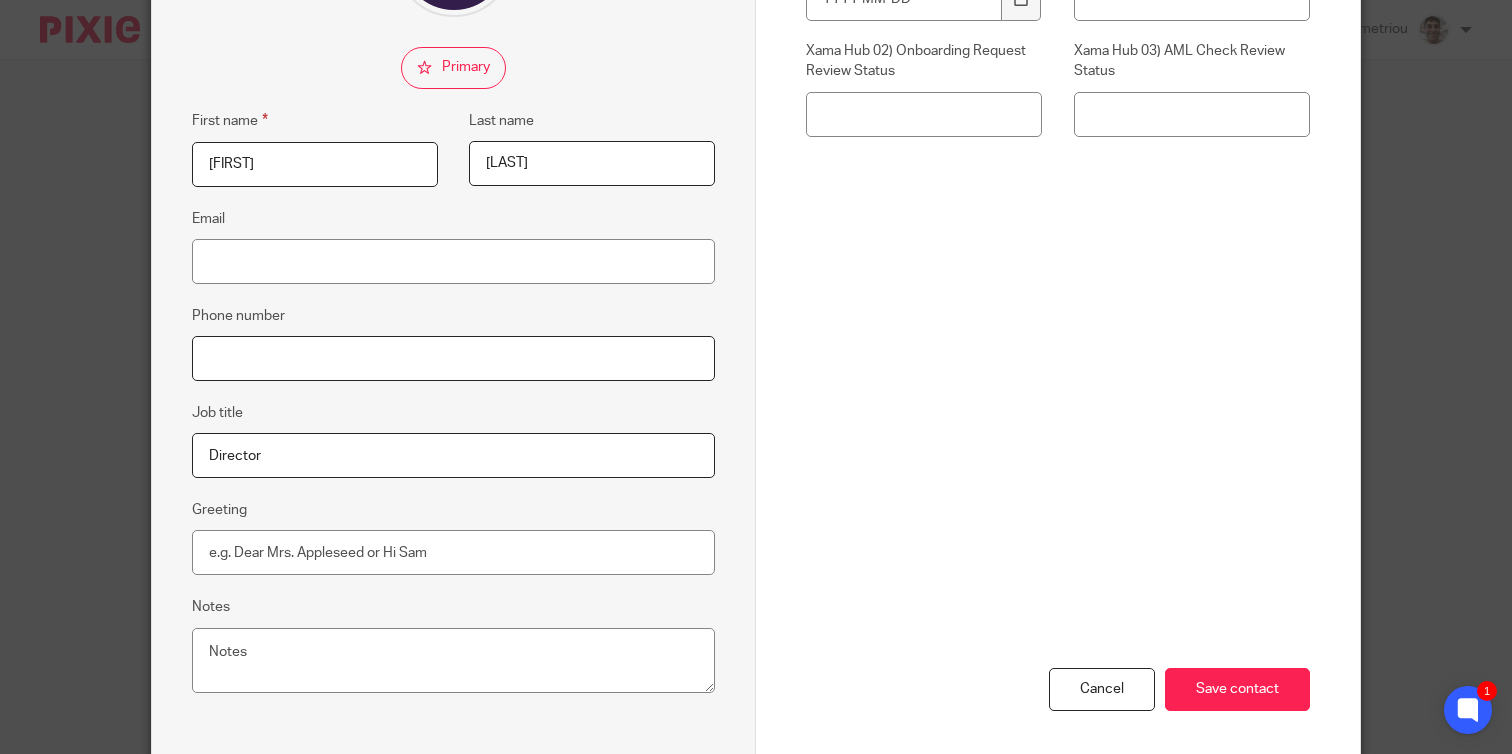 type 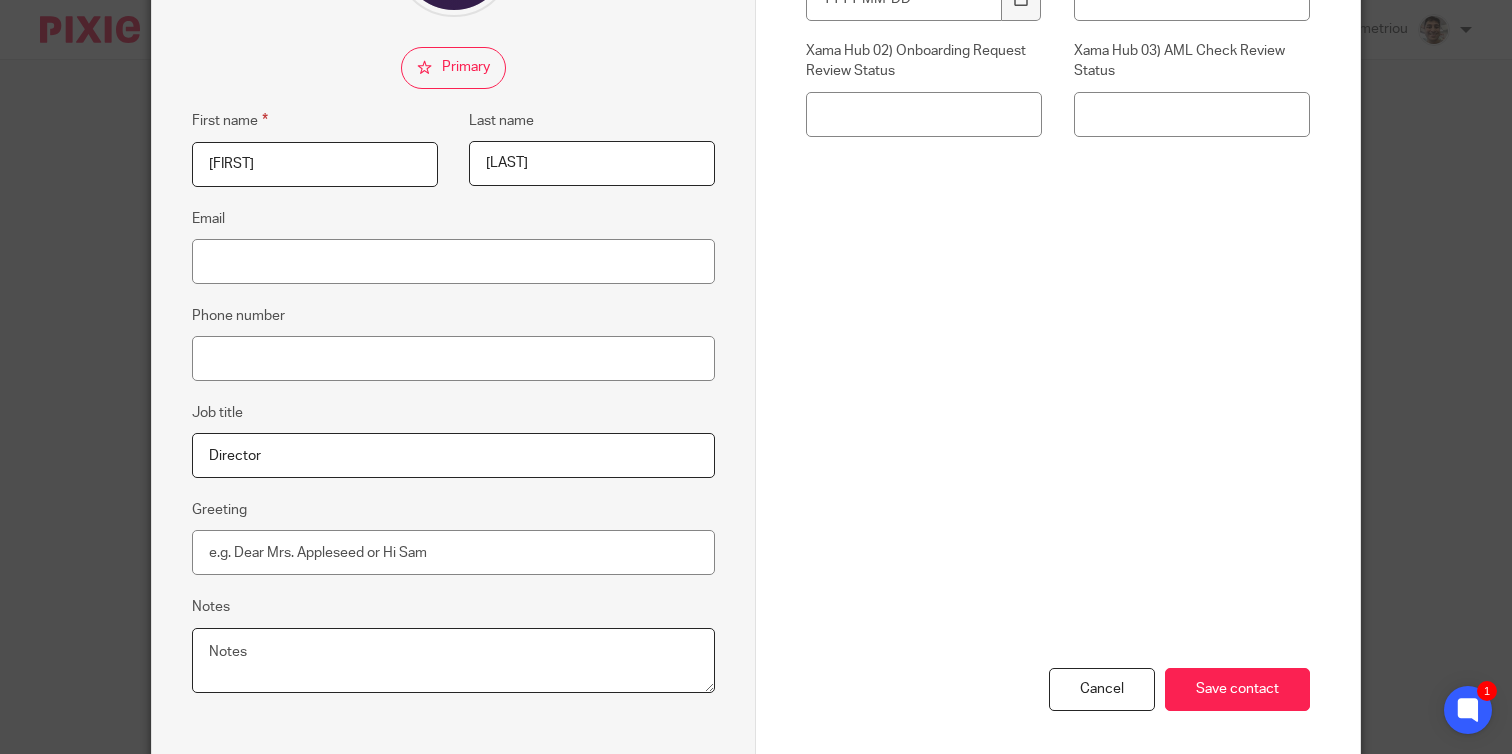 click on "Notes" at bounding box center [453, 661] 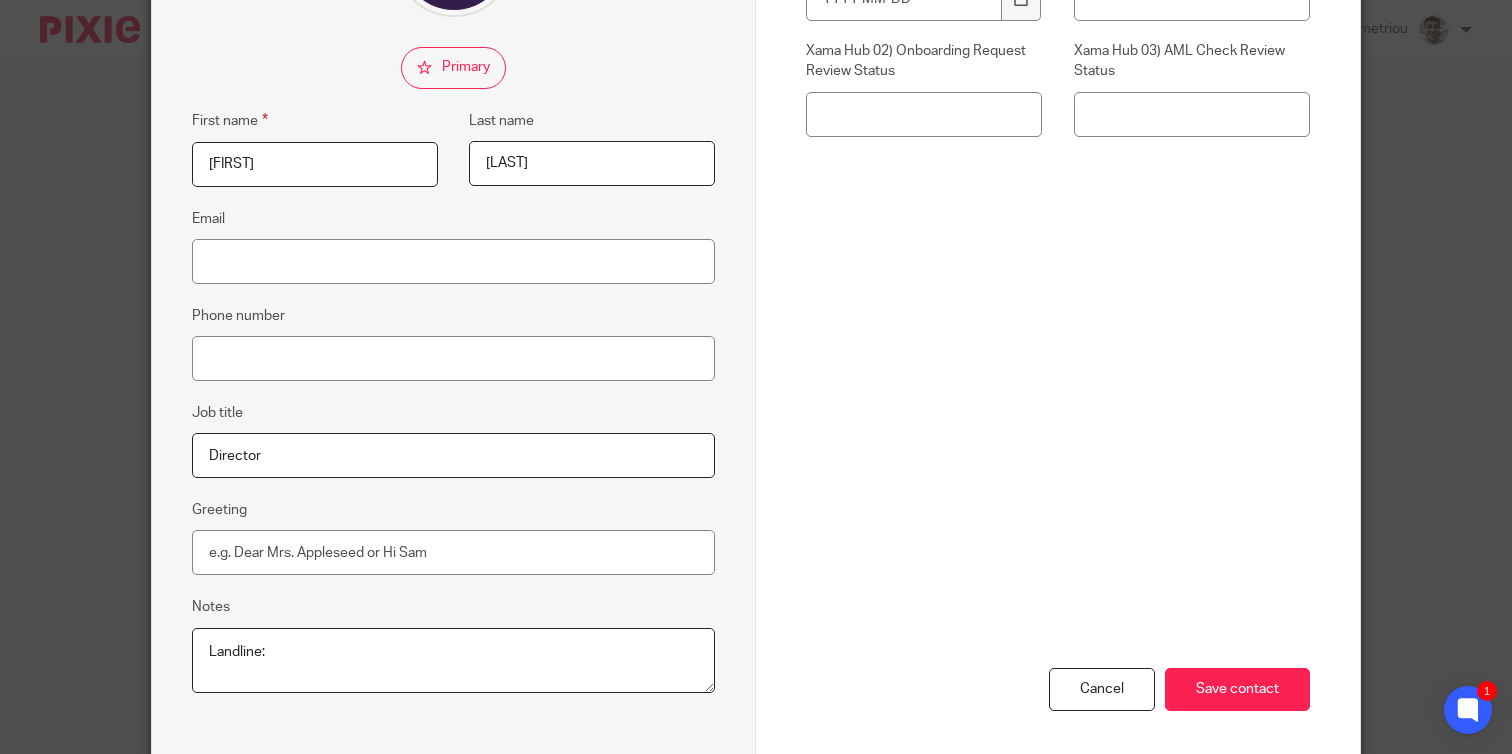 paste on "[PHONE]" 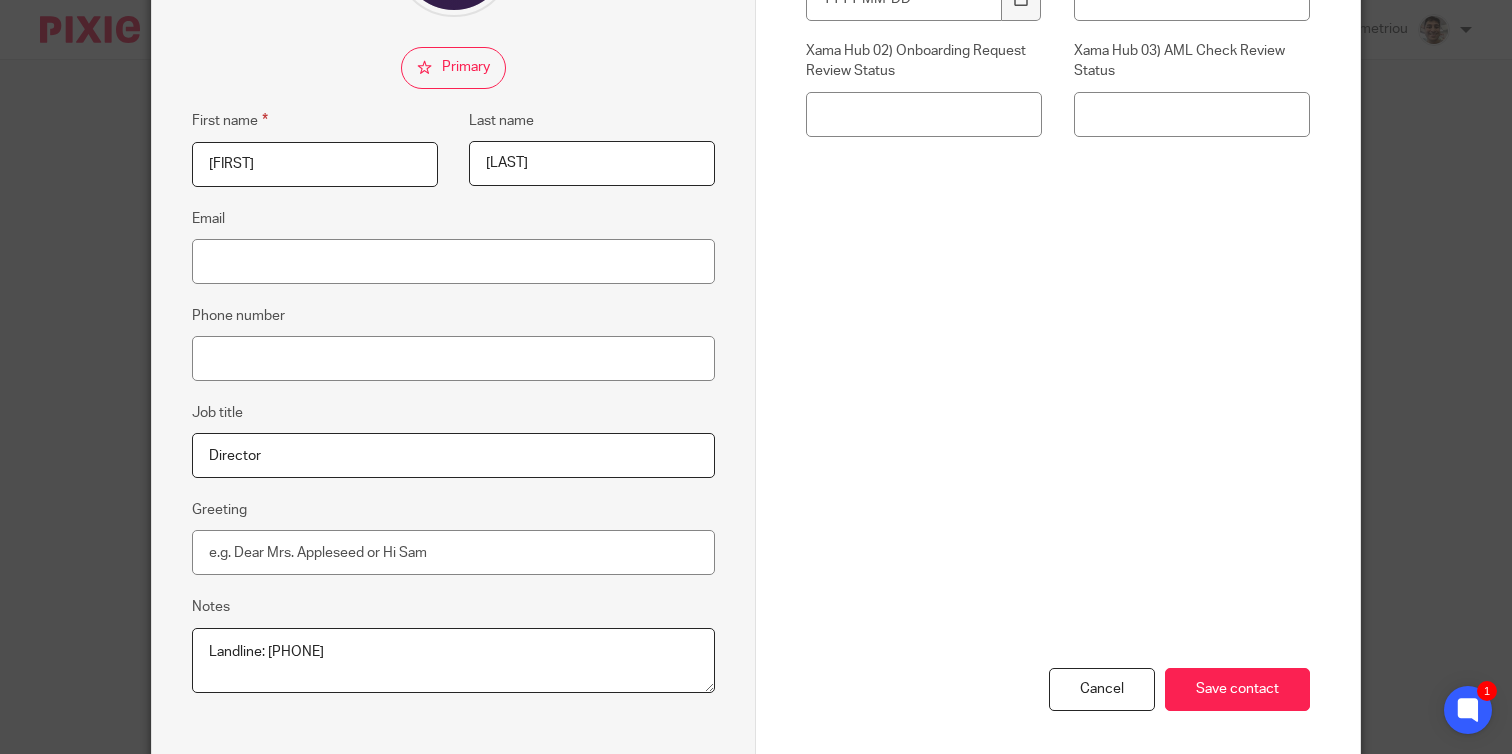 type on "Landline: 01143034340" 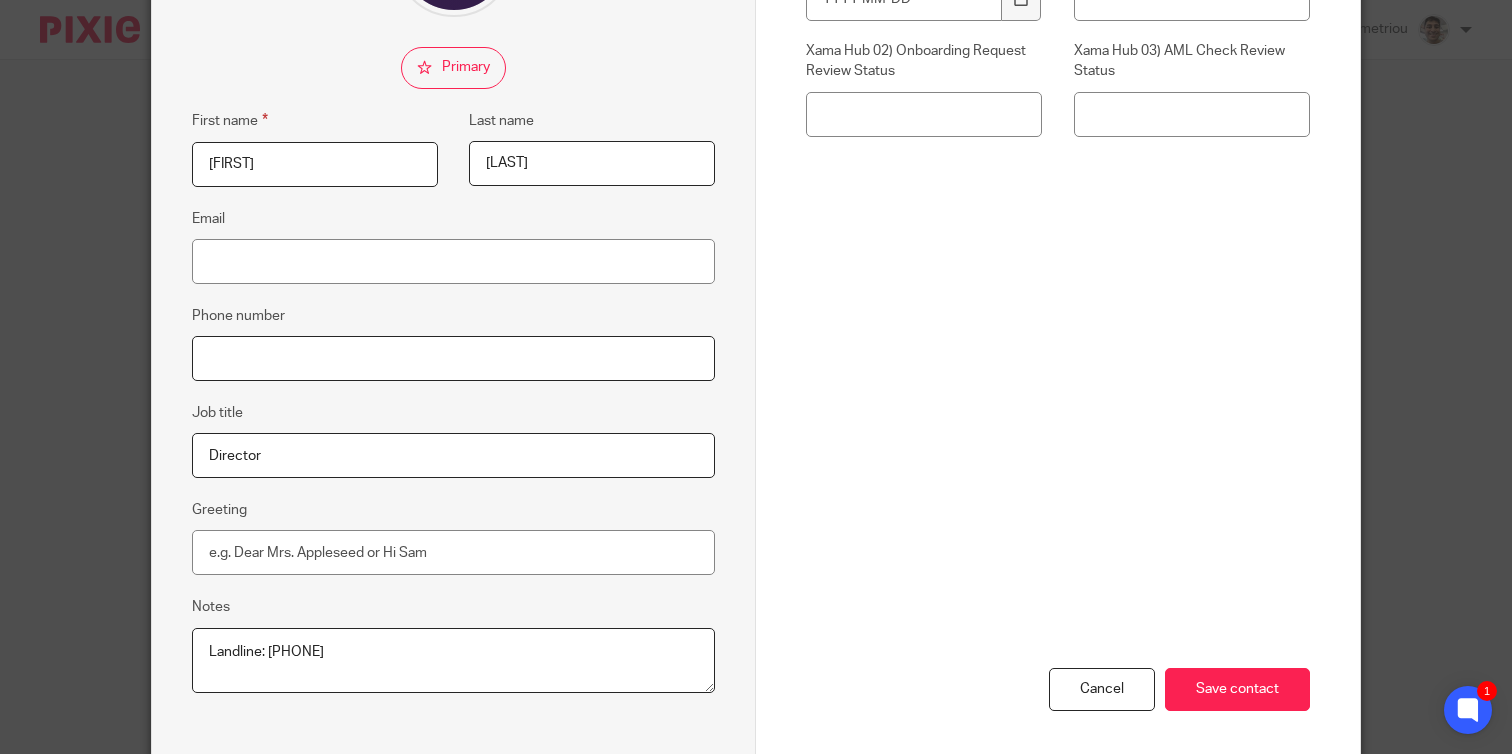 click on "Phone number" at bounding box center [453, 358] 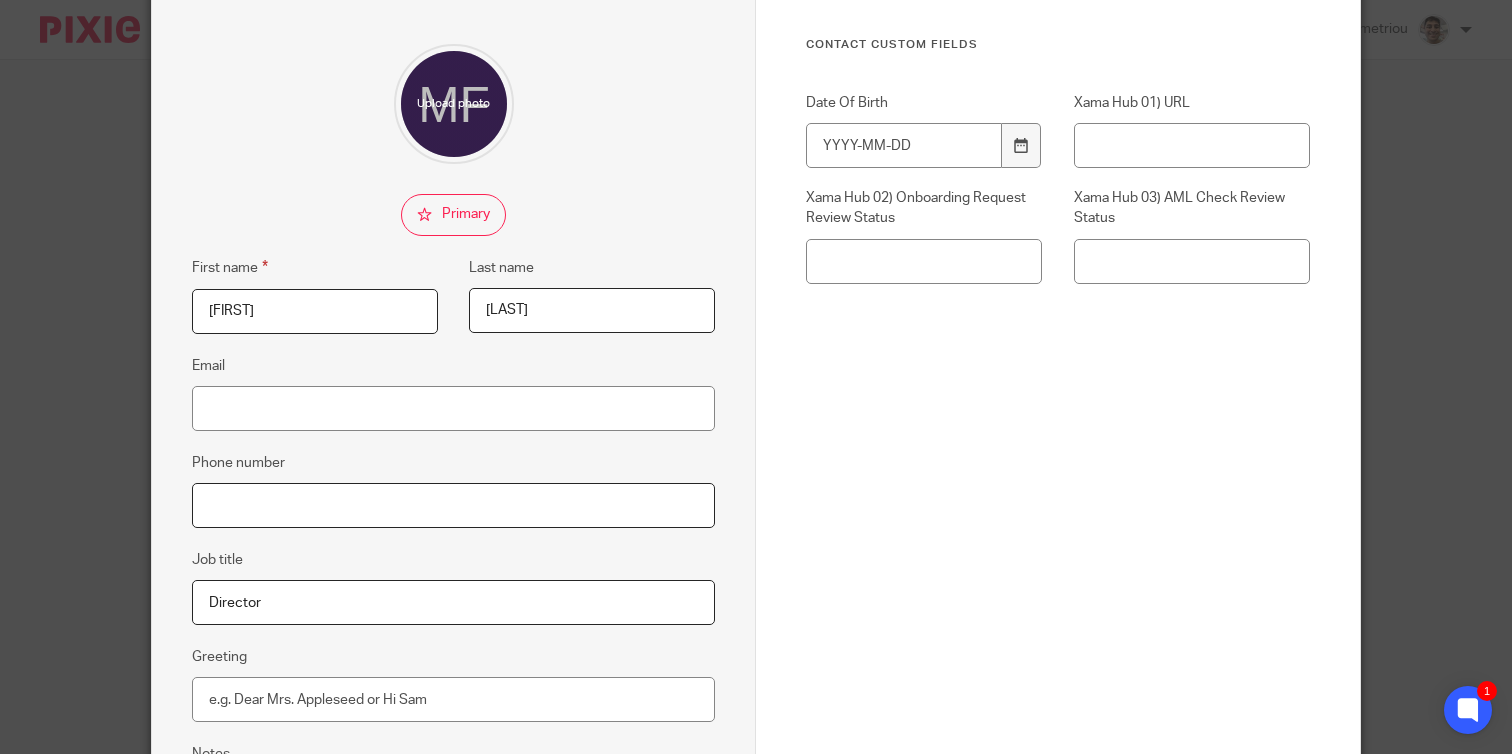 scroll, scrollTop: 150, scrollLeft: 0, axis: vertical 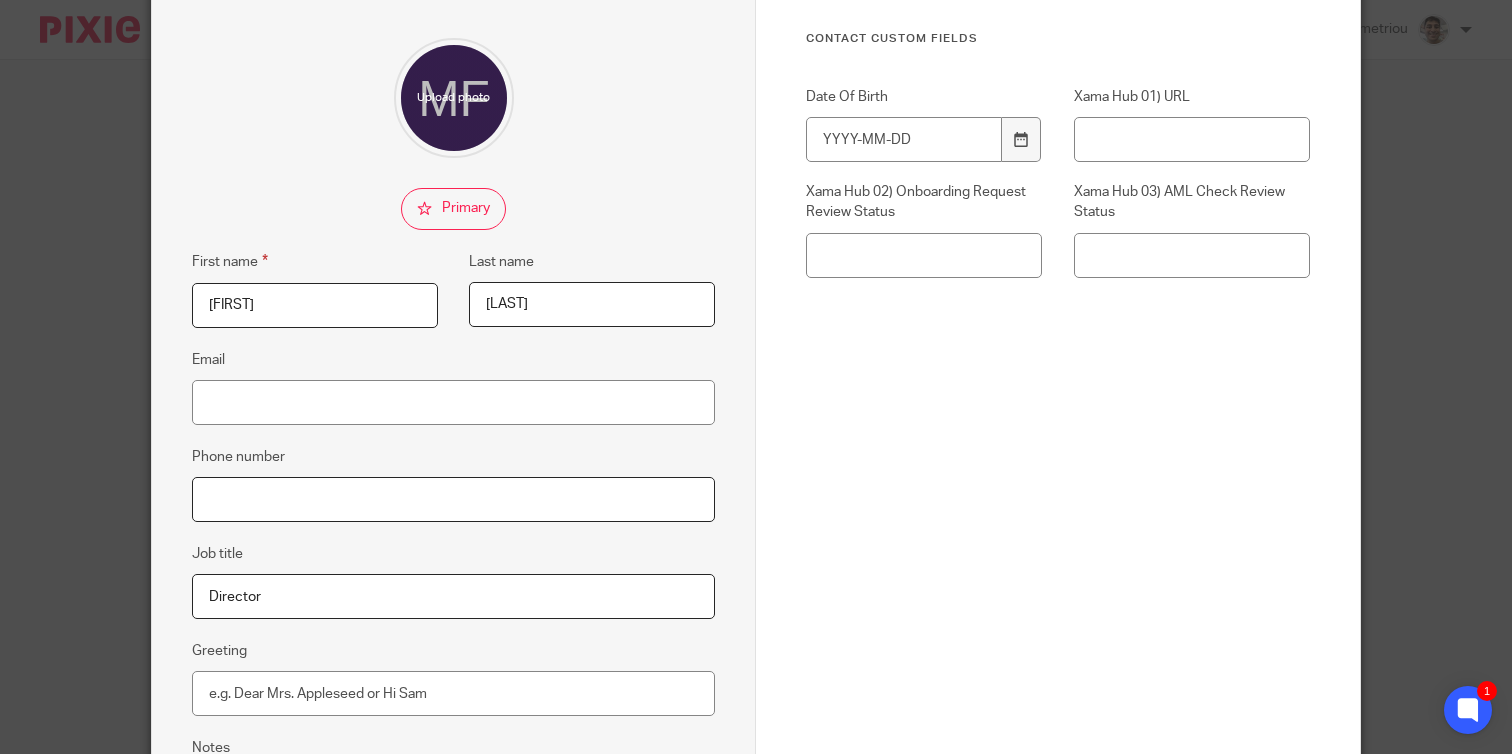 paste on "07852 355022" 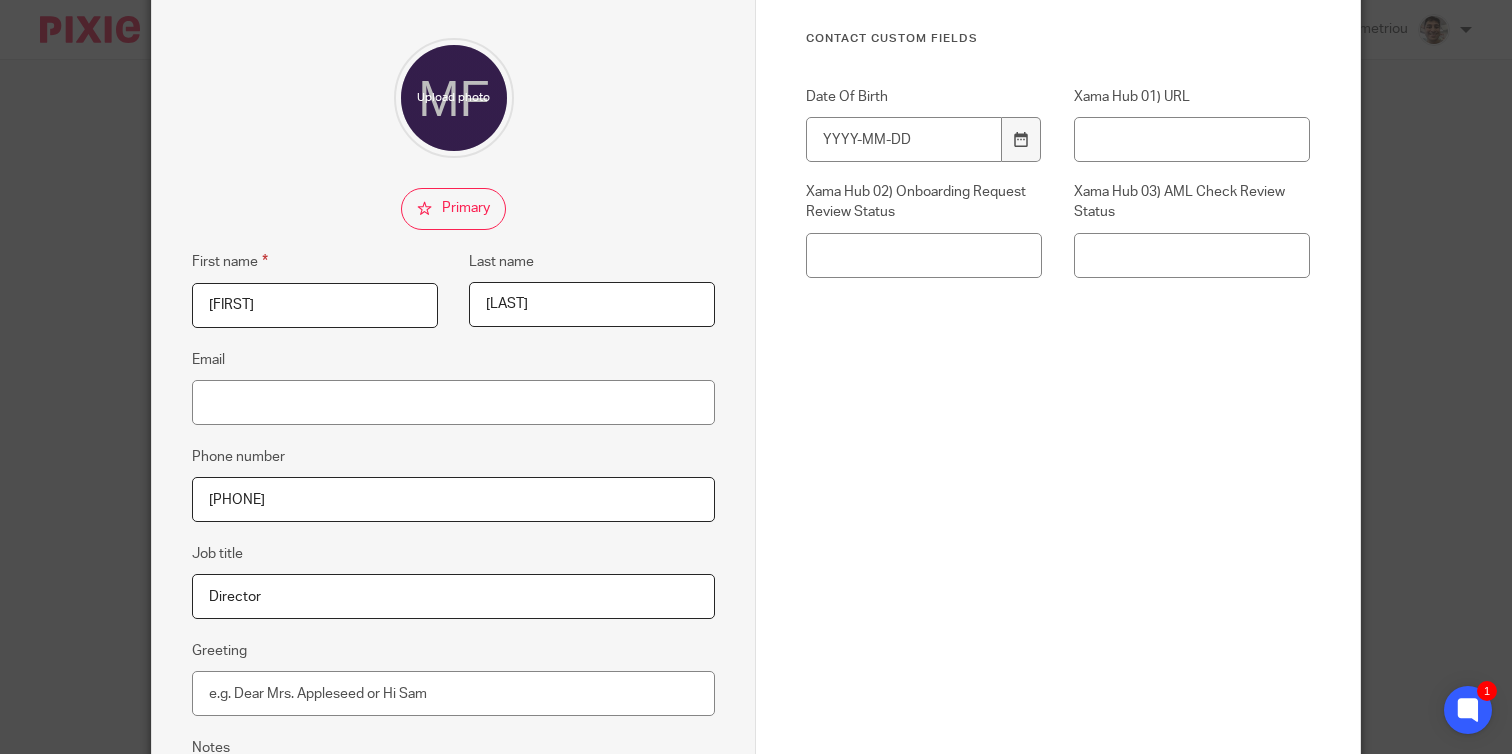 click on "07852 355022" at bounding box center (453, 499) 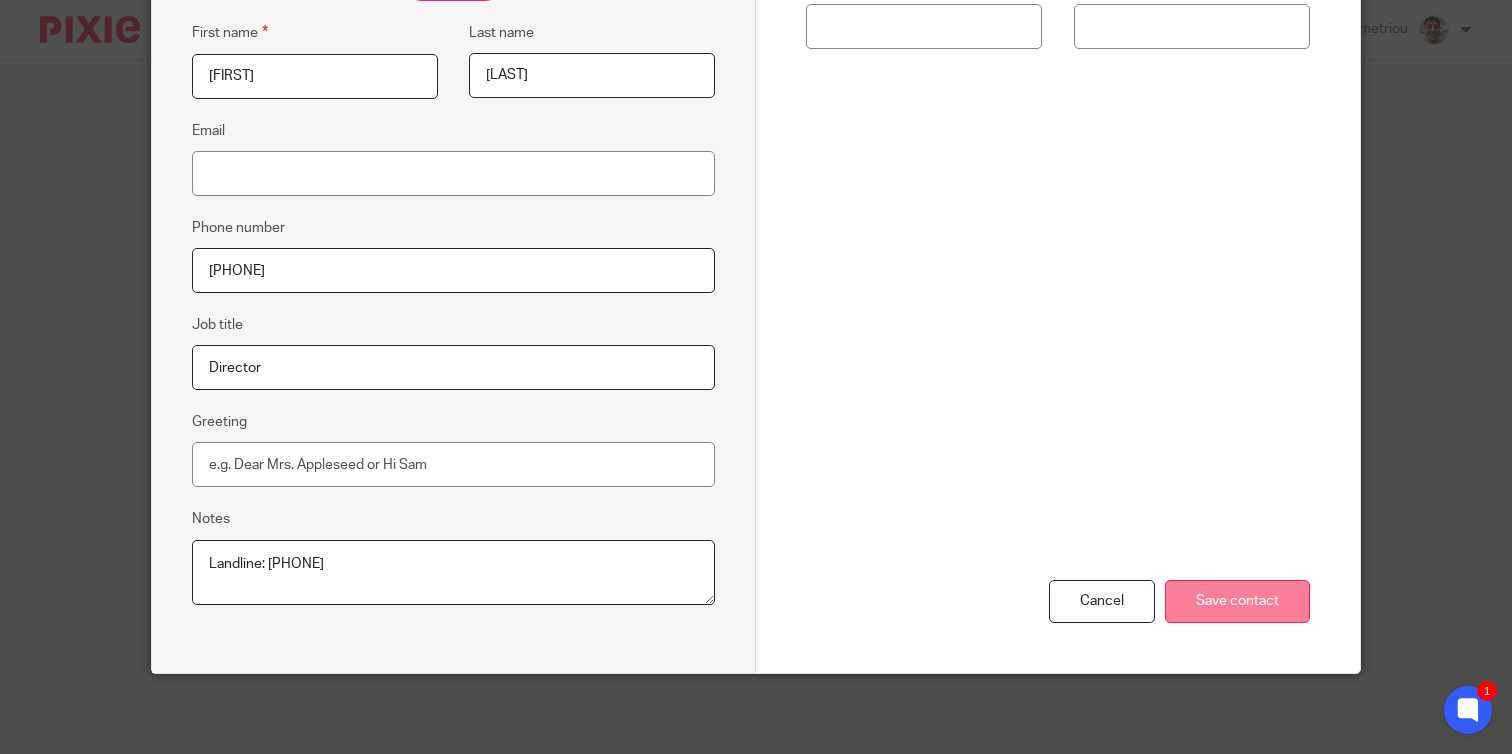 type on "[PHONE]" 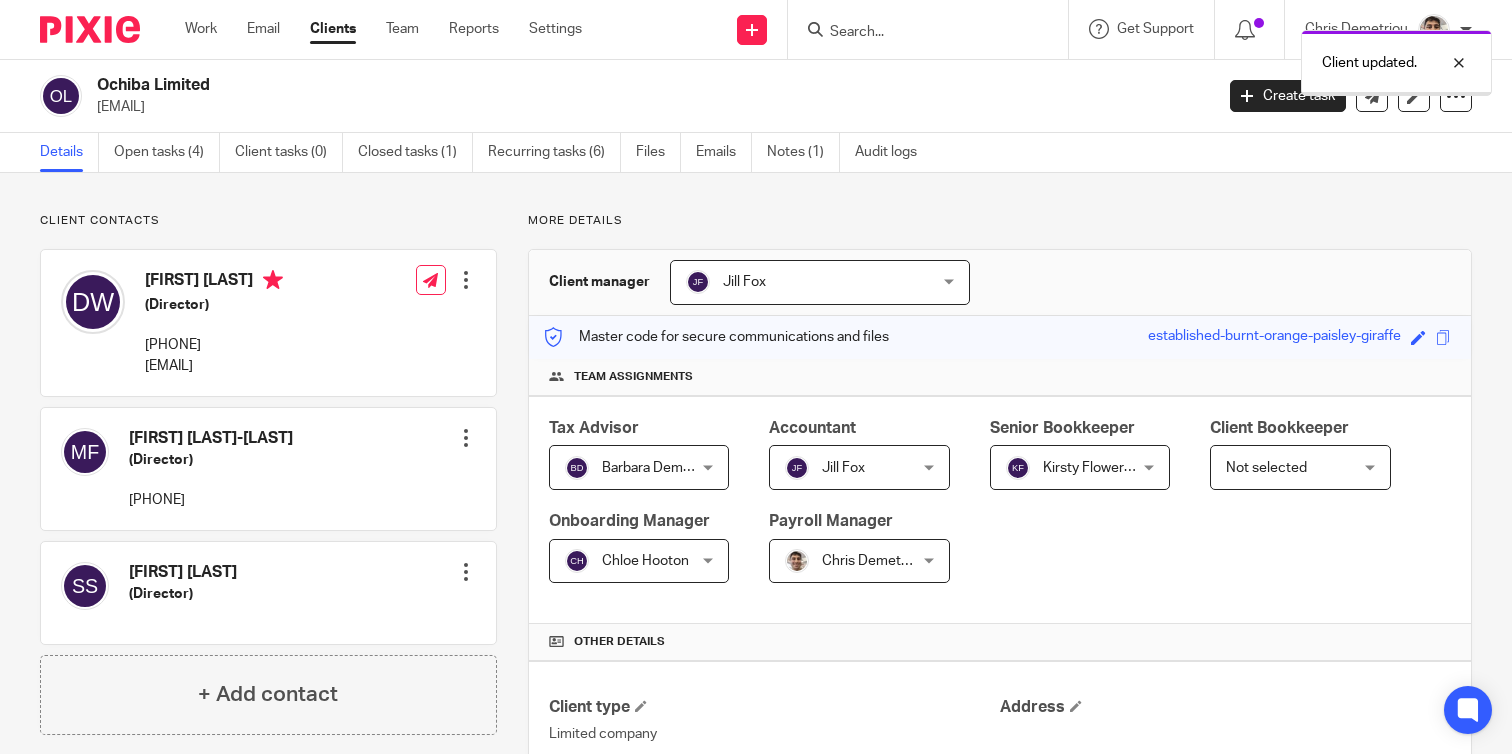 scroll, scrollTop: 0, scrollLeft: 0, axis: both 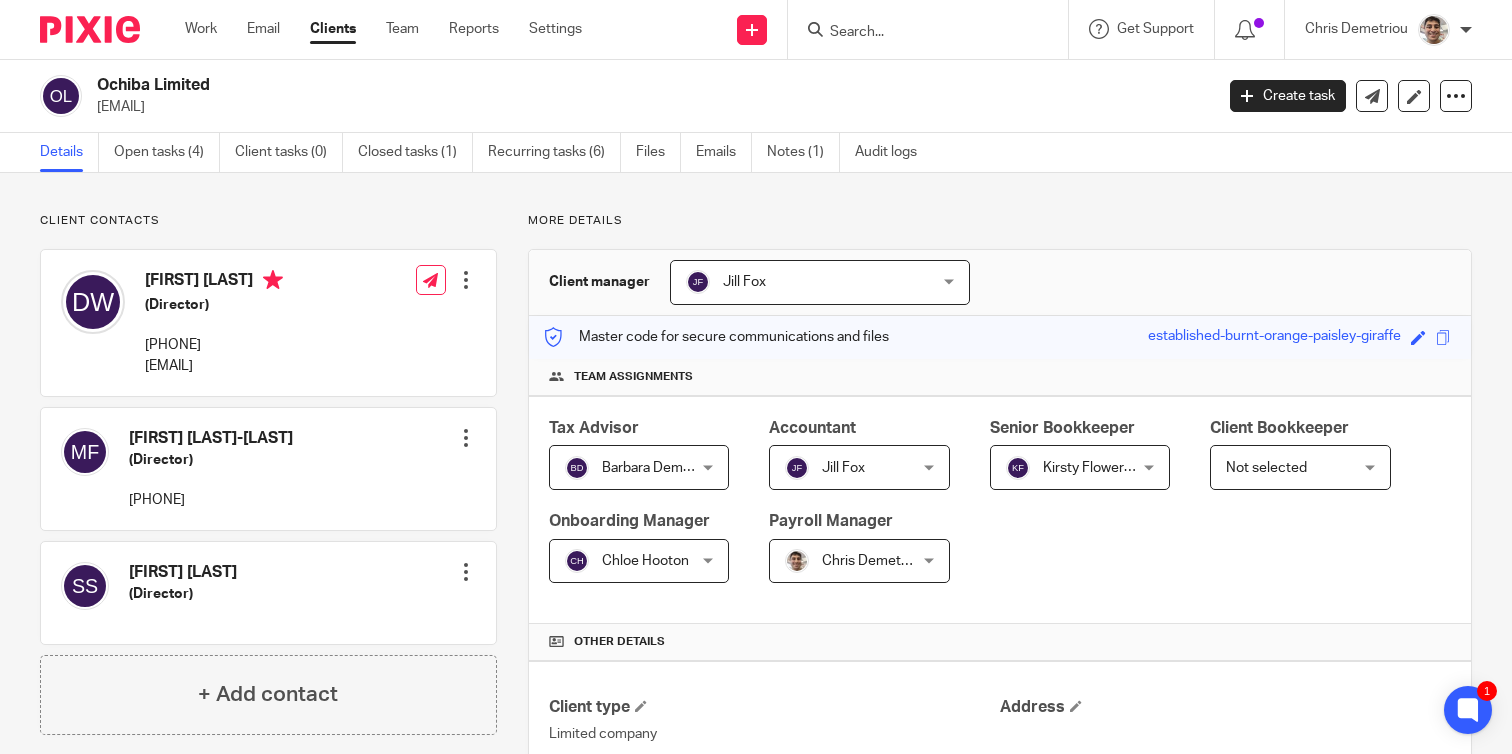click at bounding box center [466, 280] 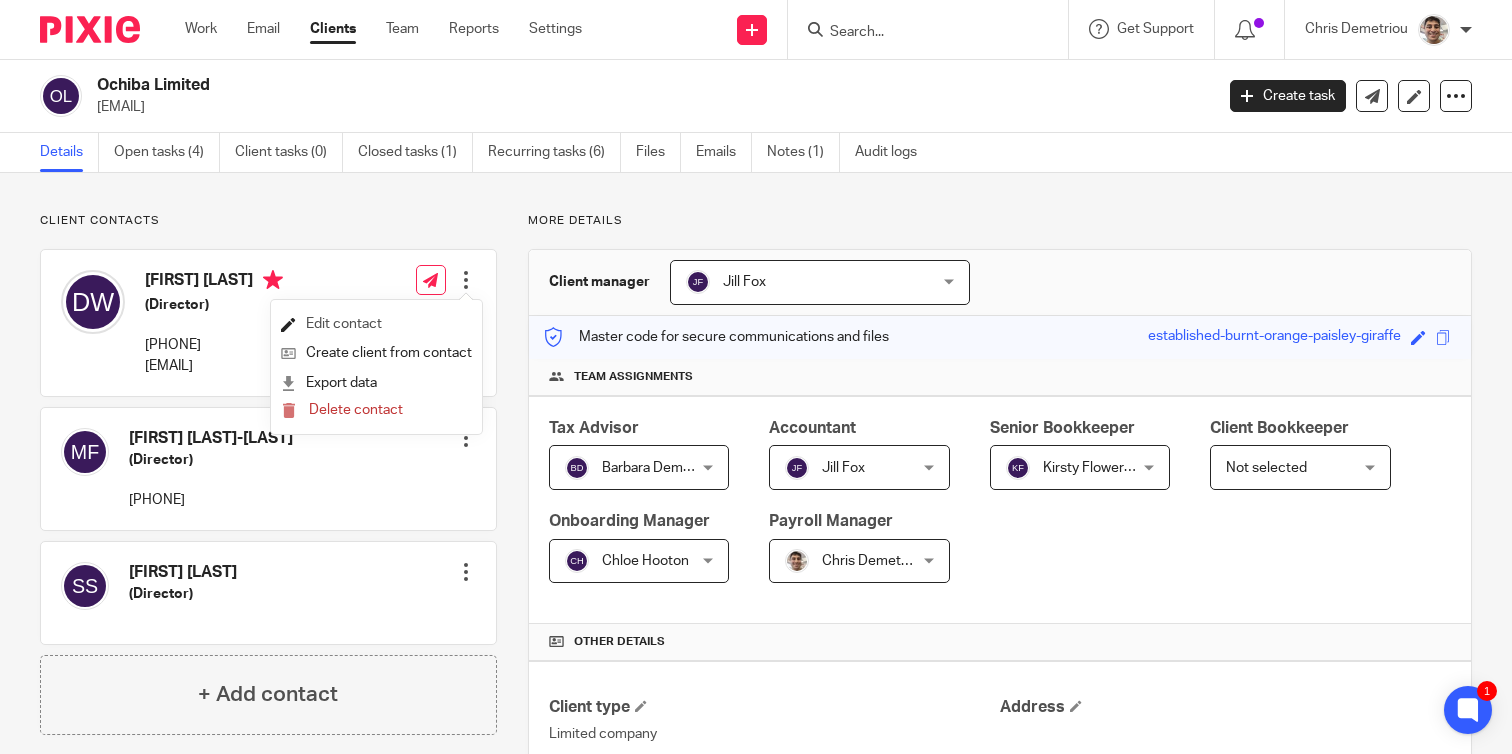 click on "Edit contact" at bounding box center (376, 324) 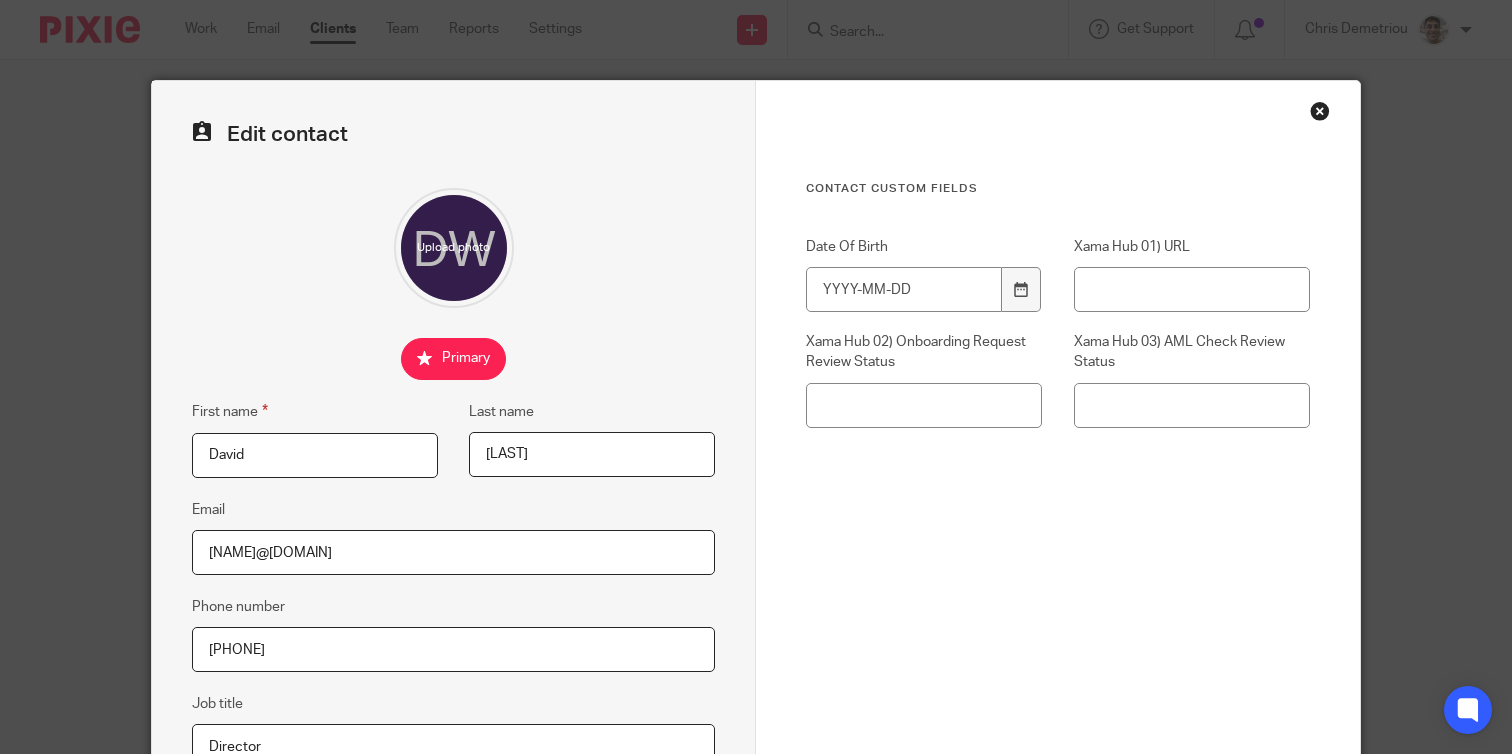 scroll, scrollTop: 0, scrollLeft: 0, axis: both 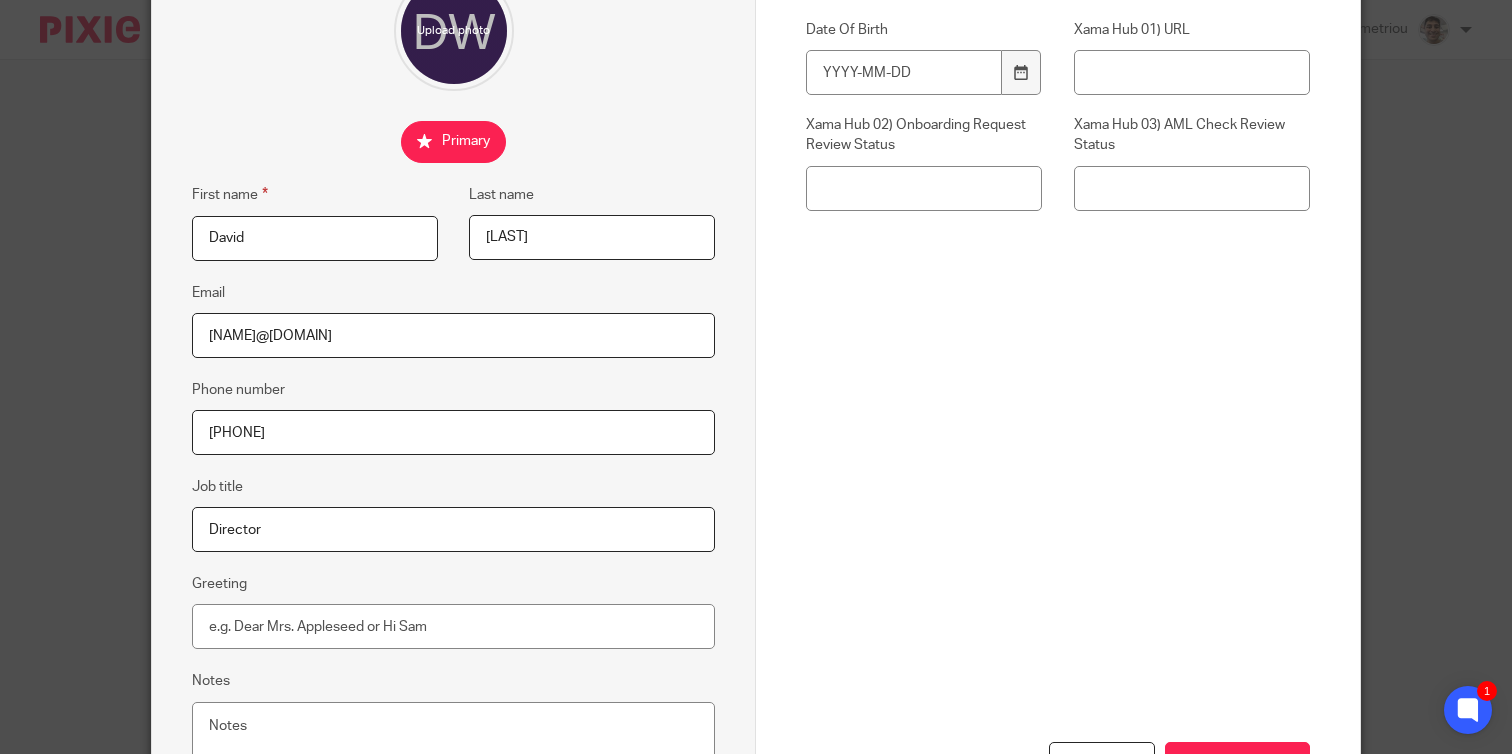 click on "[PHONE]" at bounding box center [453, 432] 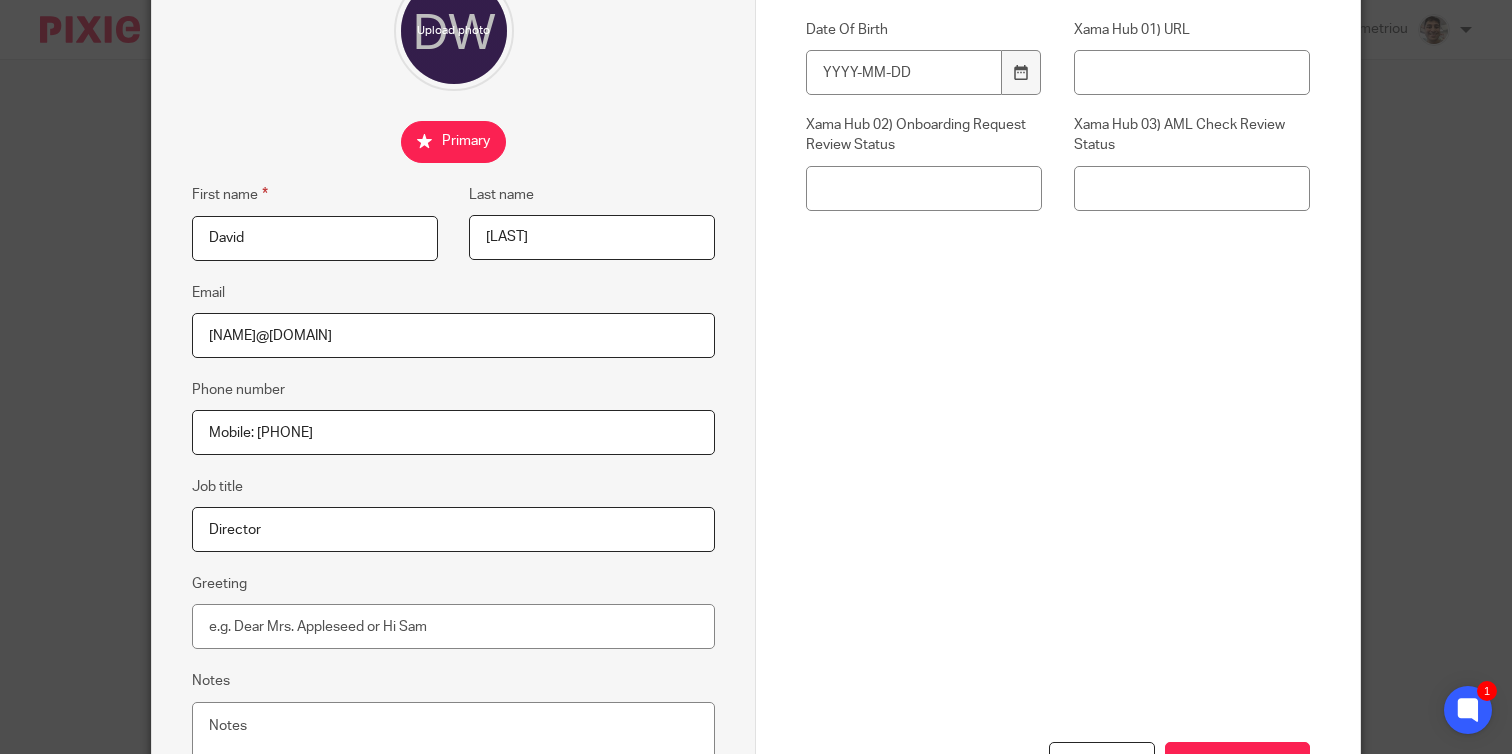 paste on "[PHONE]" 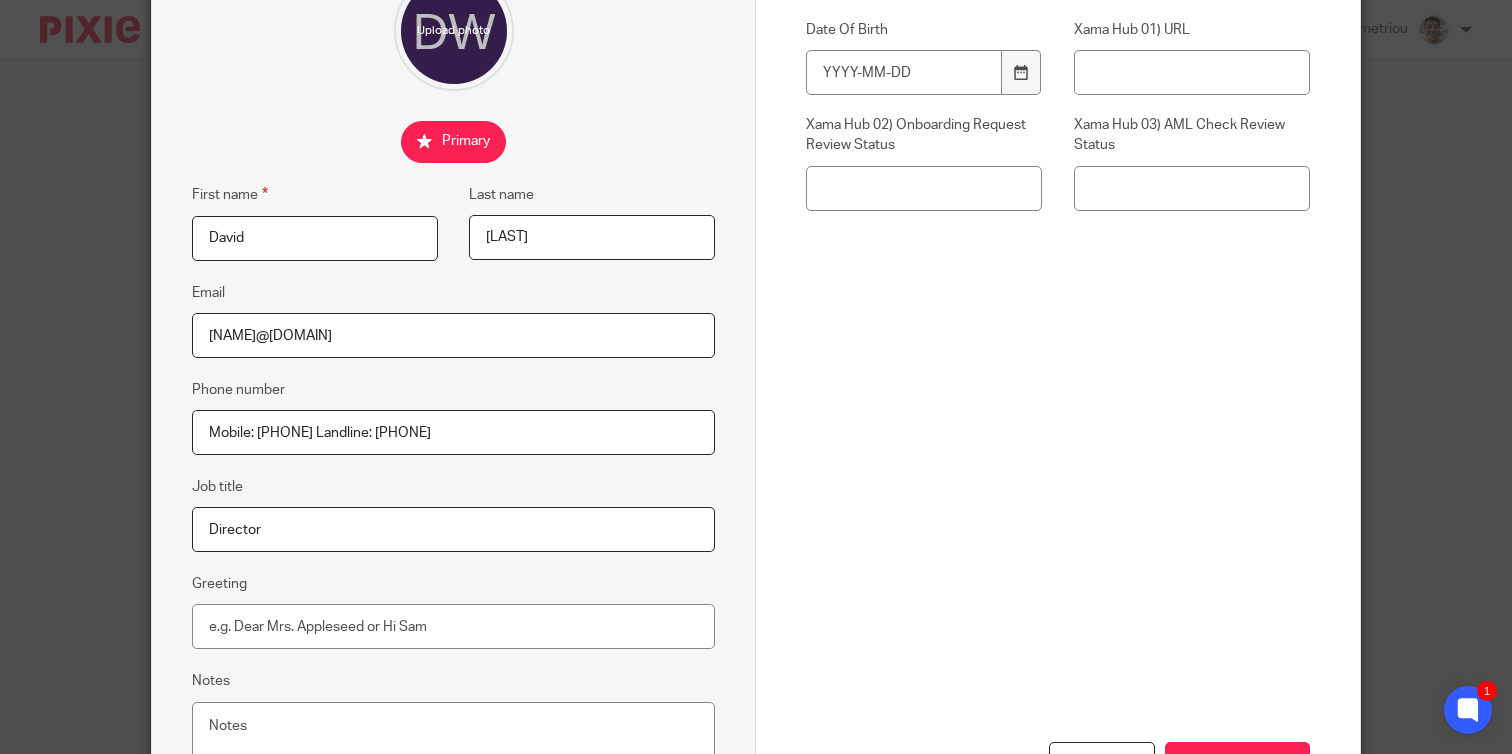 scroll, scrollTop: 379, scrollLeft: 0, axis: vertical 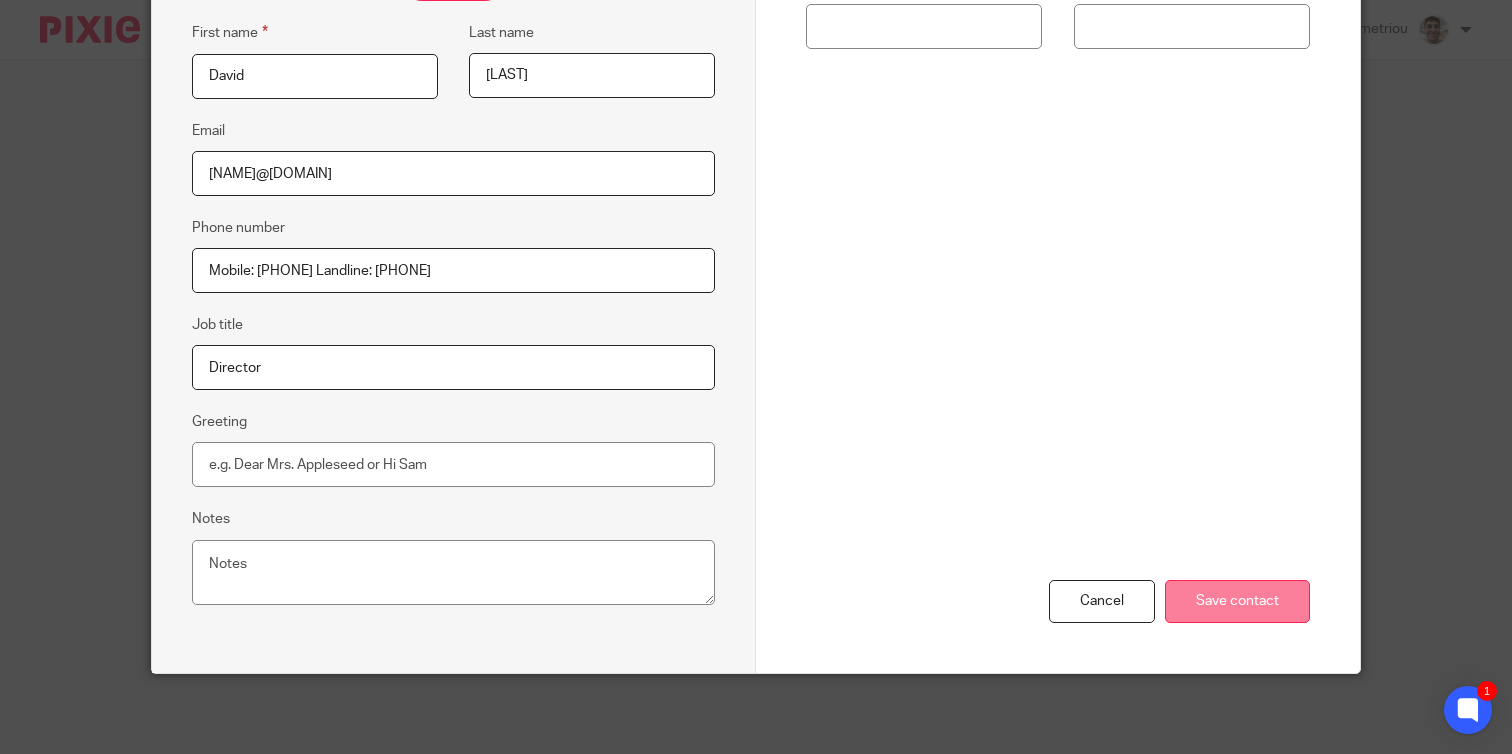 click on "Save contact" at bounding box center [1237, 601] 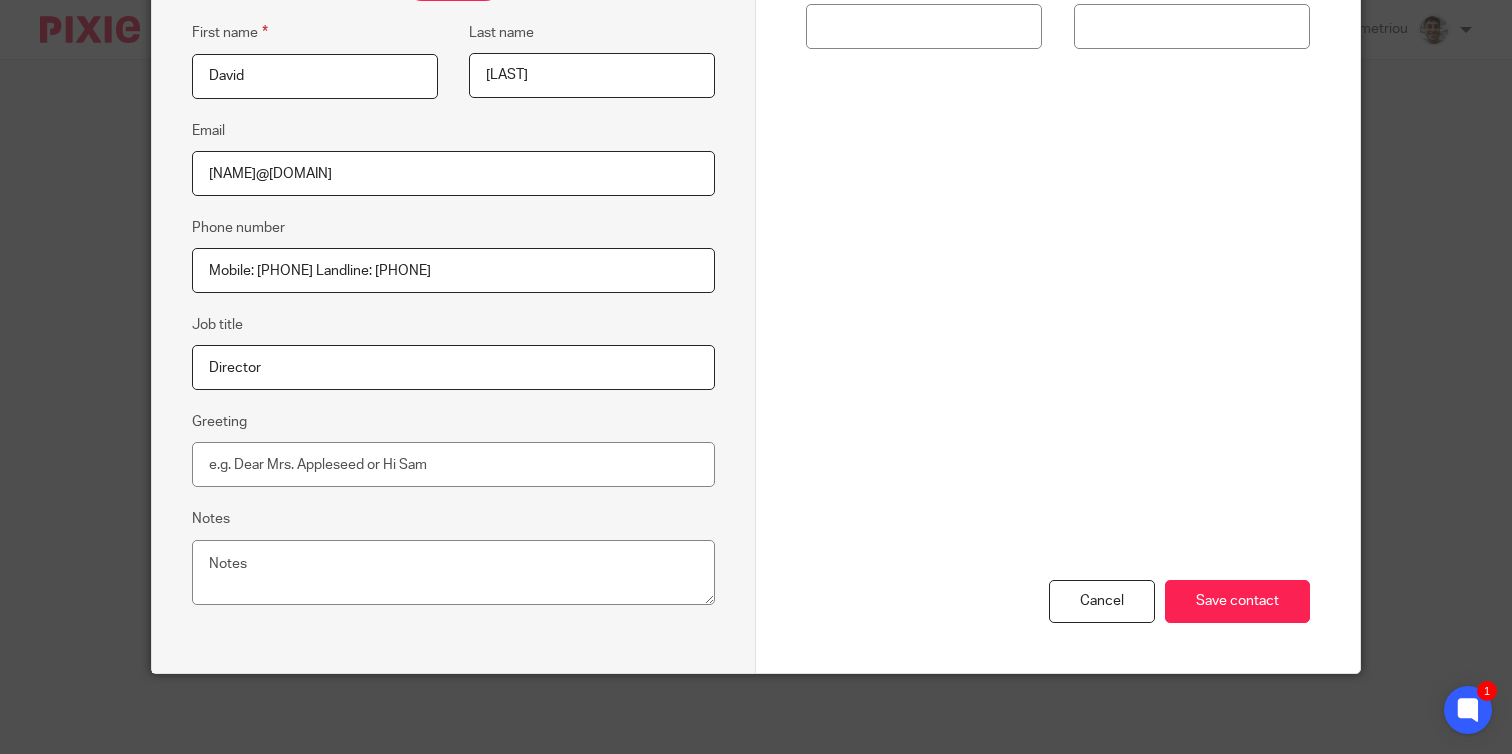 click on "Mobile: [PHONE] Landline: [PHONE]" at bounding box center [453, 270] 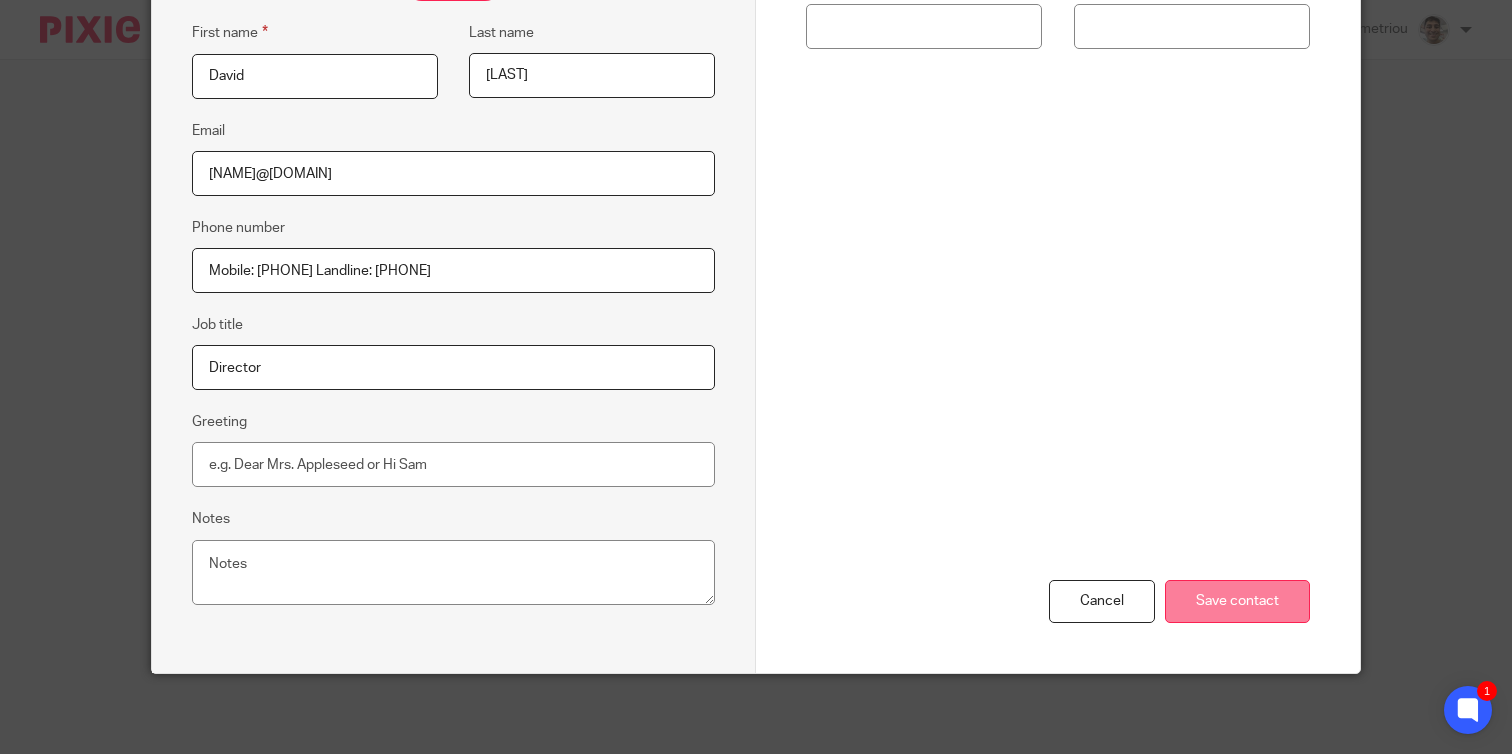 type on "Mobile: [PHONE] Landline: [PHONE]" 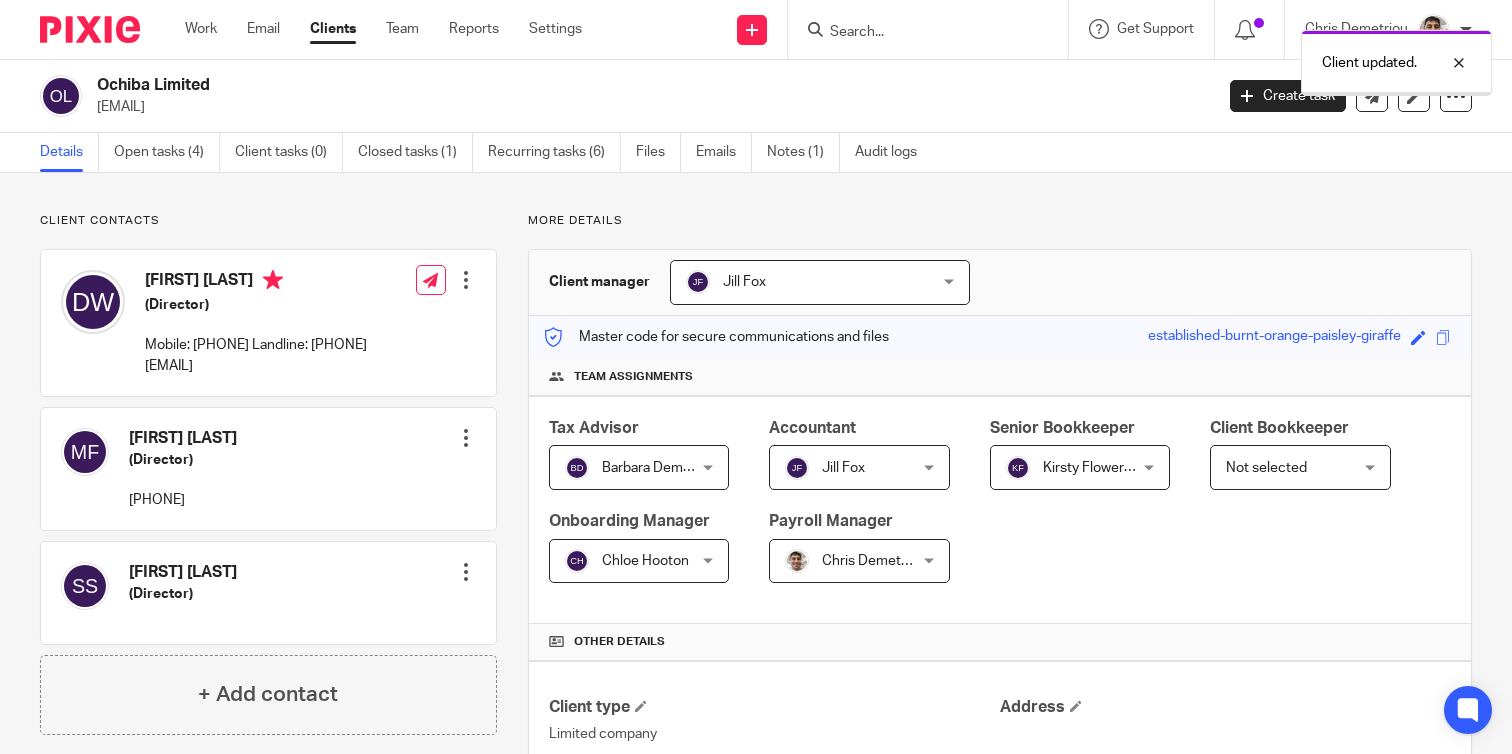 scroll, scrollTop: 0, scrollLeft: 0, axis: both 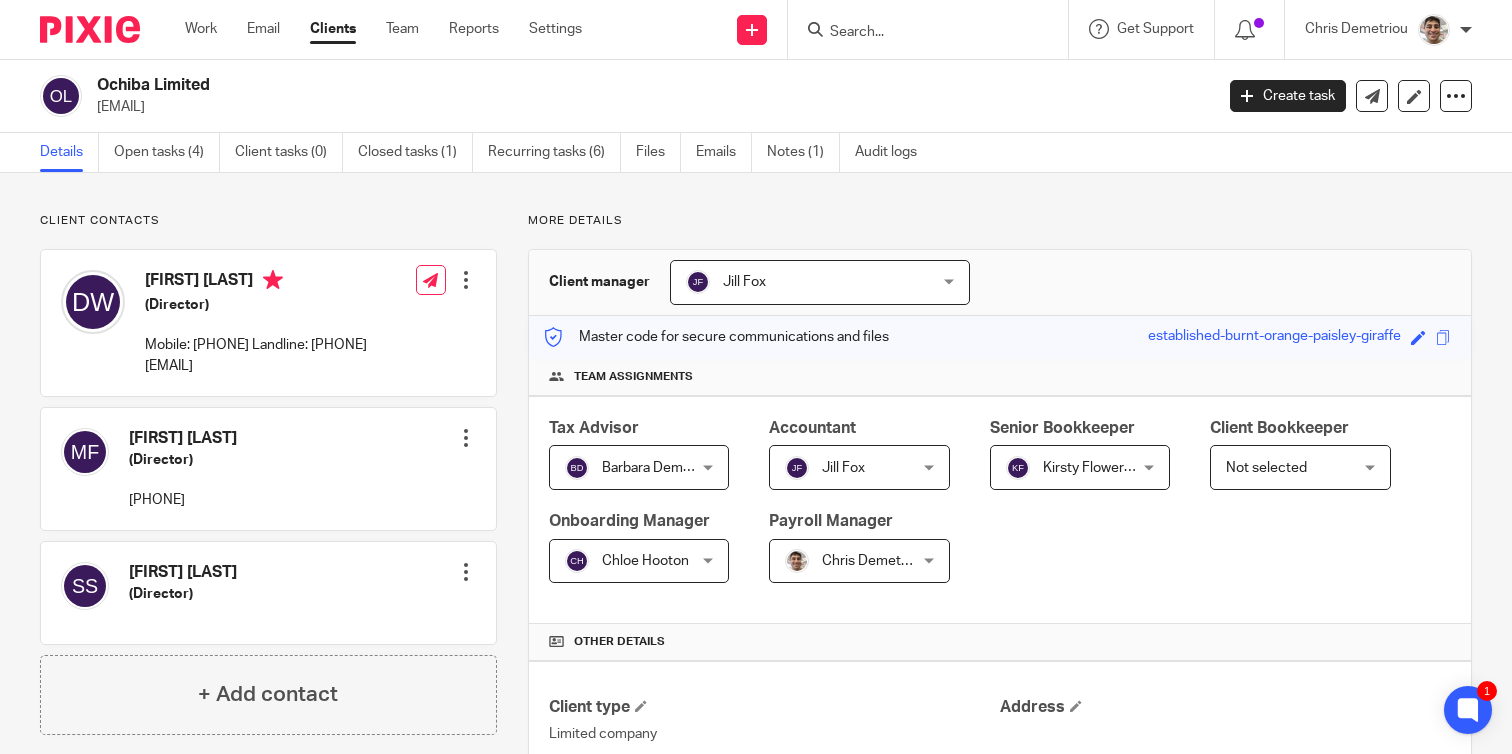 click at bounding box center [466, 280] 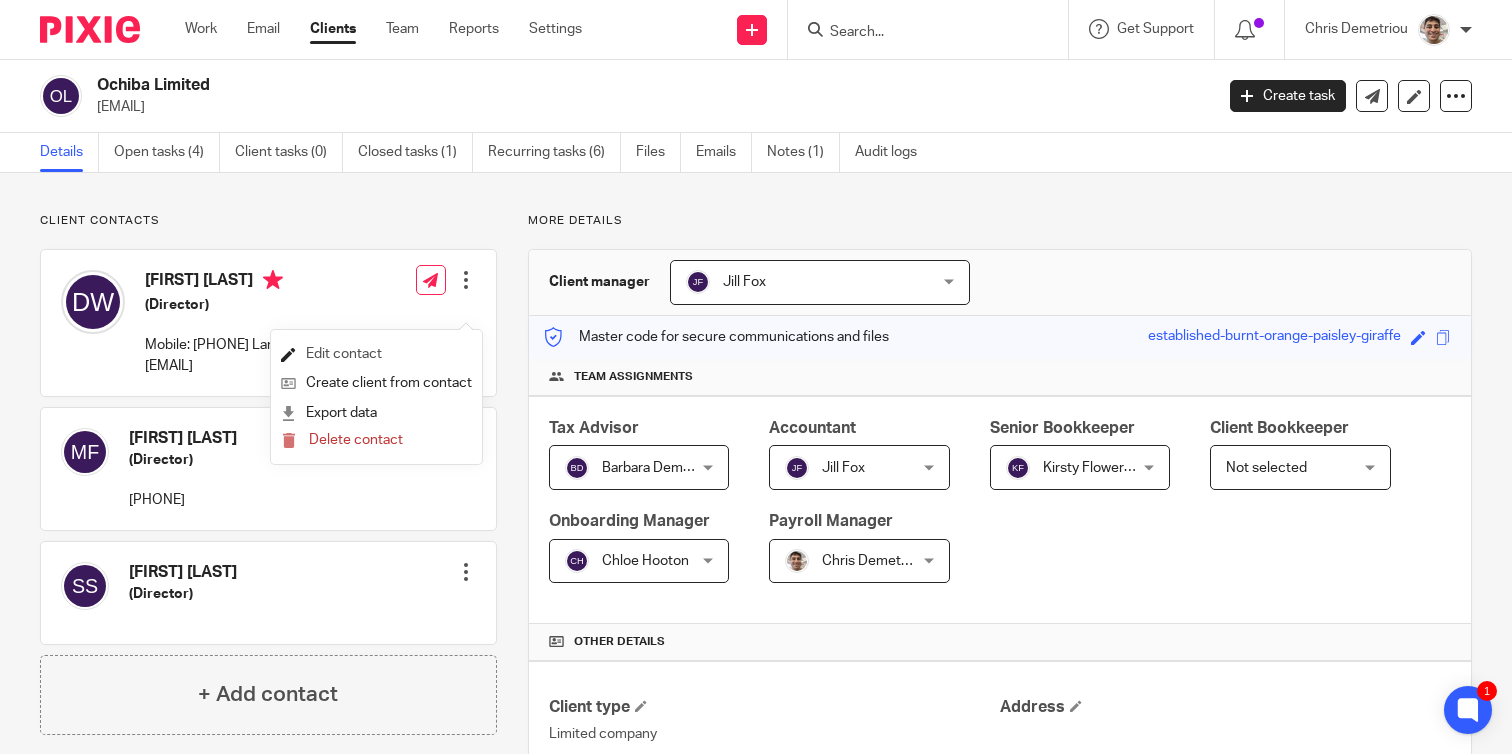 click on "Edit contact" at bounding box center (376, 354) 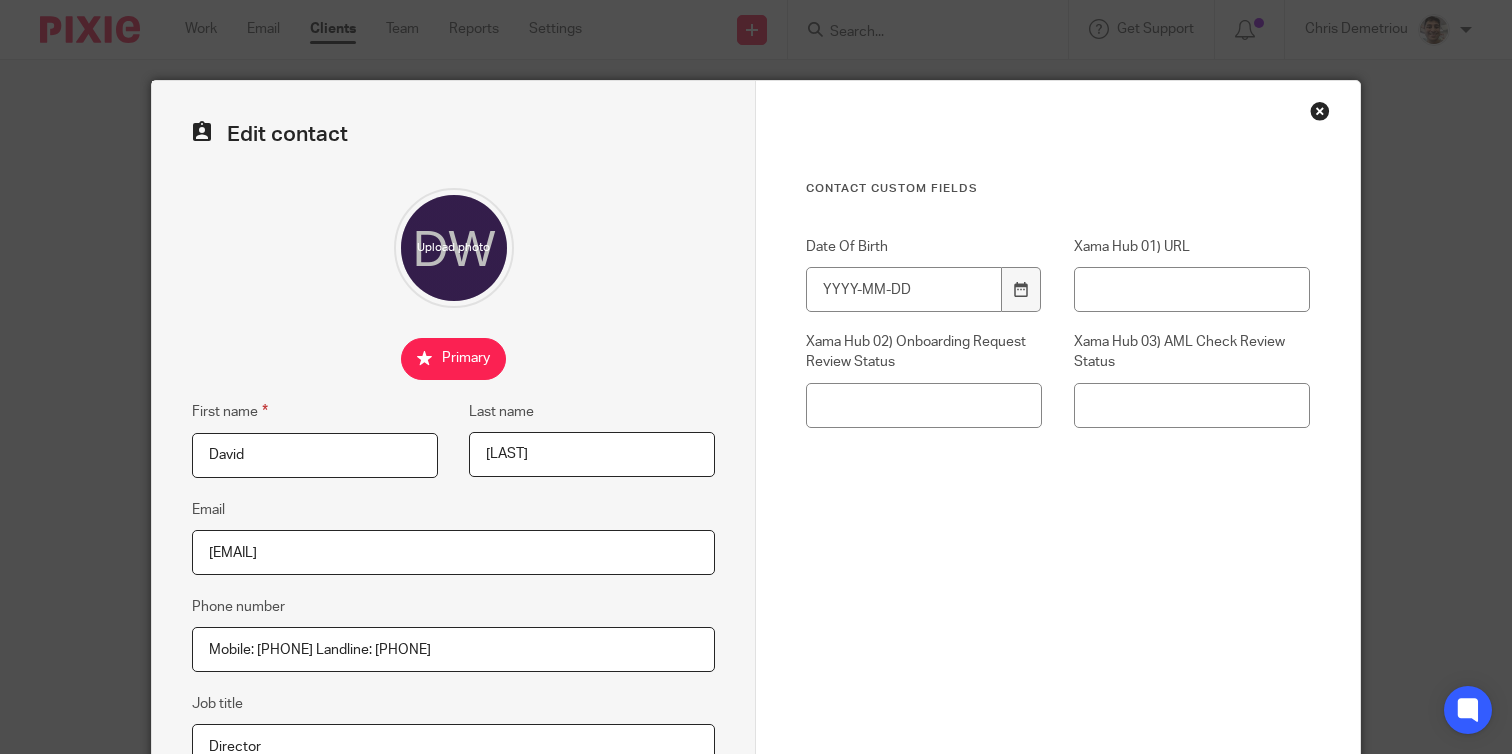 scroll, scrollTop: 0, scrollLeft: 0, axis: both 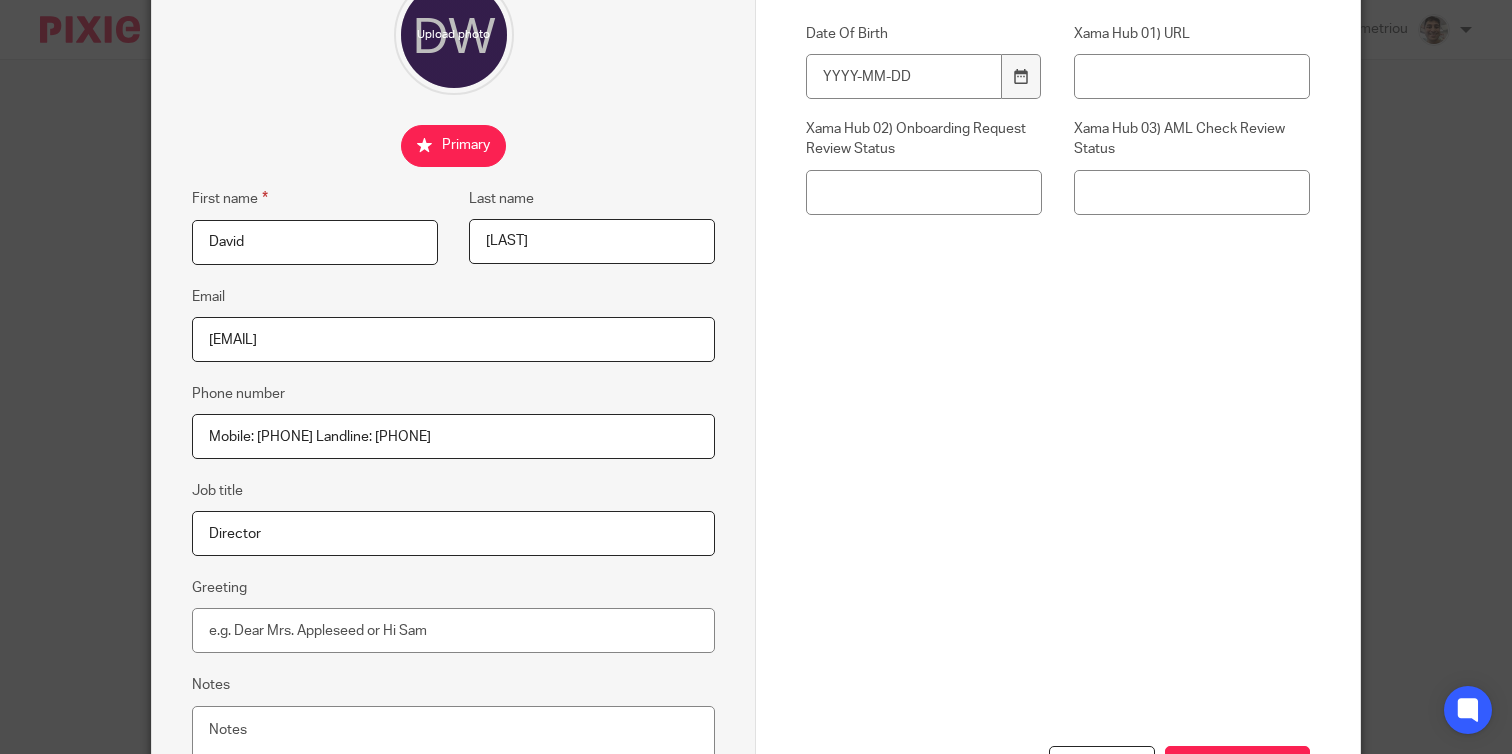 click on "marium.daryan@ochiba.co.uk" at bounding box center [453, 339] 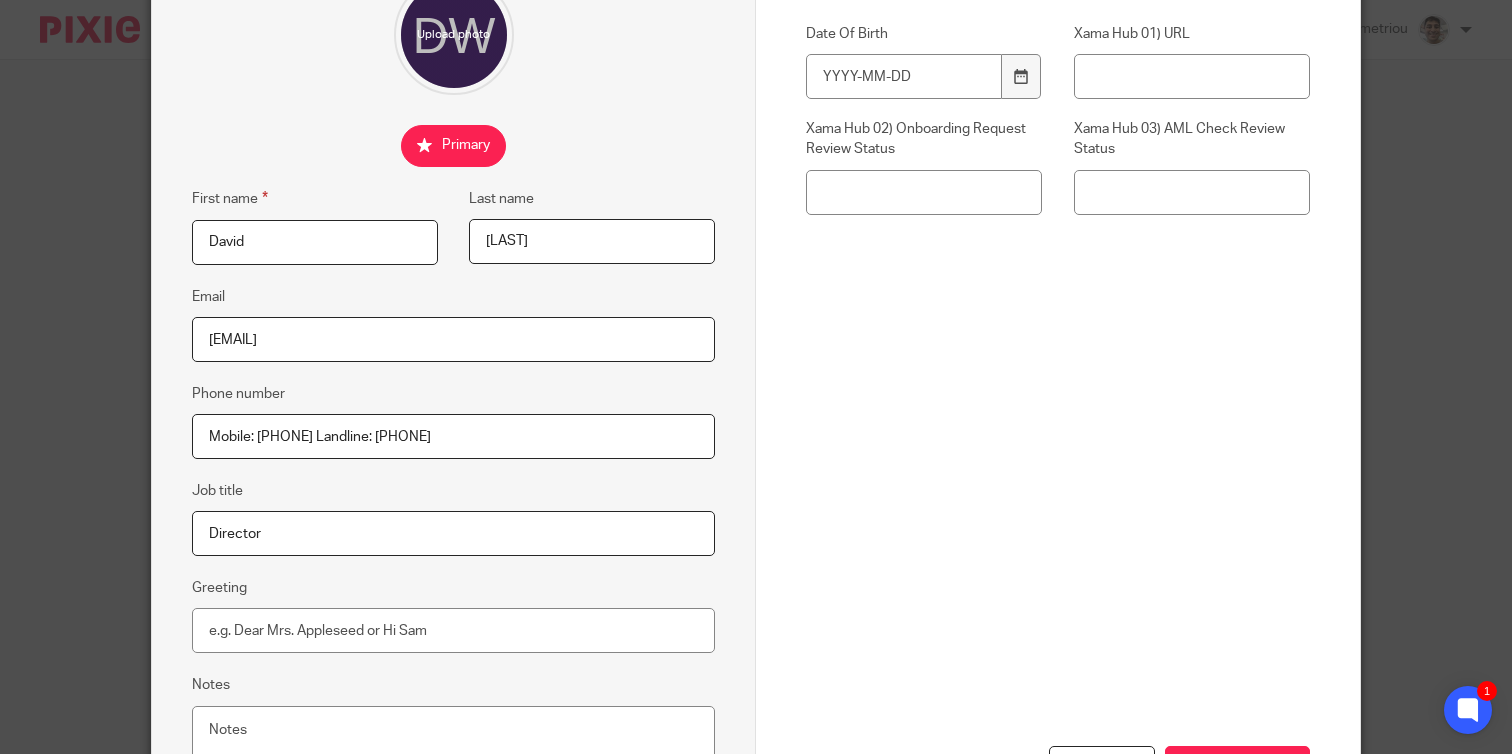 paste on "mailto:Dave.worsman@ochiba.co.uk" 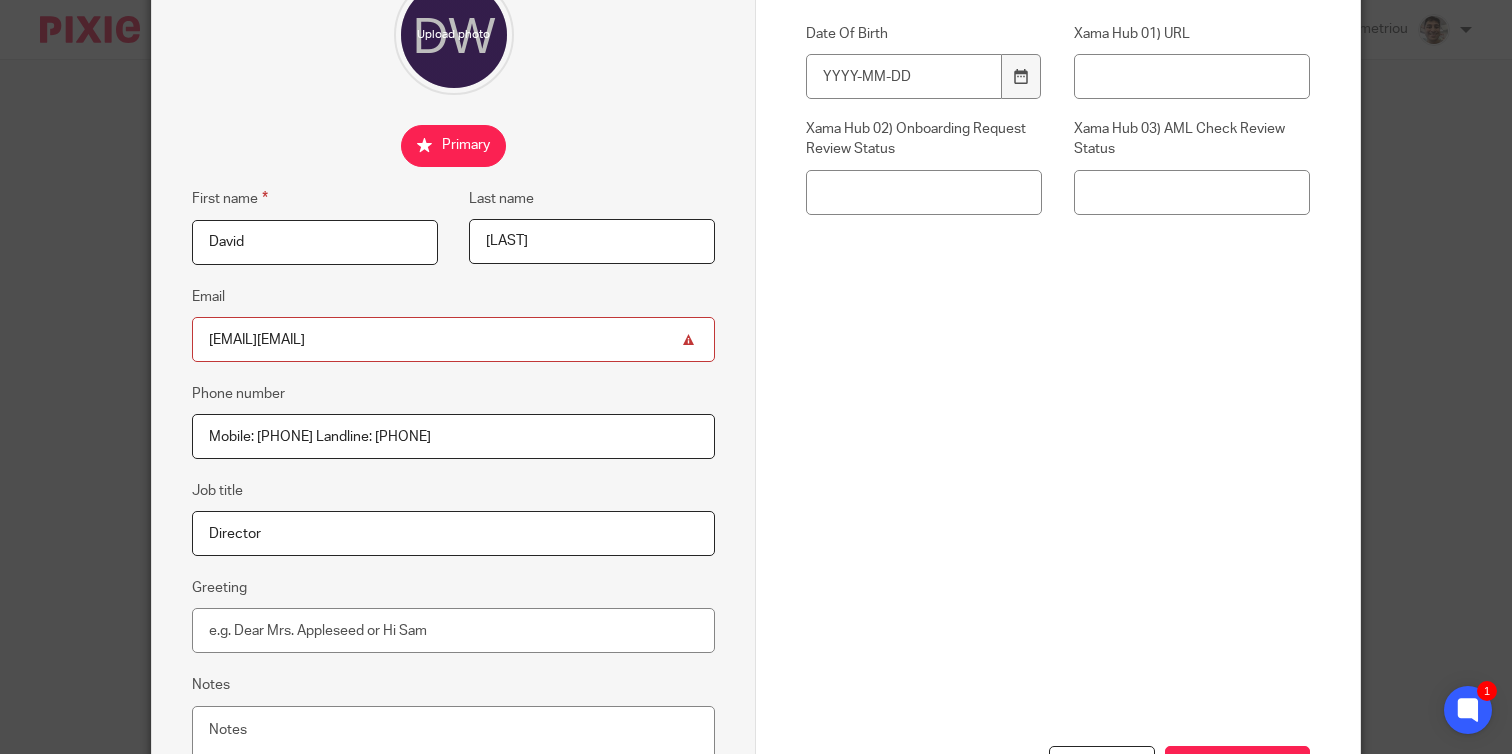 drag, startPoint x: 435, startPoint y: 339, endPoint x: 698, endPoint y: 348, distance: 263.15396 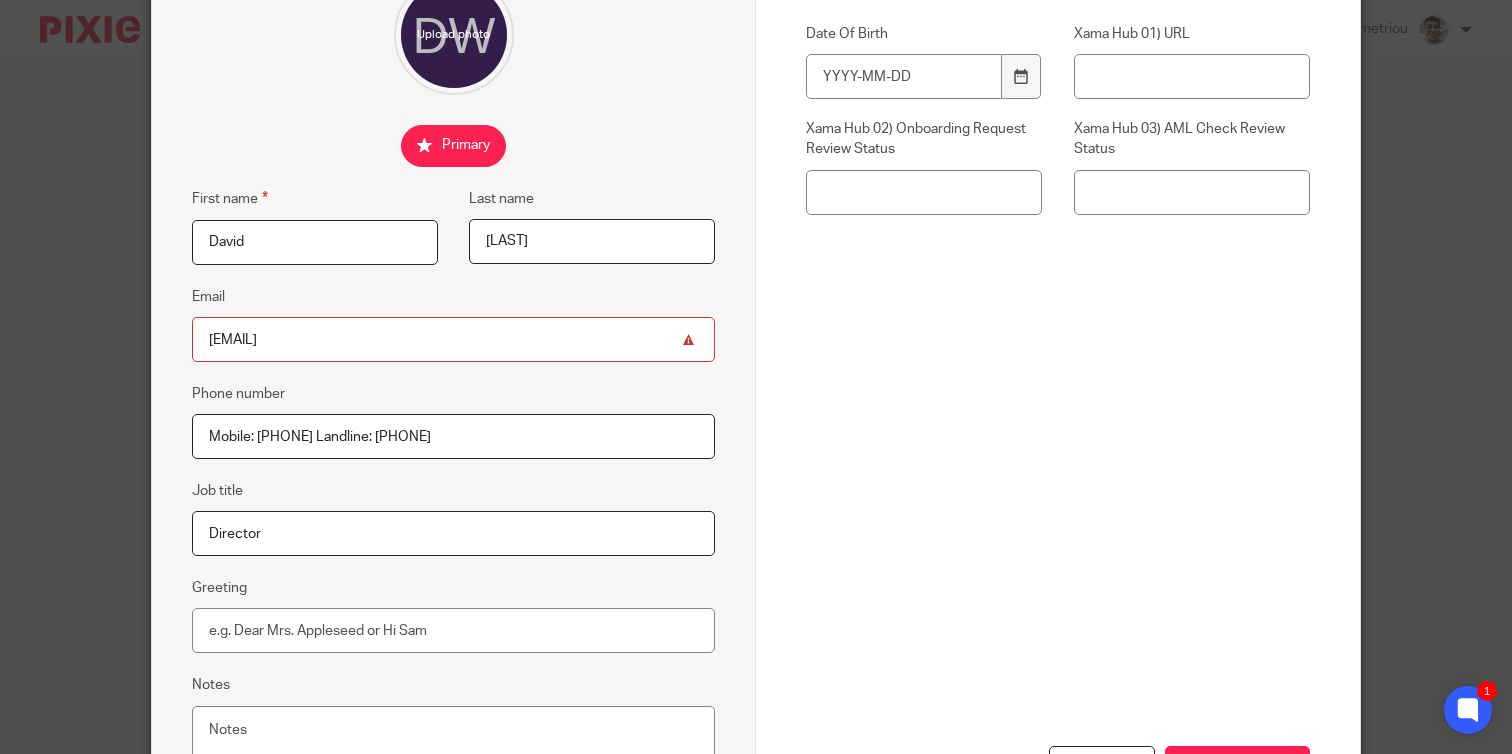scroll, scrollTop: 379, scrollLeft: 0, axis: vertical 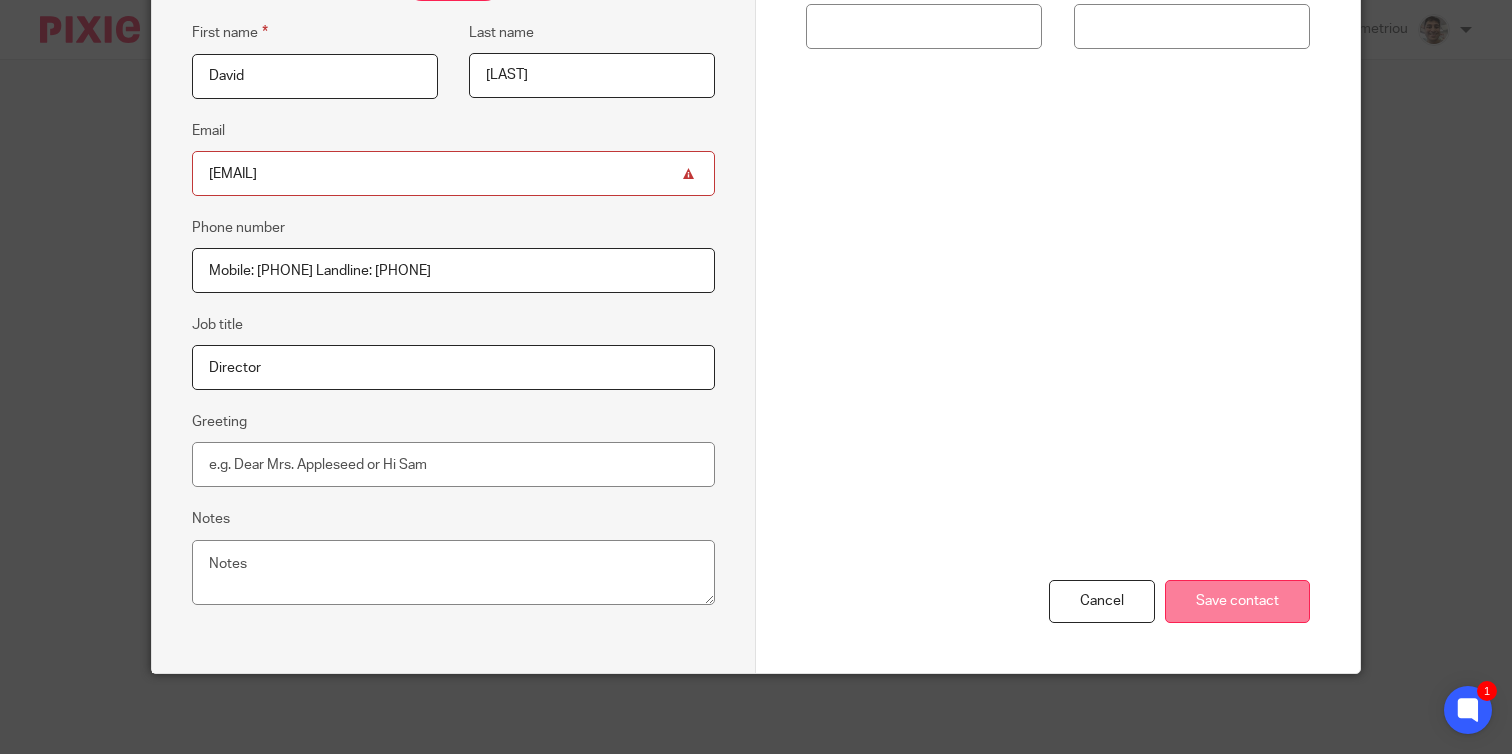 click on "Save contact" at bounding box center (1237, 601) 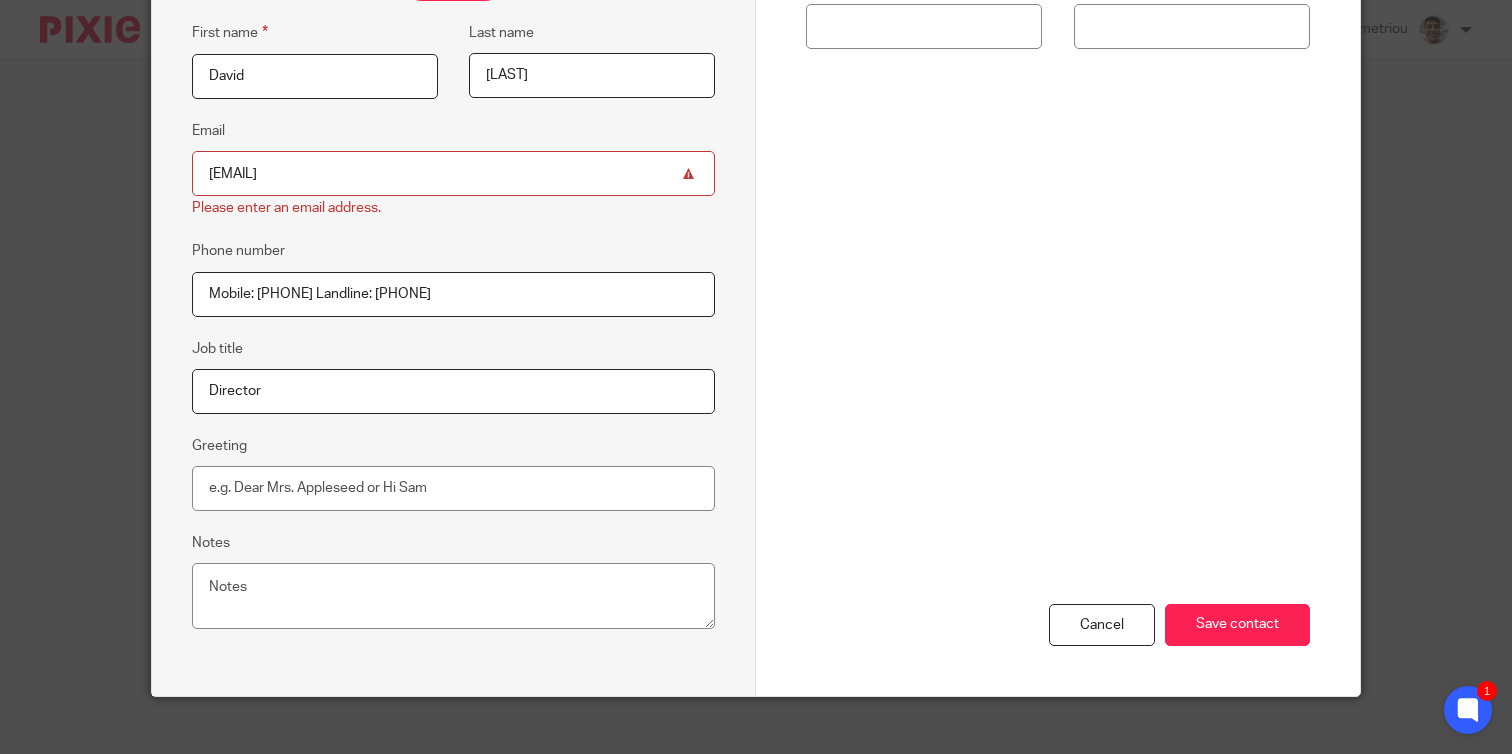 click on "mailto:Dave.worsman@ochiba.co.uk" at bounding box center (453, 173) 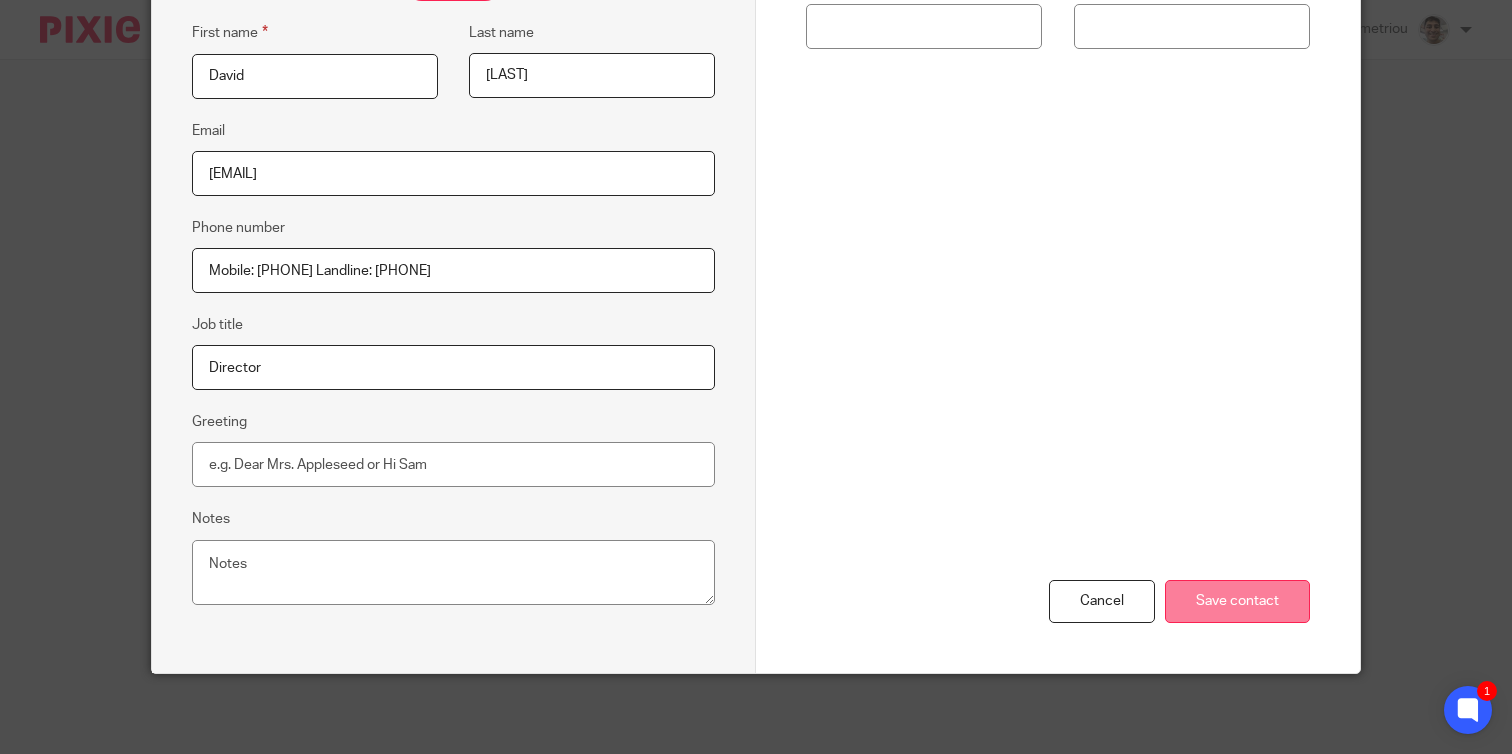 type on "Dave.worsman@ochiba.co.uk" 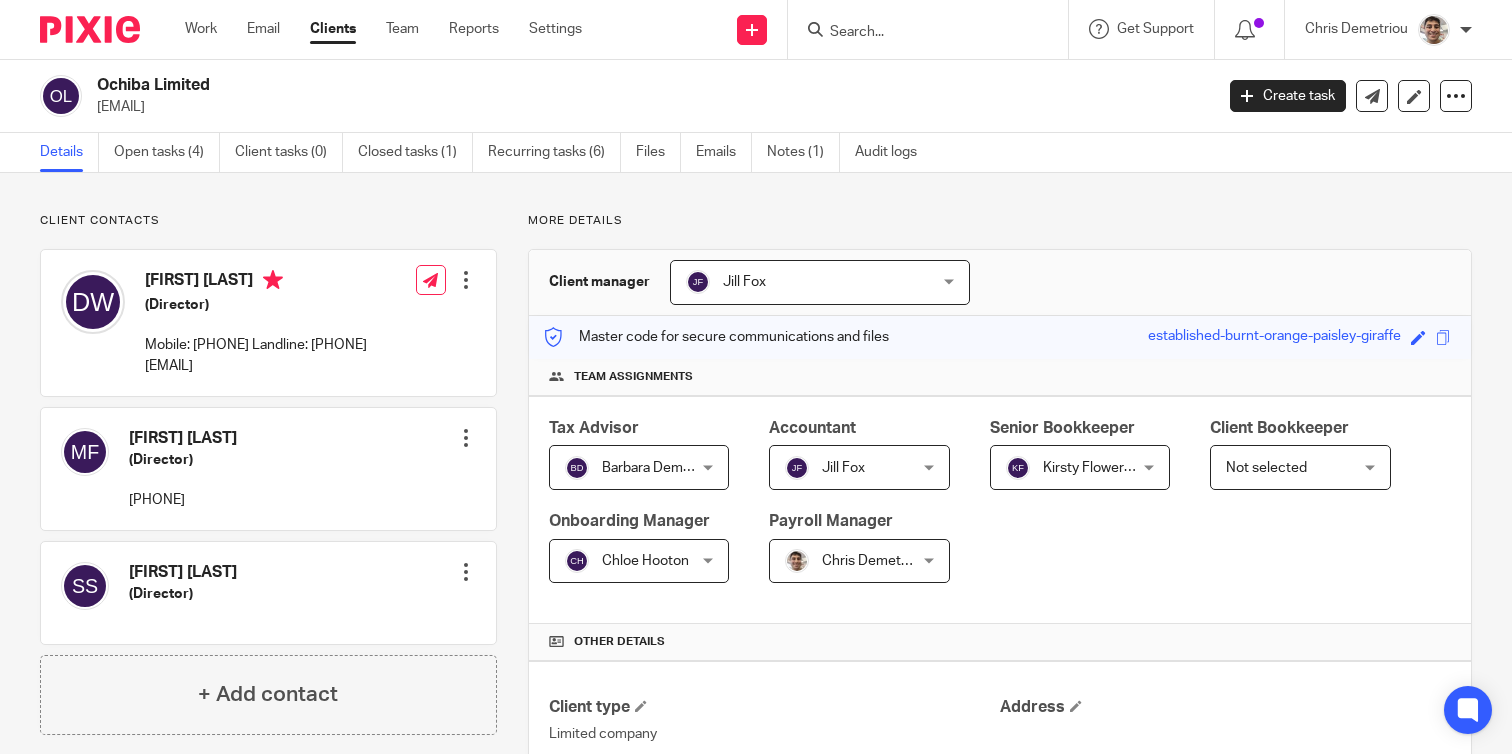 scroll, scrollTop: 0, scrollLeft: 0, axis: both 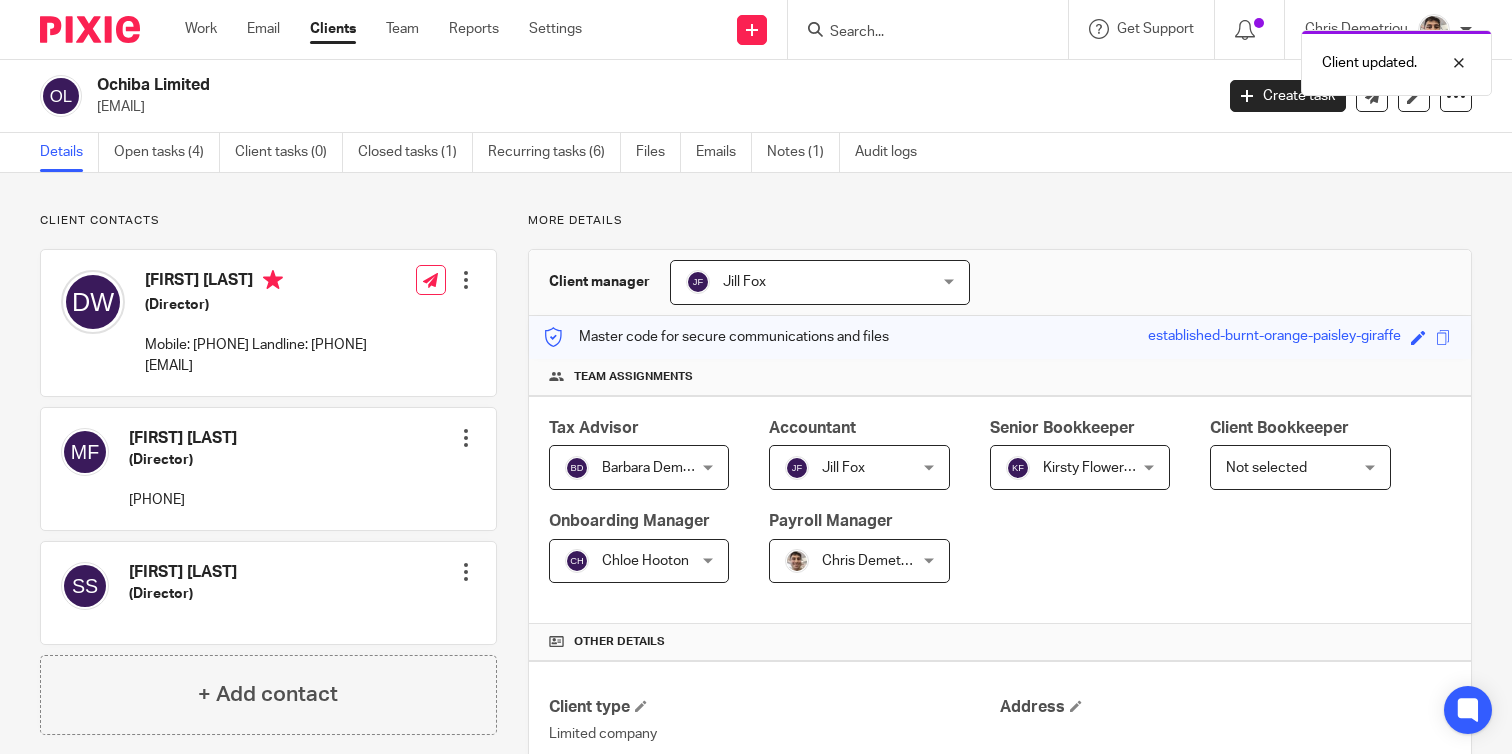 click at bounding box center (466, 438) 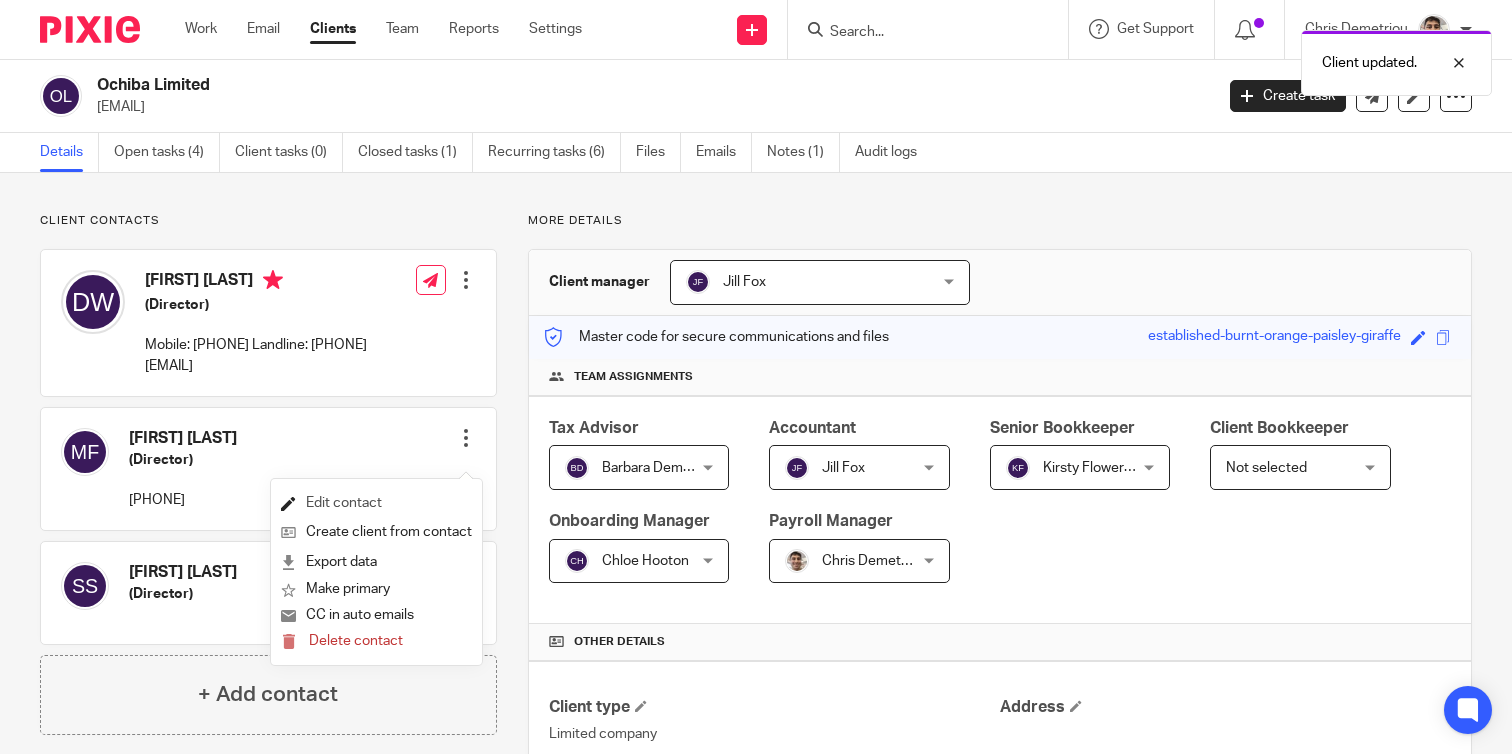click on "Edit contact" at bounding box center [376, 503] 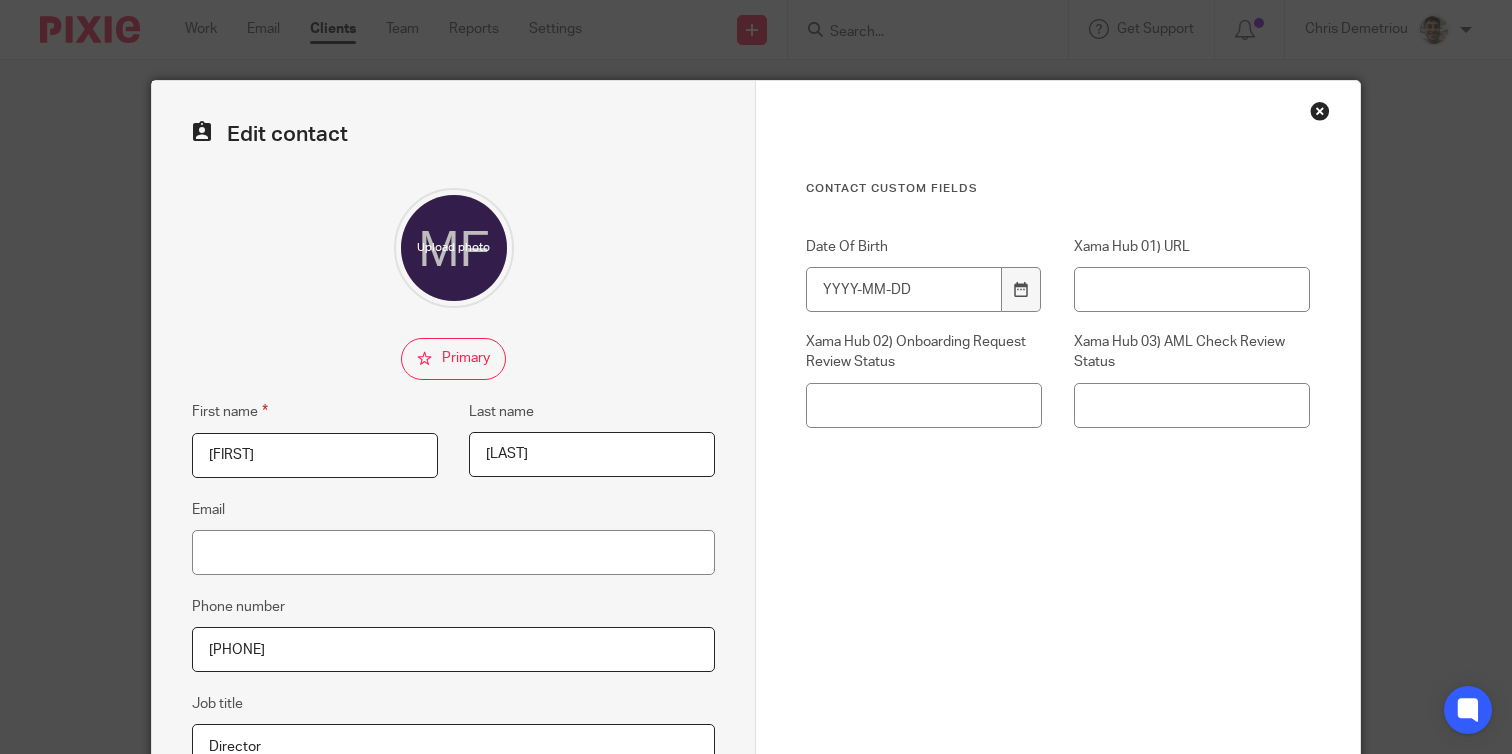 scroll, scrollTop: 0, scrollLeft: 0, axis: both 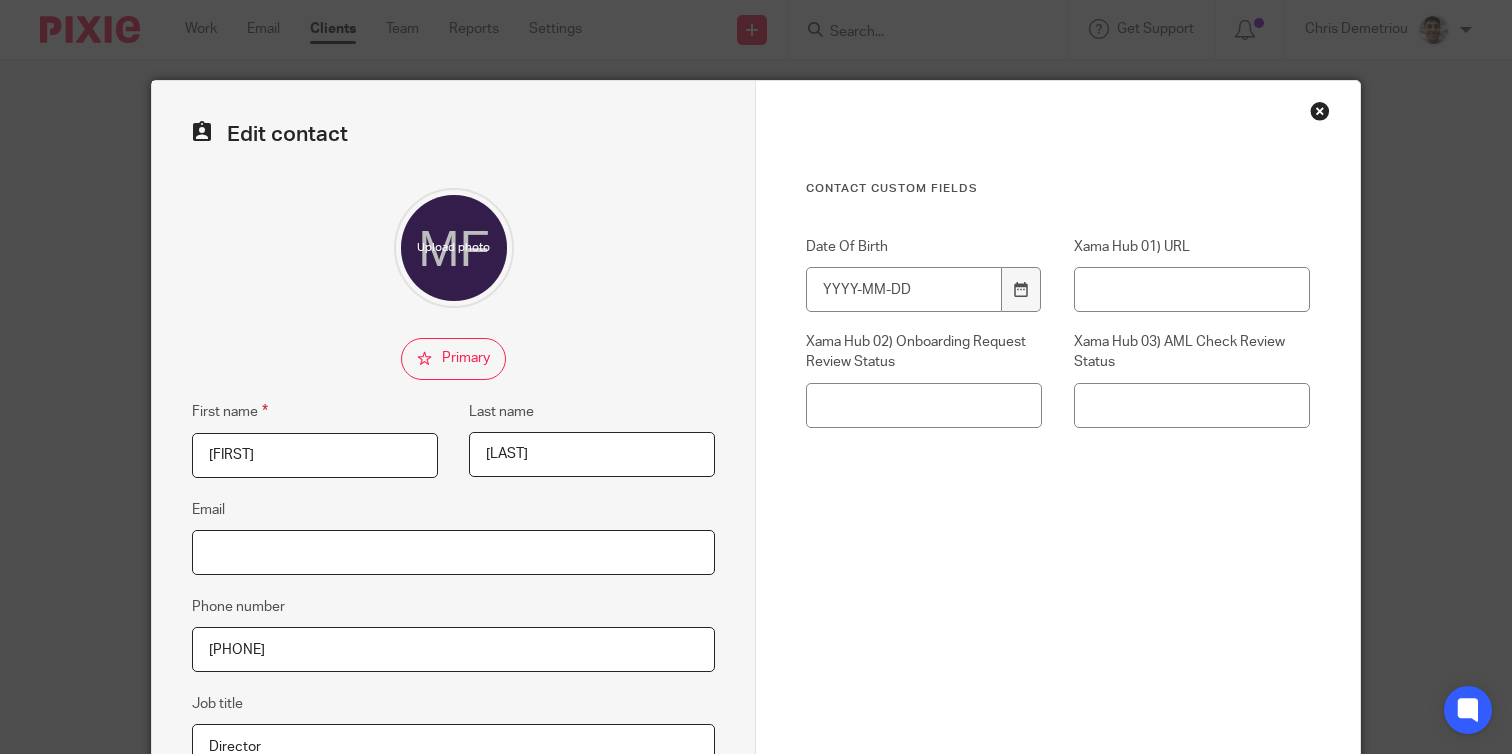 click on "Email" at bounding box center [453, 552] 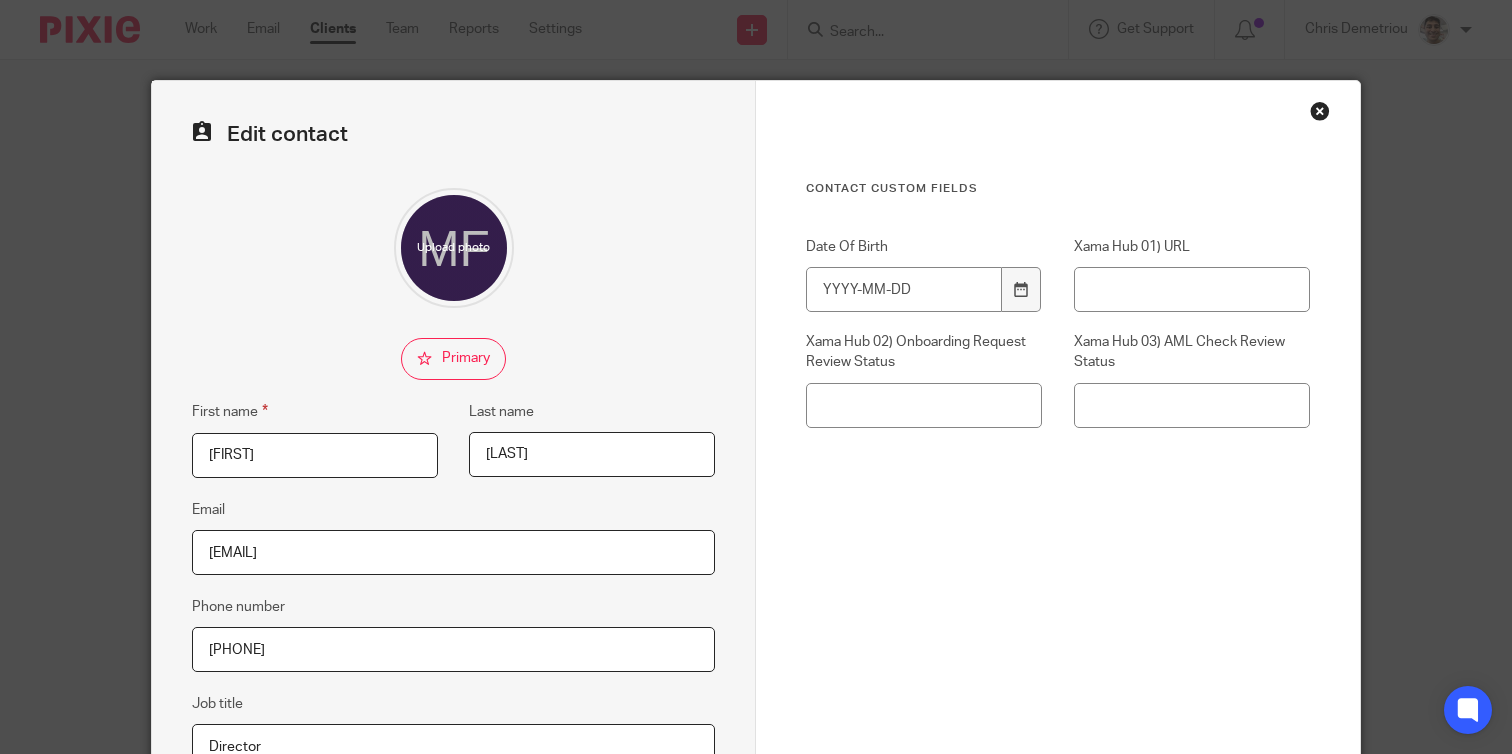 scroll, scrollTop: 379, scrollLeft: 0, axis: vertical 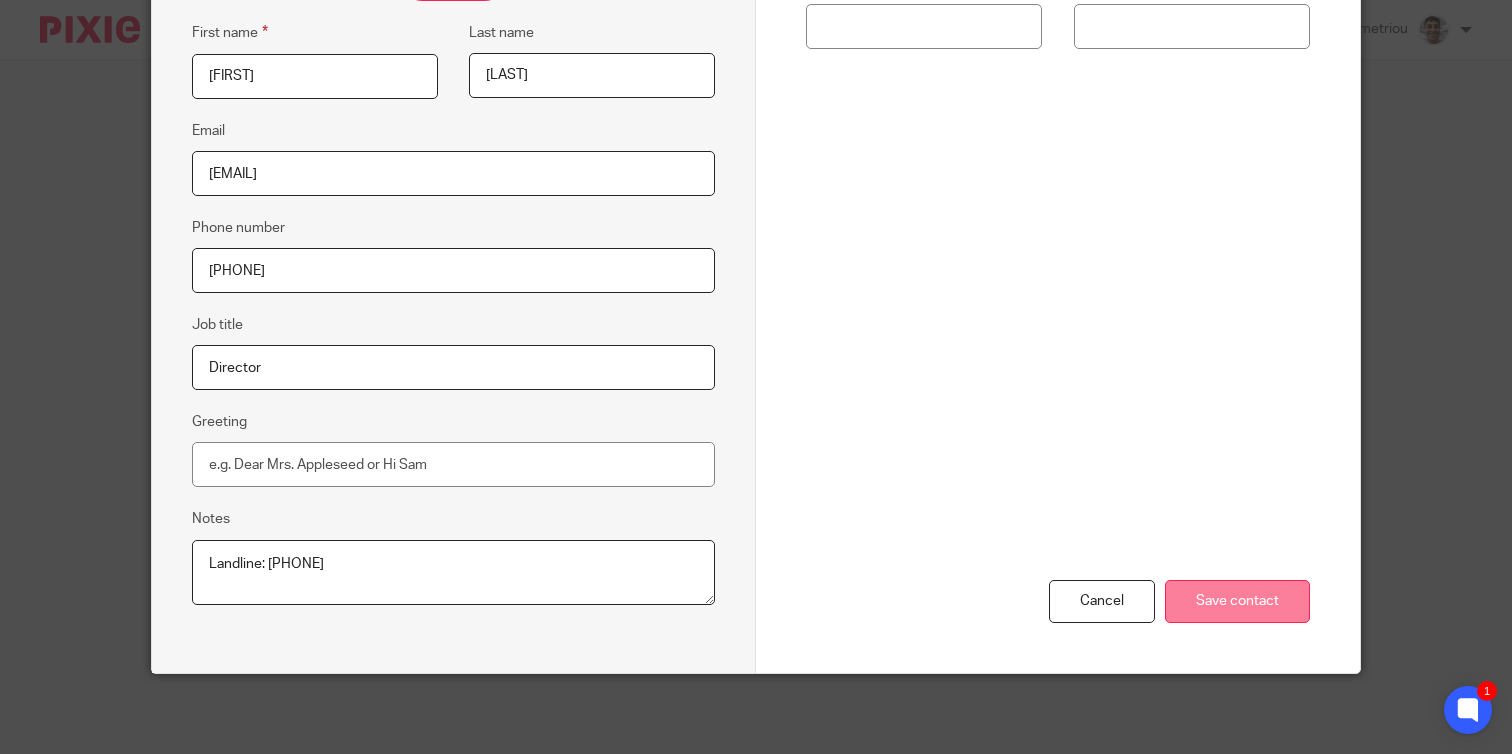 type on "[EMAIL]" 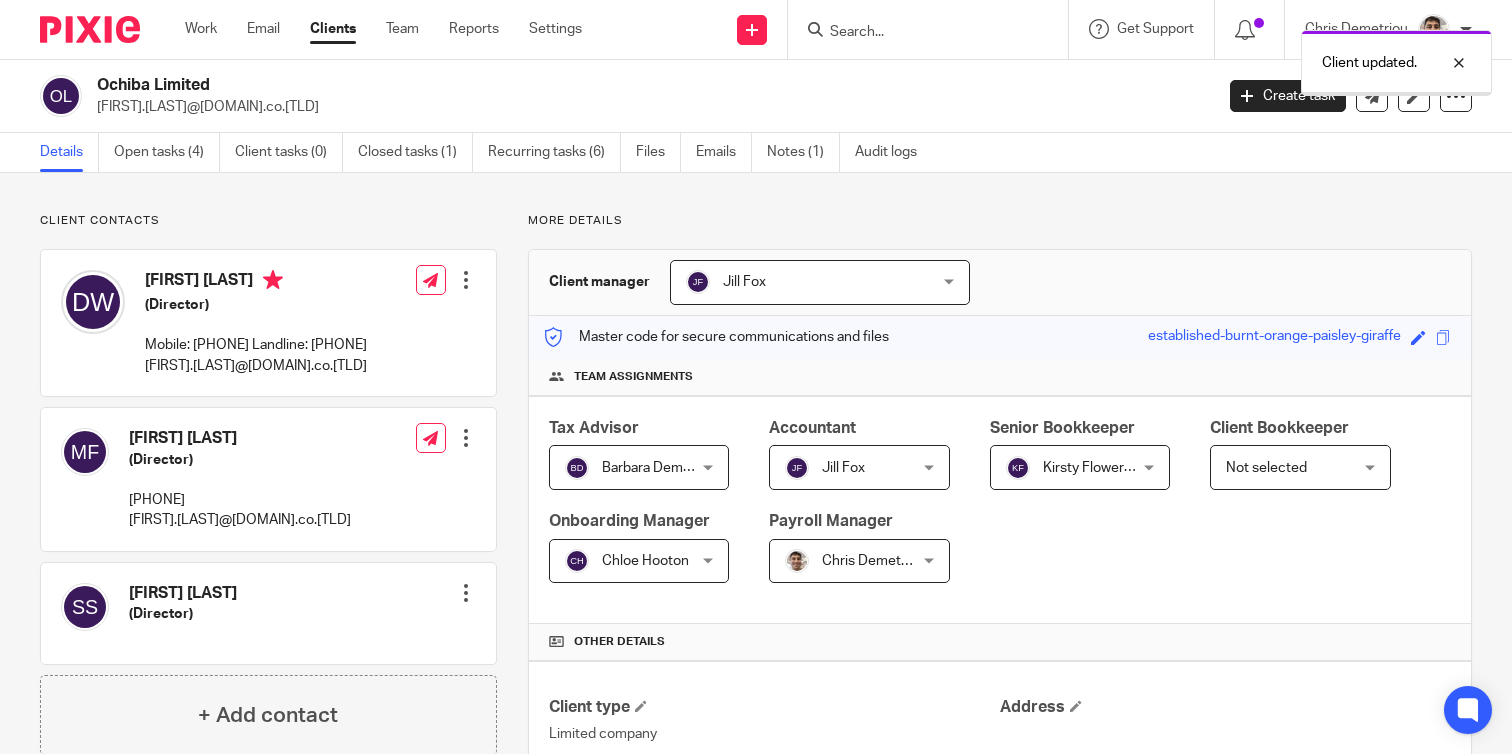 scroll, scrollTop: 0, scrollLeft: 0, axis: both 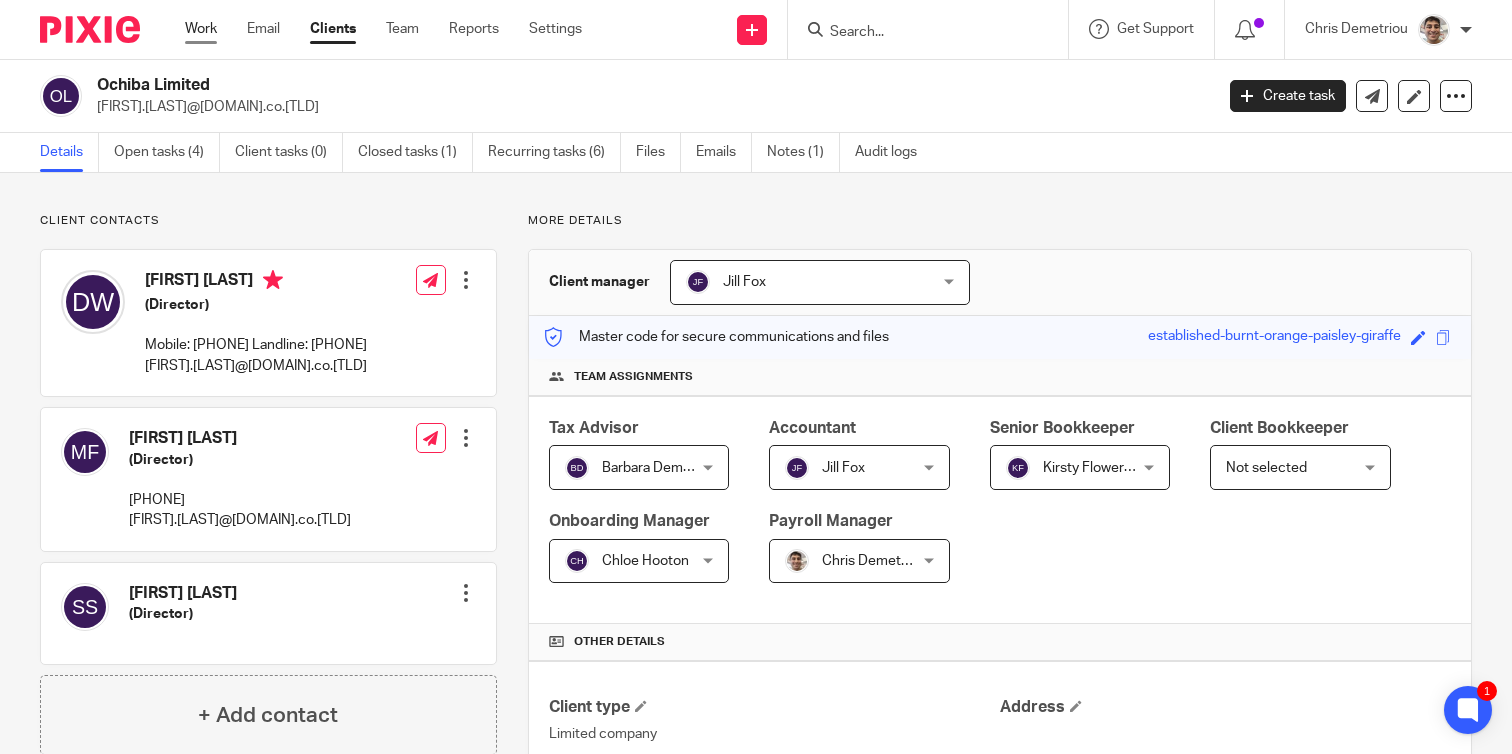 click on "Work" at bounding box center (201, 29) 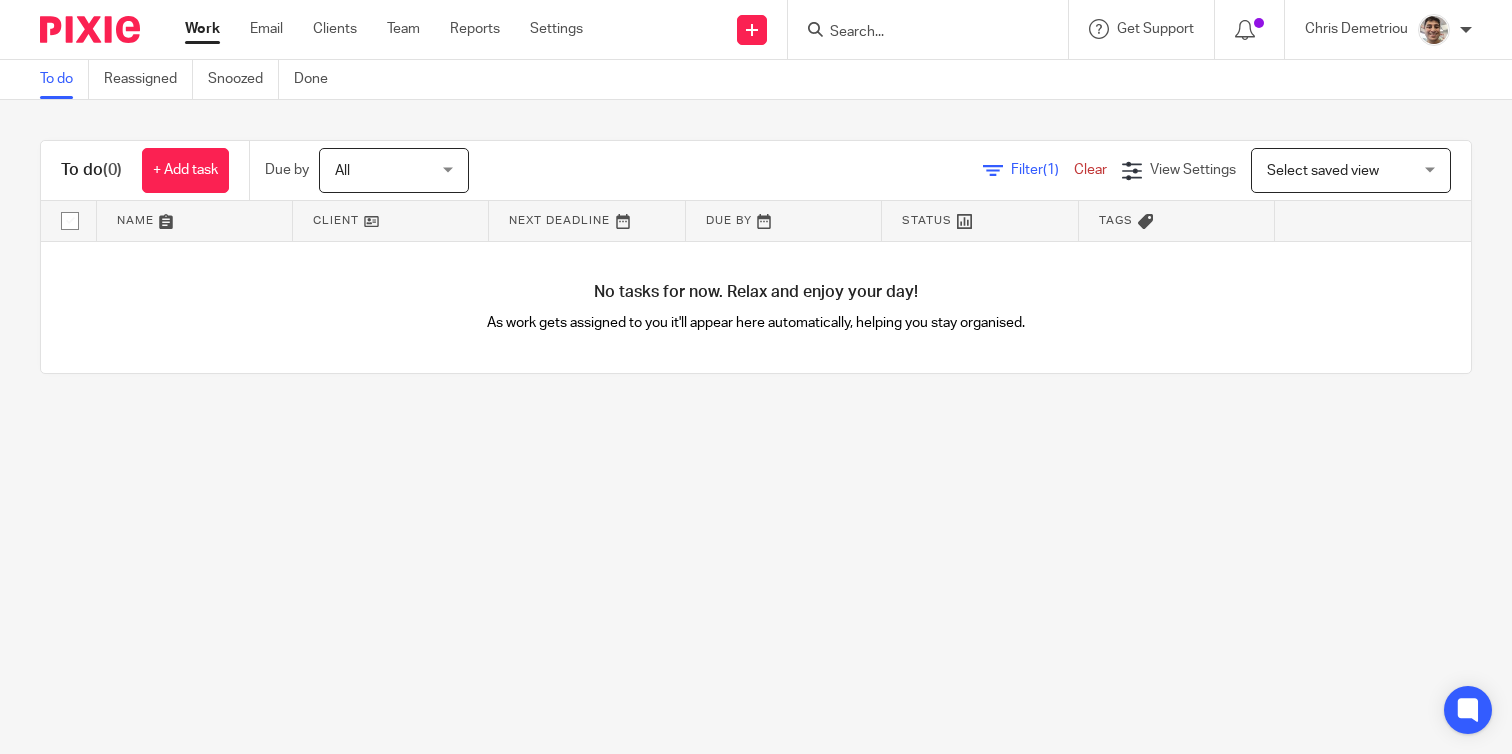 scroll, scrollTop: 0, scrollLeft: 0, axis: both 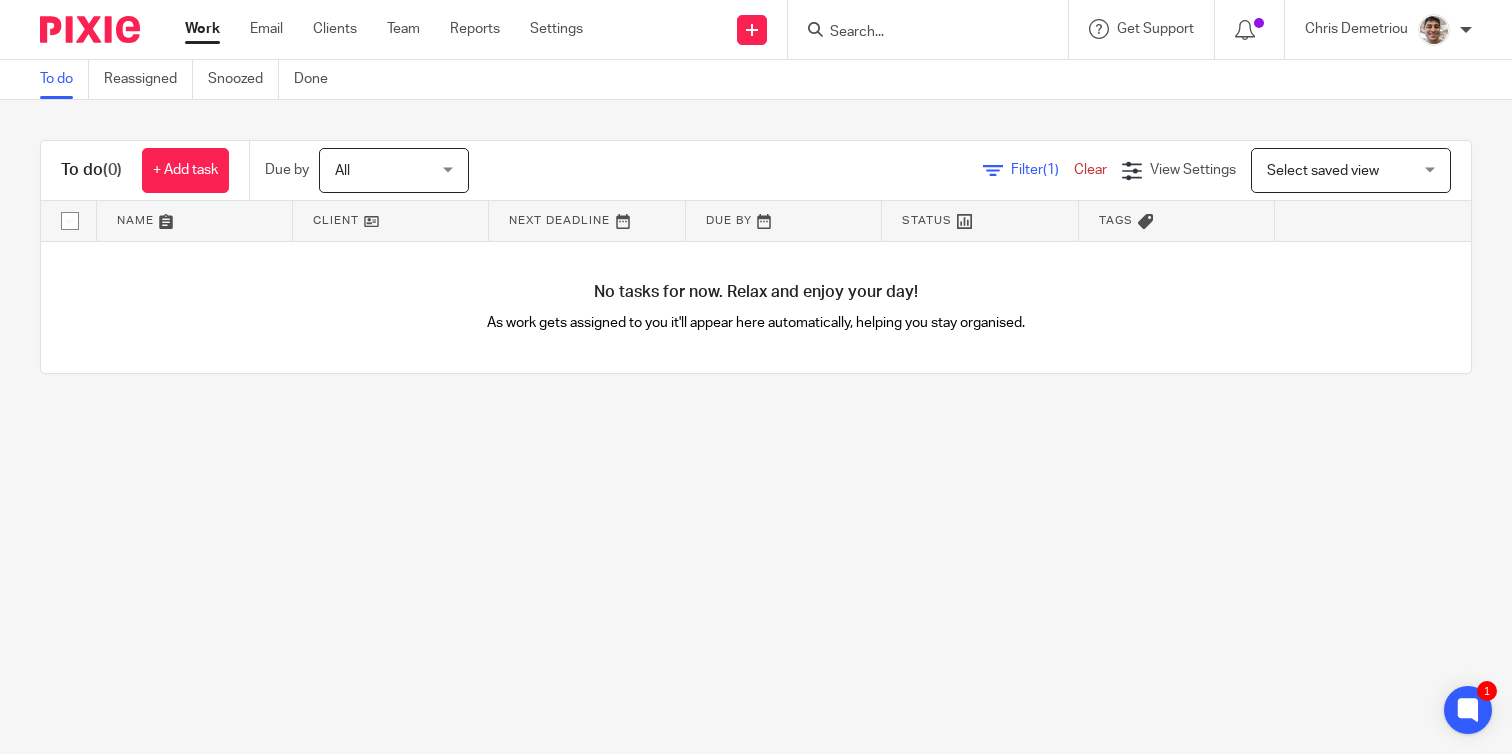 click on "To do
Reassigned
Snoozed
Done
To do
(0)   + Add task    Due by
All
All
Today
Tomorrow
This week
Next week
This month
Next month
All
all     Filter
(1) Clear     View Settings   View Settings     (1) Filters   Clear   Save     Manage saved views
Select saved view
Select saved view
Select saved view
Name     Client     Next Deadline     Due By     Status   Tags     No tasks for now. Relax and enjoy your day!   As work gets assigned to you it'll appear here automatically, helping you stay organised.
Save new filter" at bounding box center [756, 377] 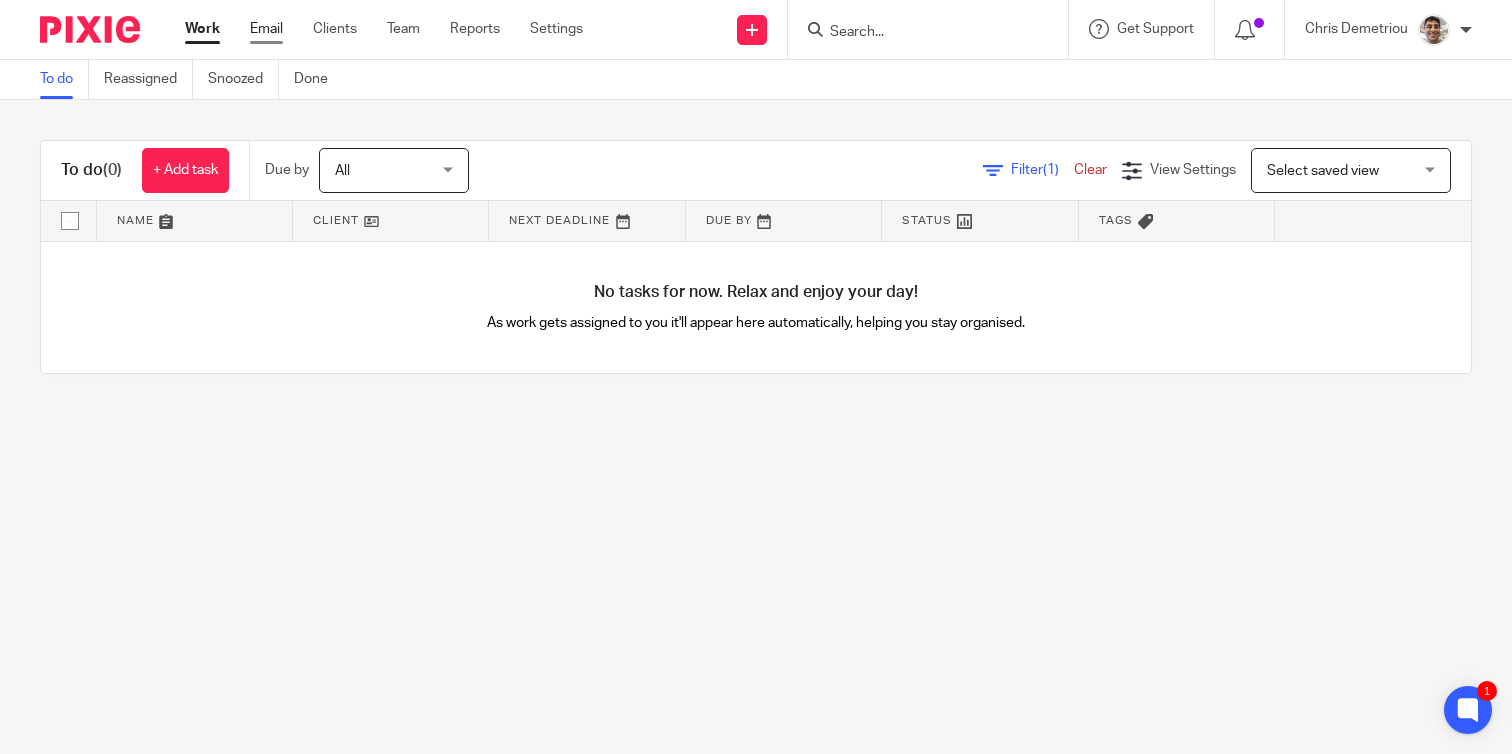 click on "Email" at bounding box center (266, 29) 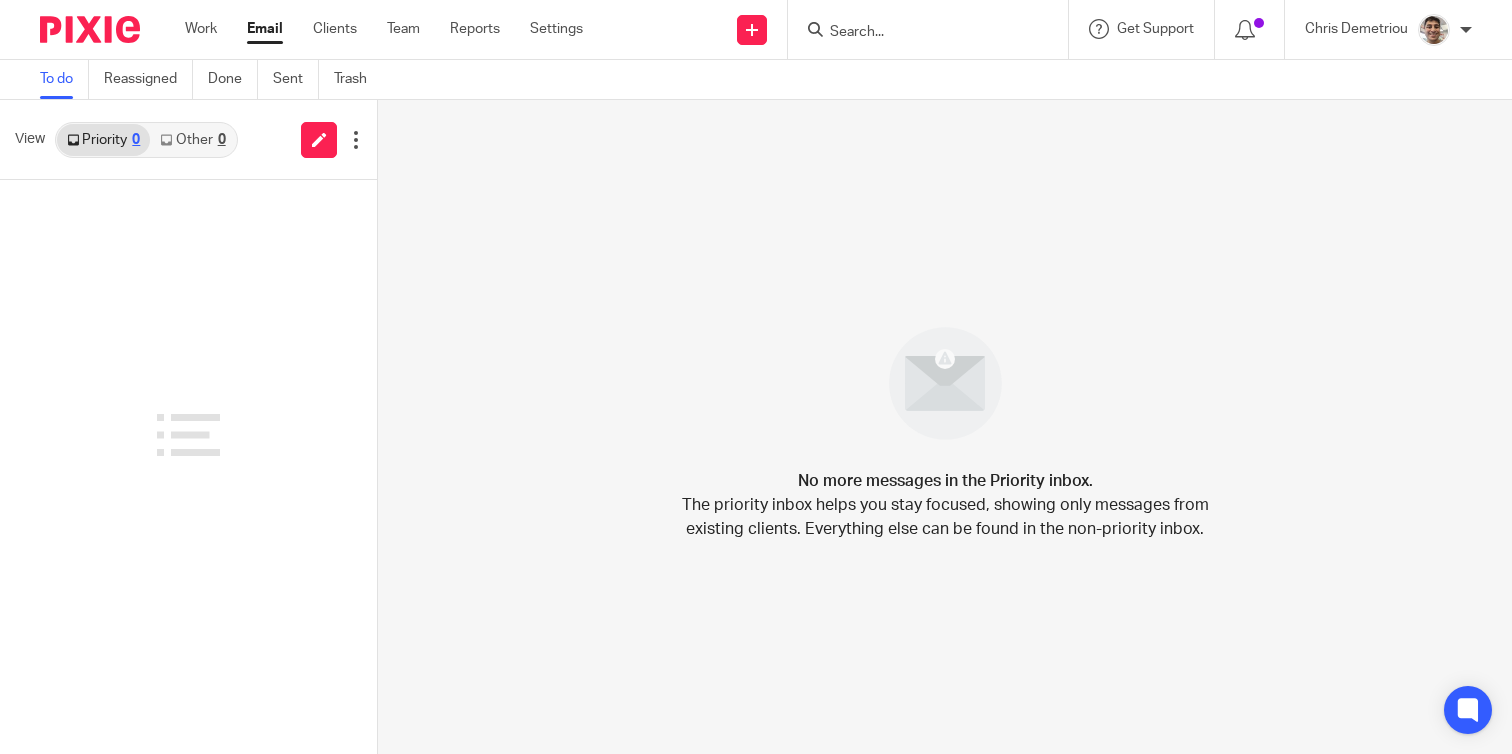 scroll, scrollTop: 0, scrollLeft: 0, axis: both 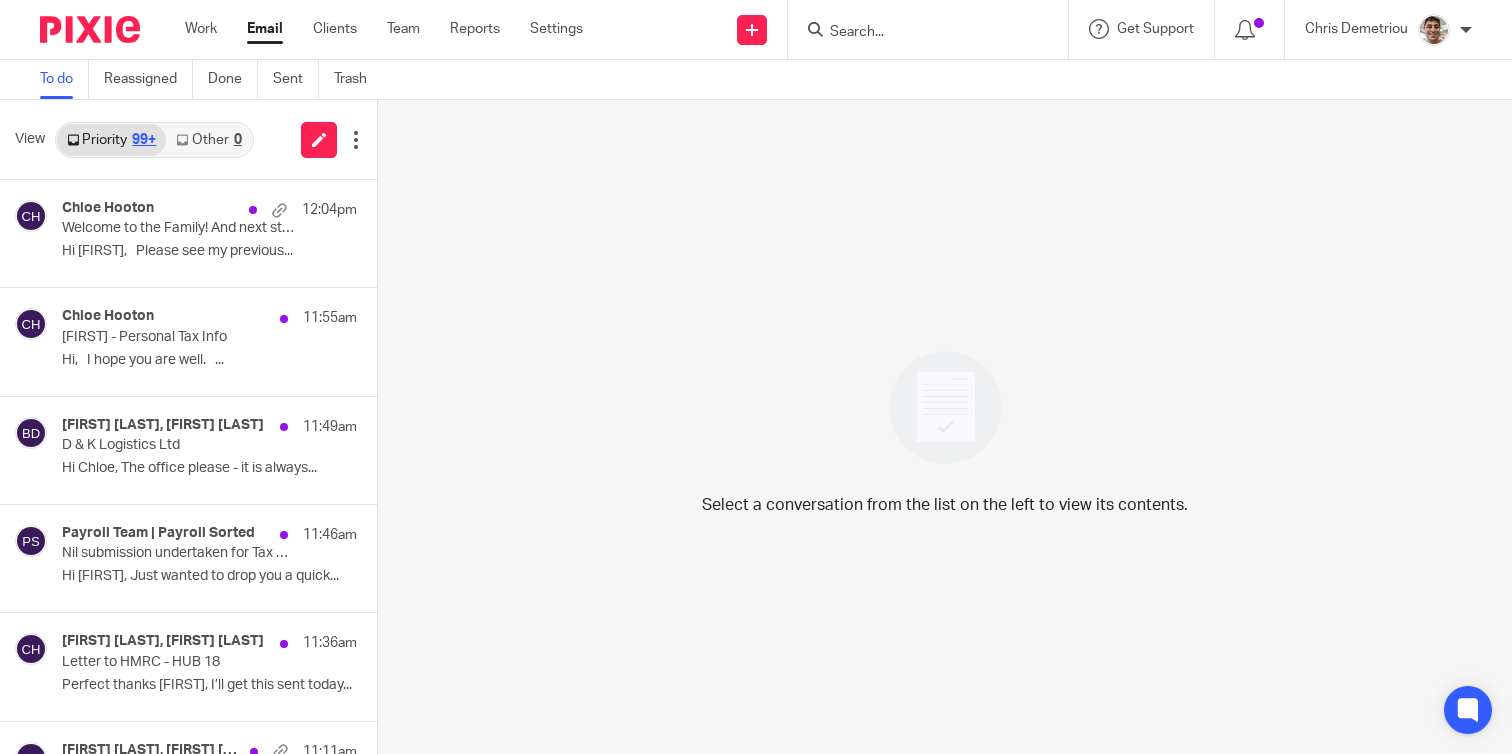 click at bounding box center (918, 33) 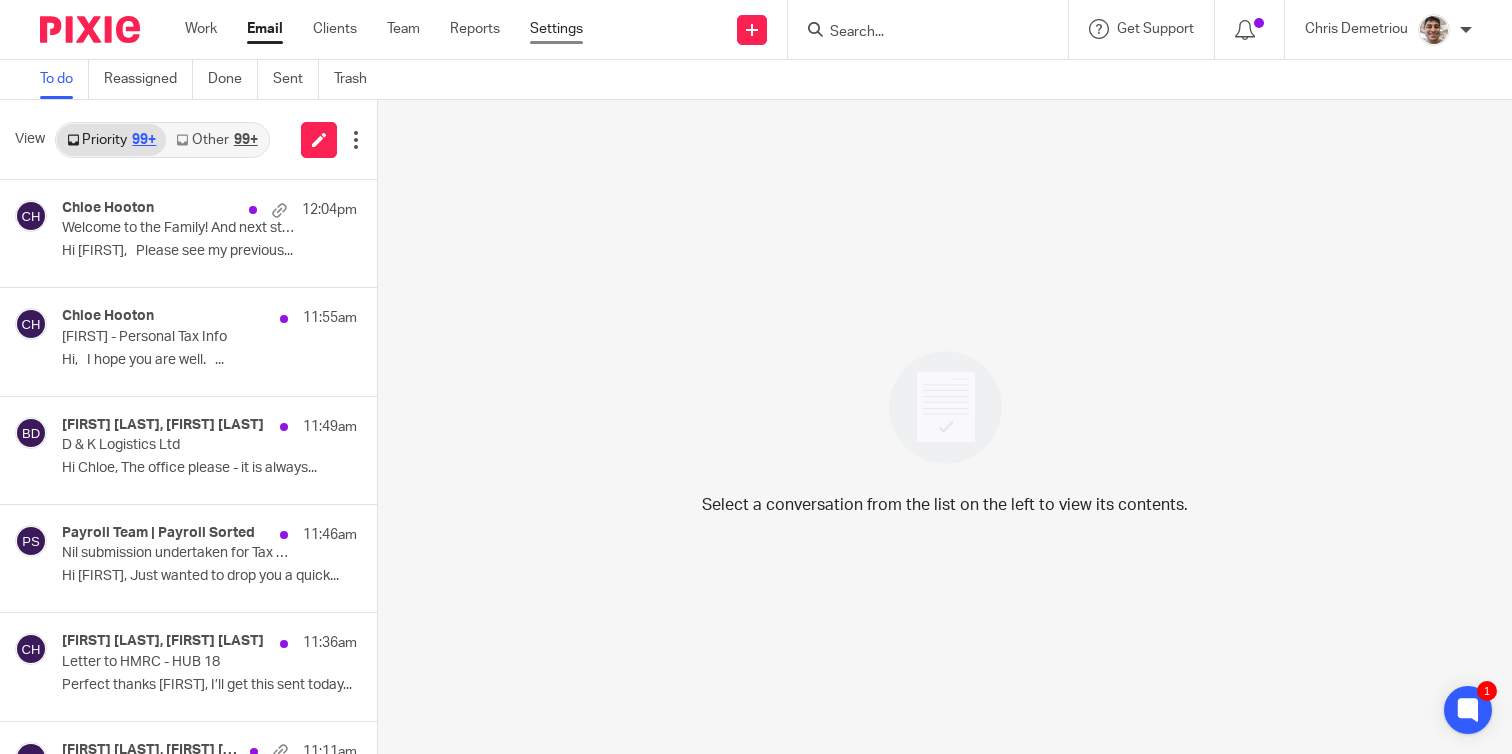 click on "Settings" at bounding box center [556, 29] 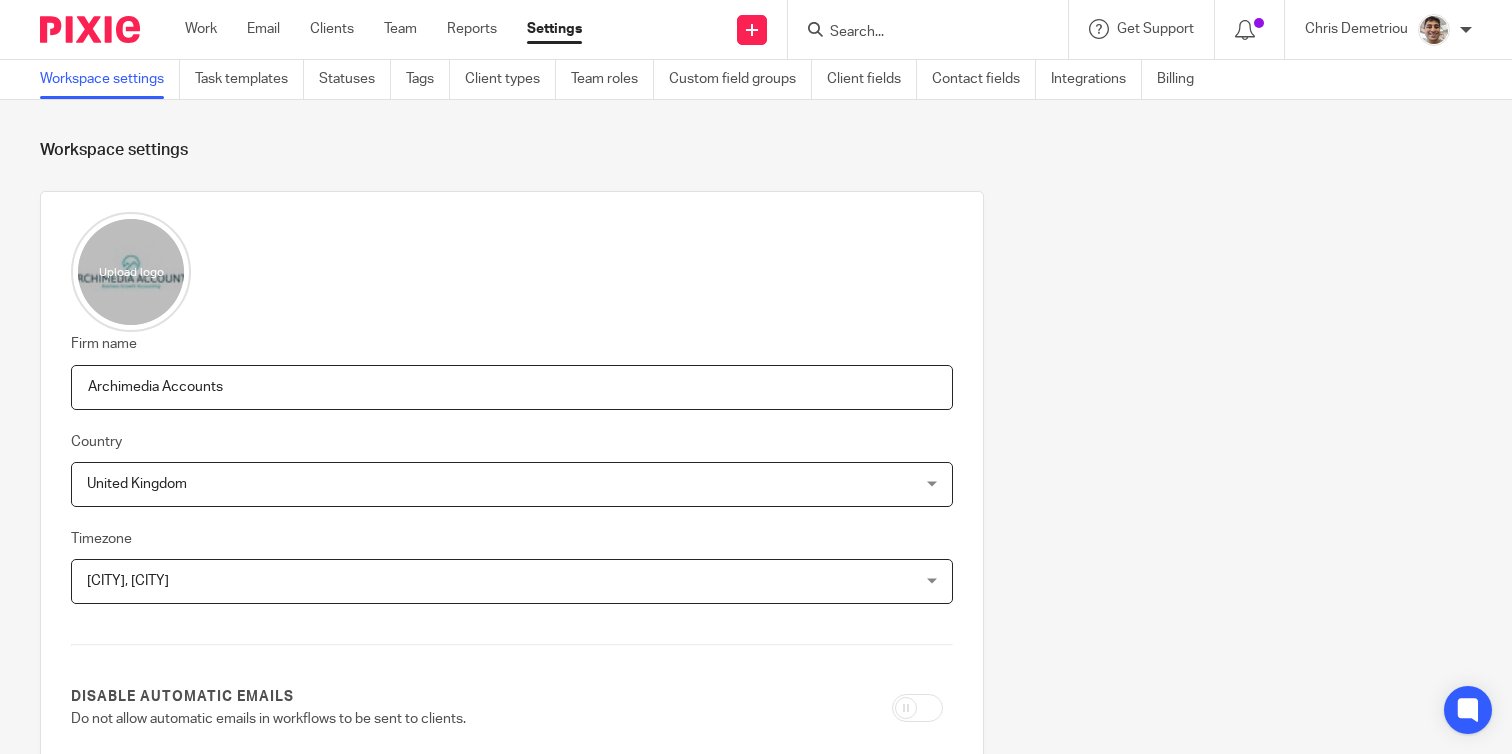 scroll, scrollTop: 0, scrollLeft: 0, axis: both 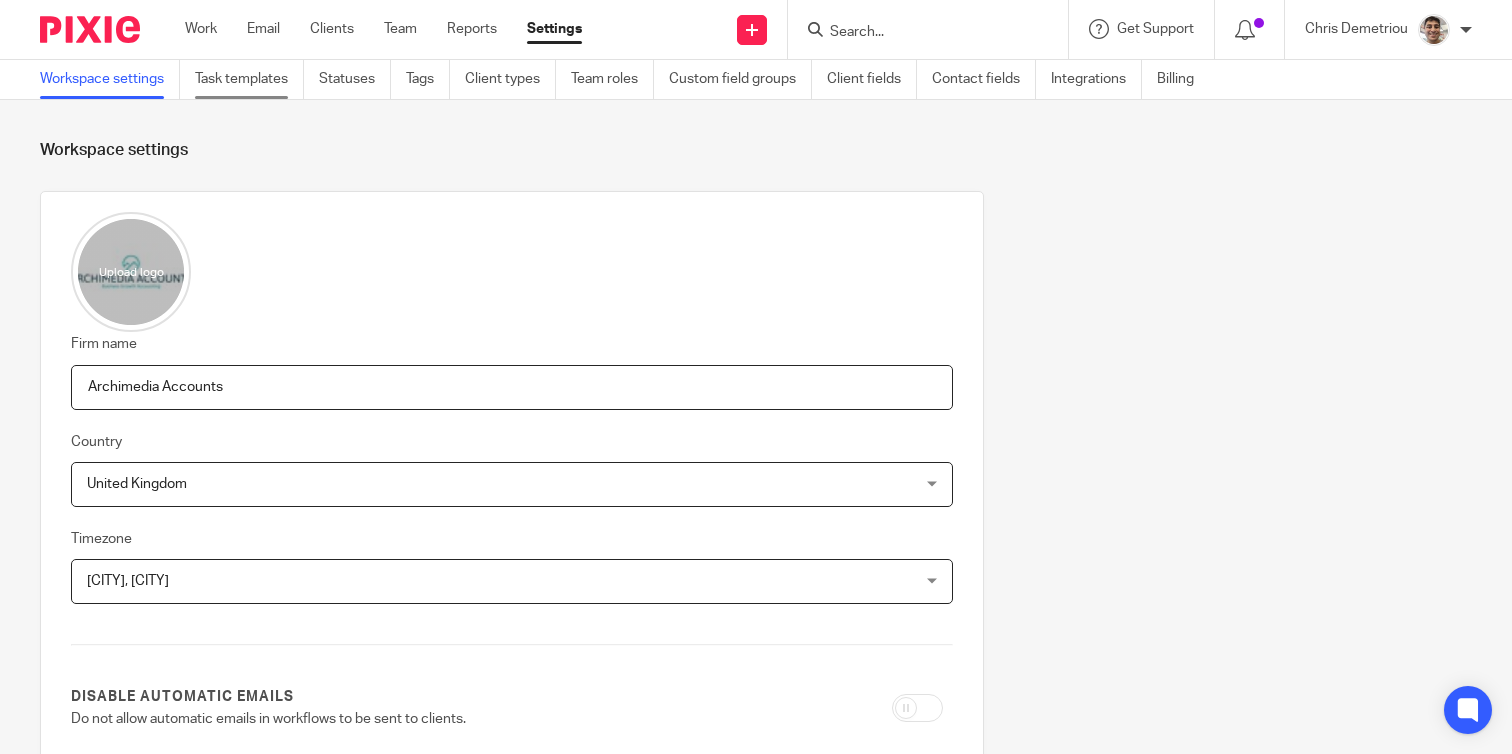 click on "Task templates" at bounding box center [249, 79] 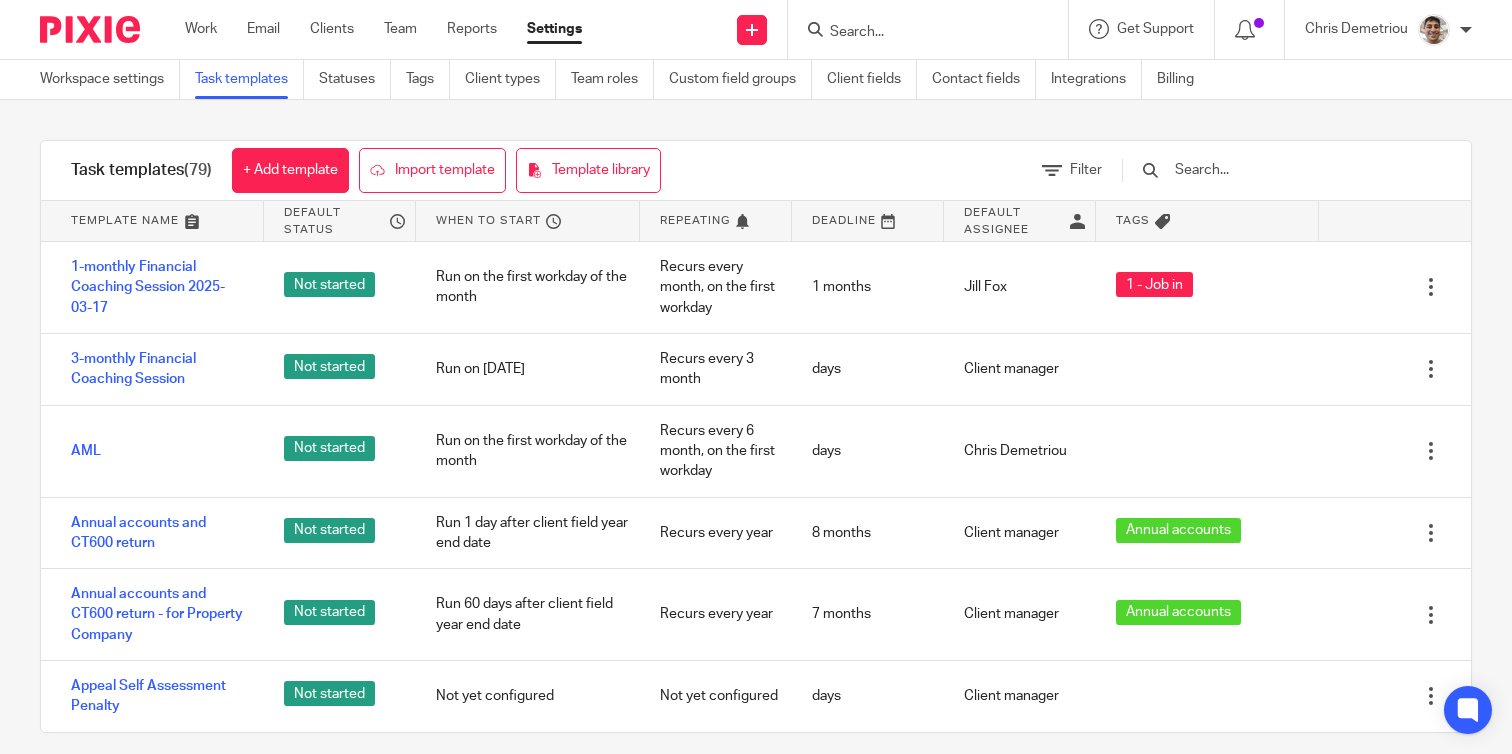 scroll, scrollTop: 0, scrollLeft: 0, axis: both 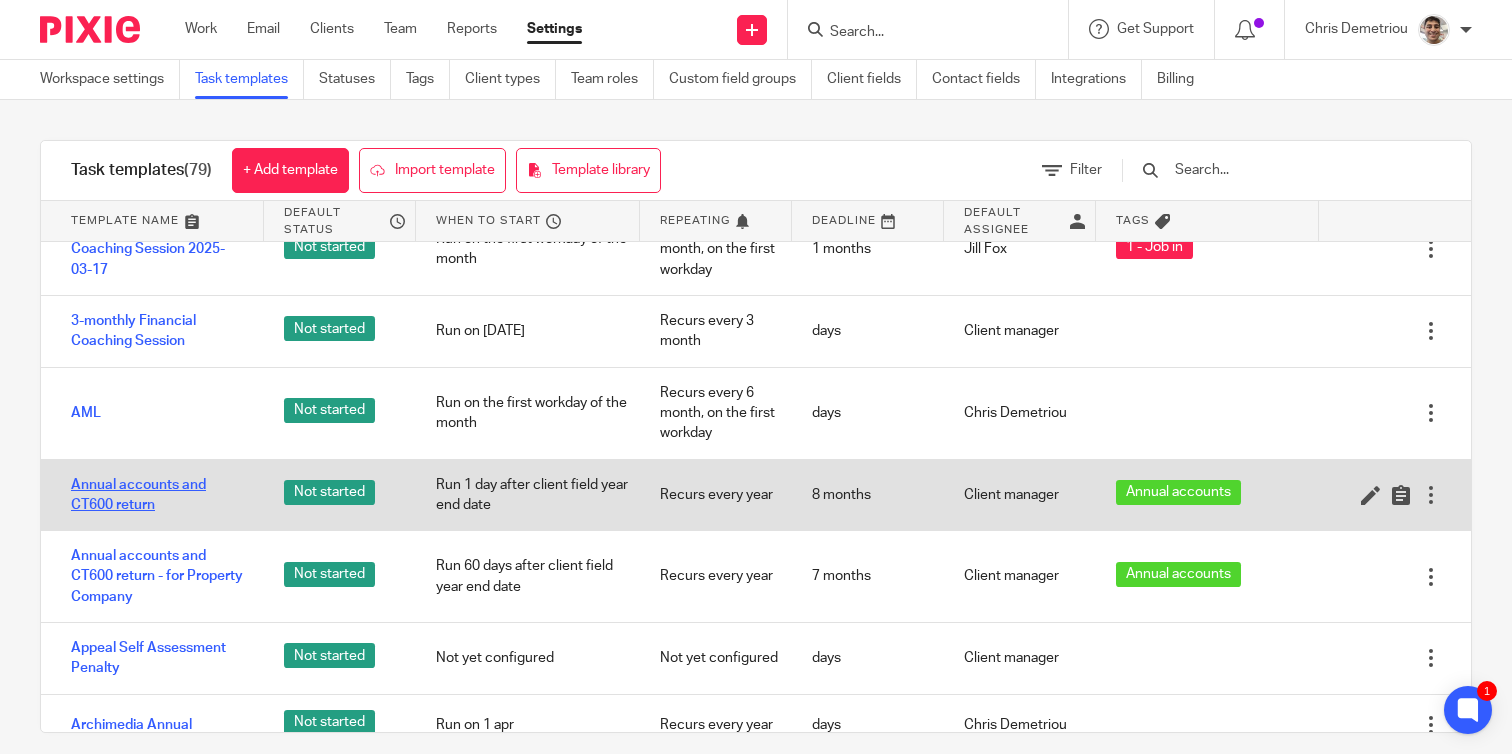 click on "Annual accounts and CT600 return" at bounding box center [157, 495] 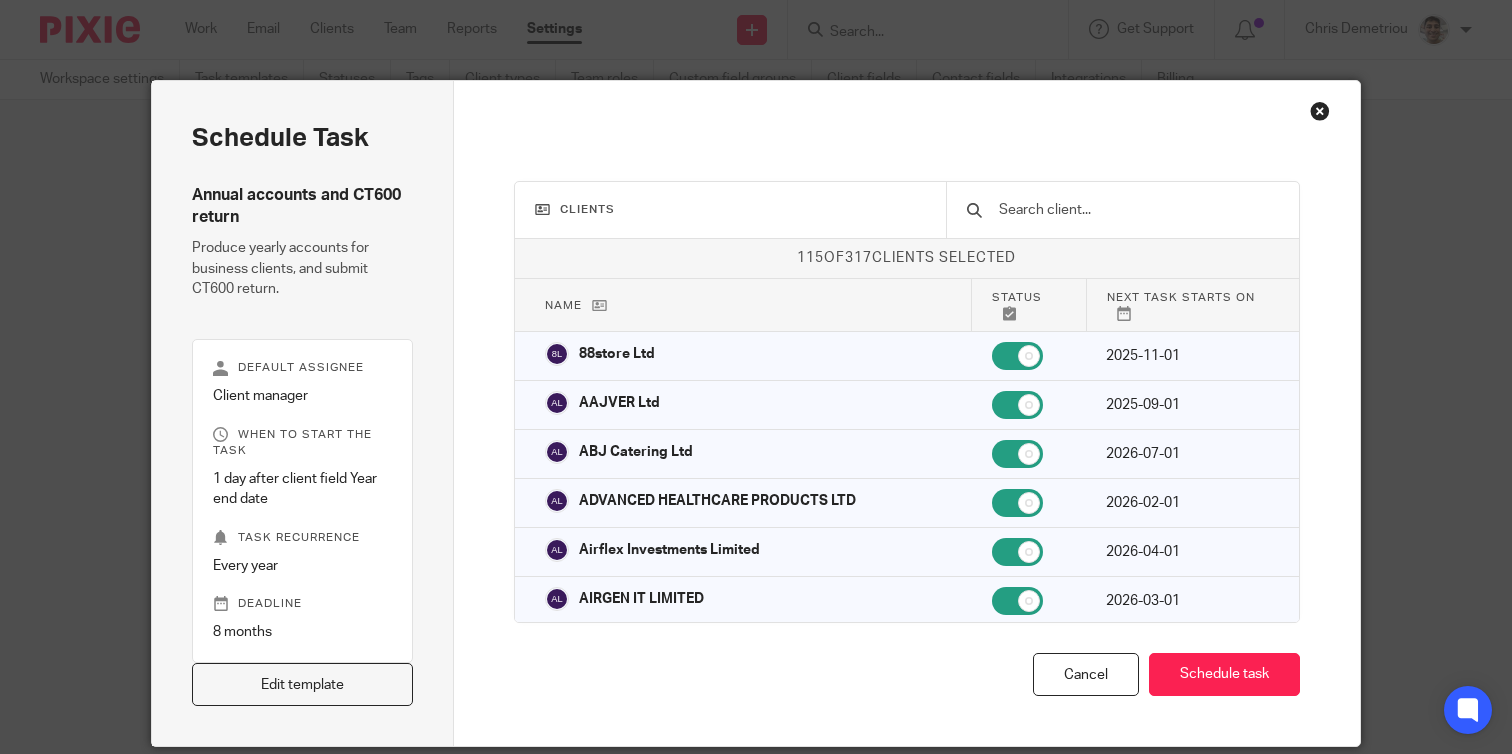 scroll, scrollTop: 0, scrollLeft: 0, axis: both 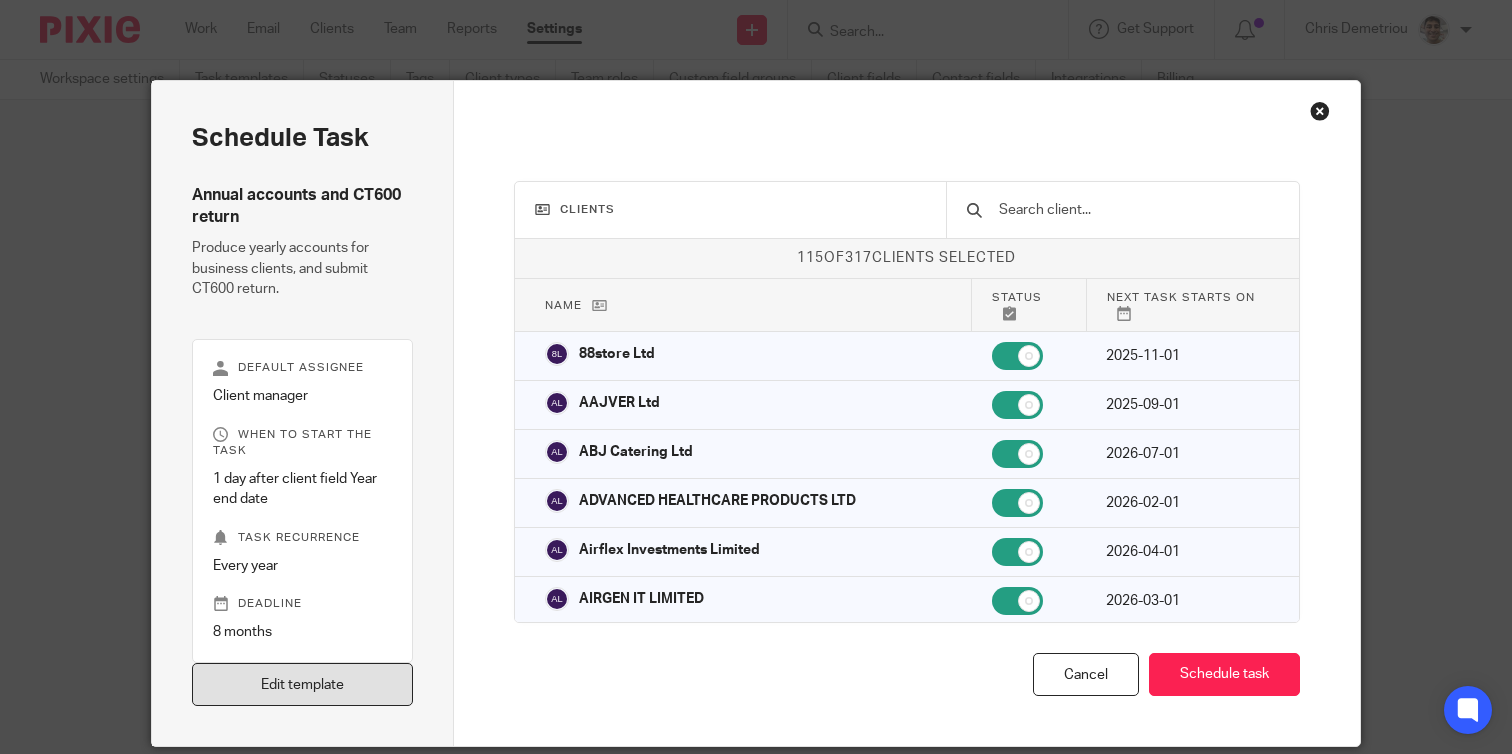 click on "Edit template" at bounding box center (302, 684) 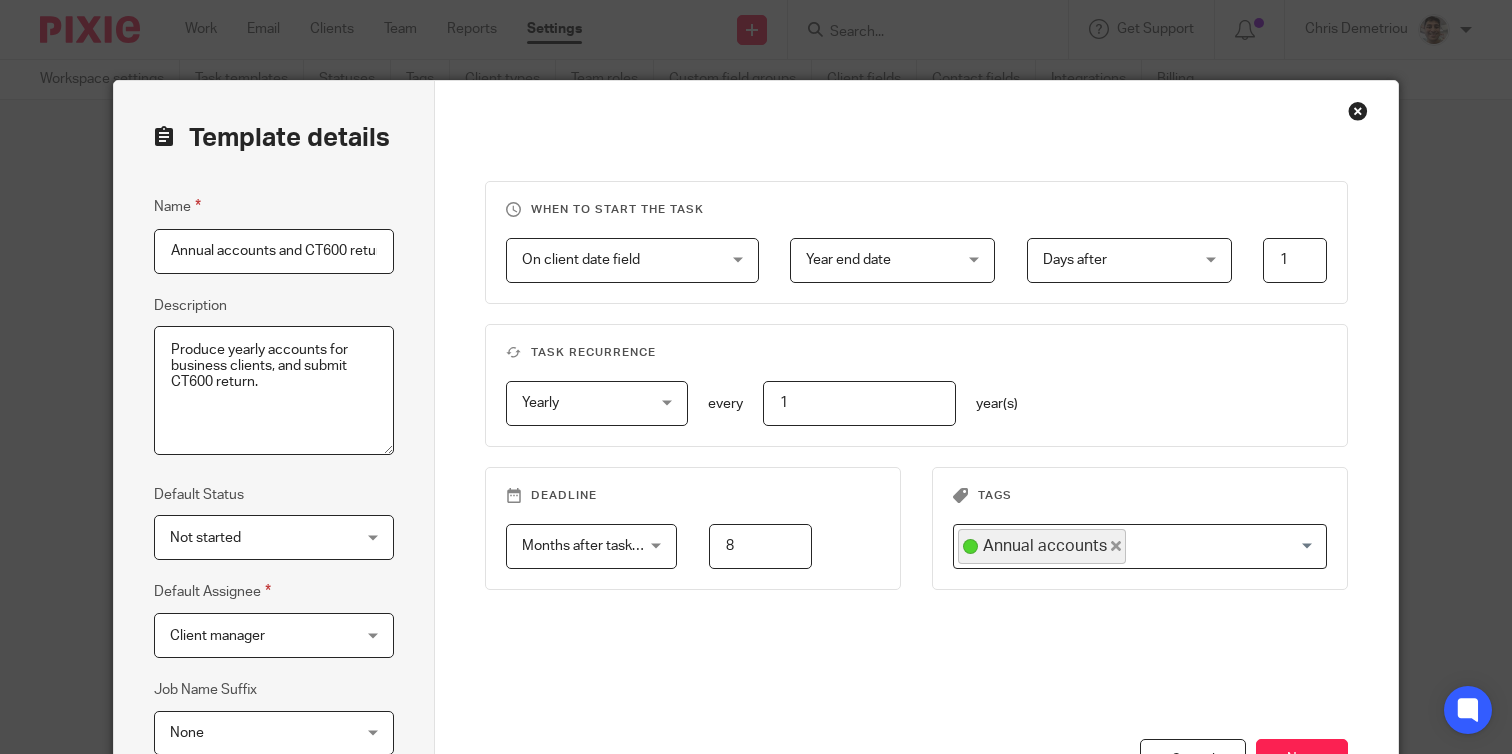 scroll, scrollTop: 0, scrollLeft: 0, axis: both 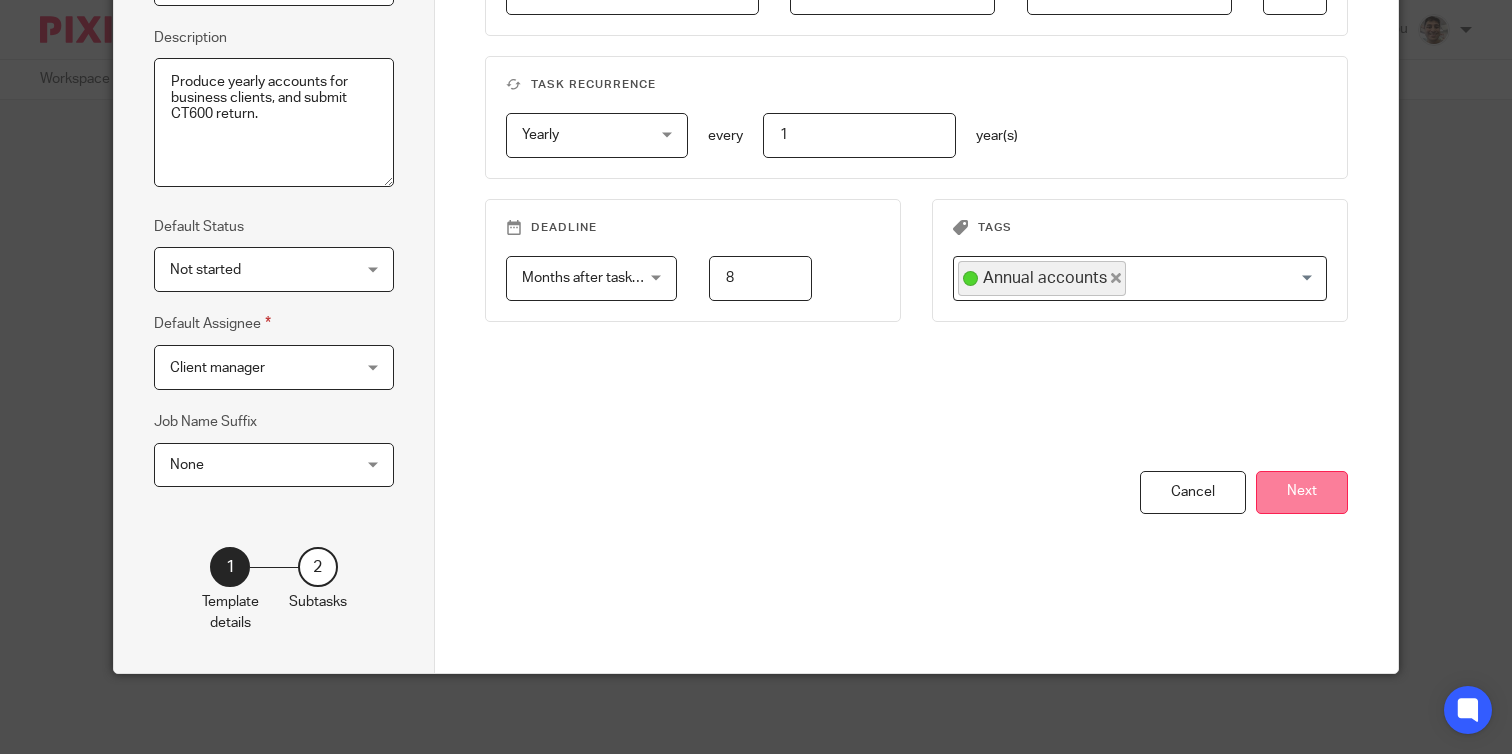 click on "Next" at bounding box center [1302, 492] 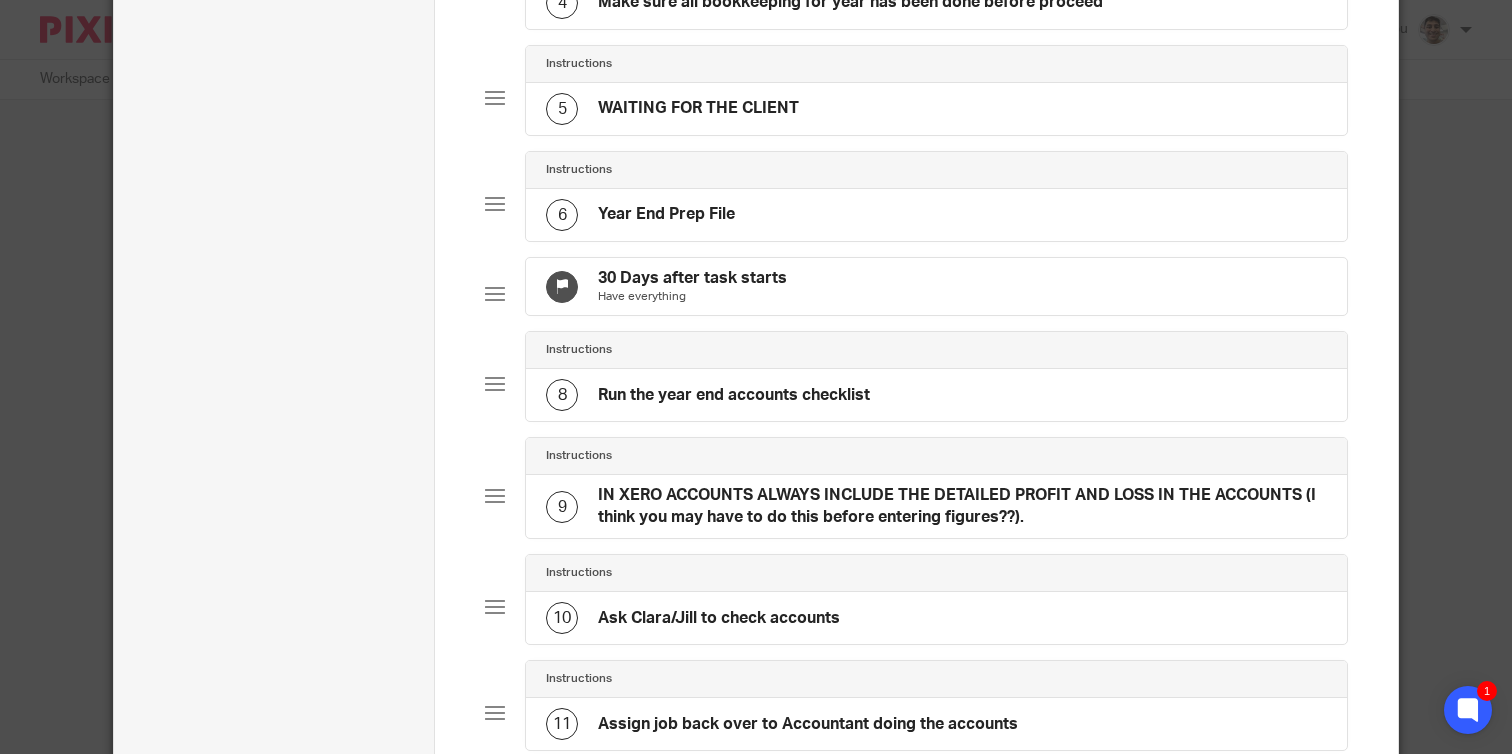 scroll, scrollTop: 547, scrollLeft: 0, axis: vertical 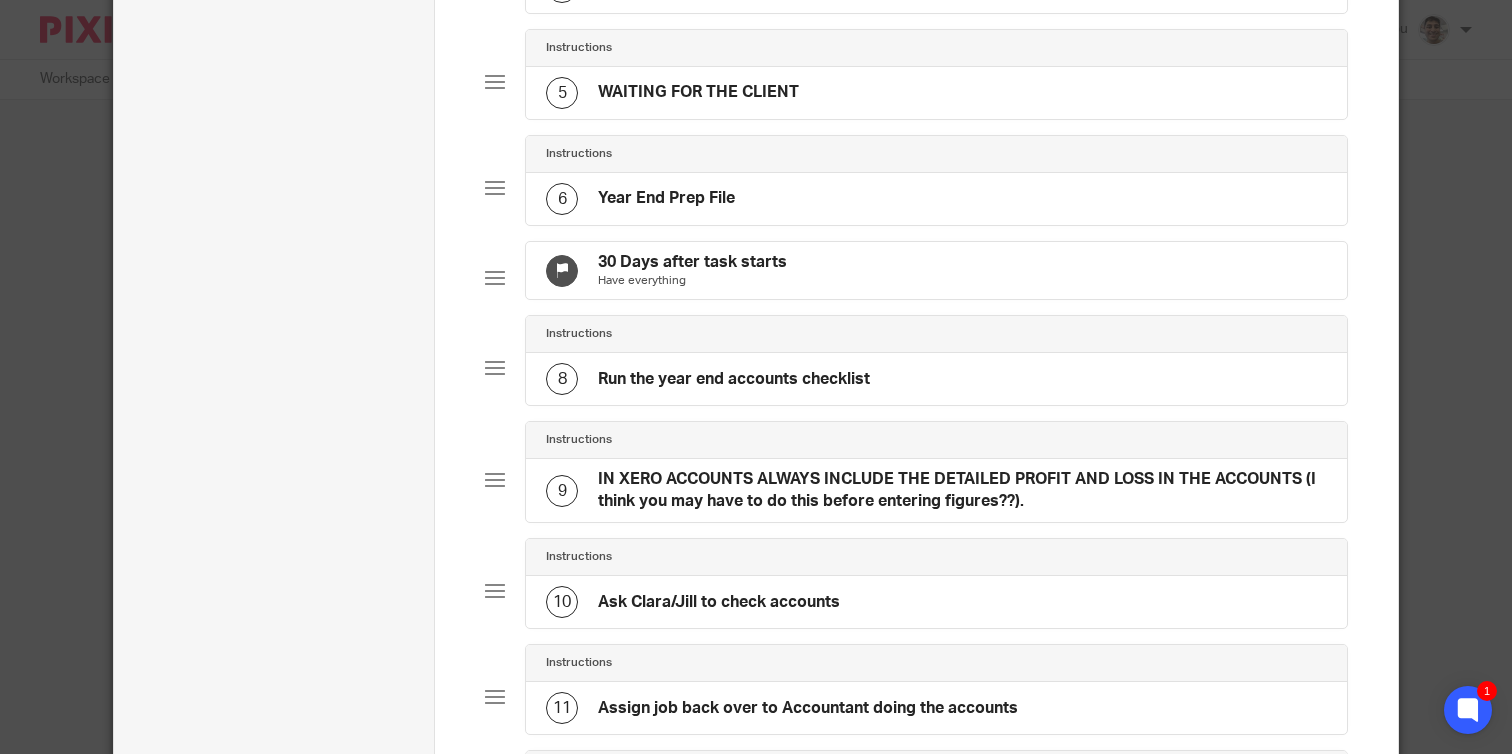 click on "Annual accounts and CT600 return   Produce yearly accounts for business clients, and submit CT600 return.   Default assignee   Client manager   Deadline   8 month" at bounding box center [274, 737] 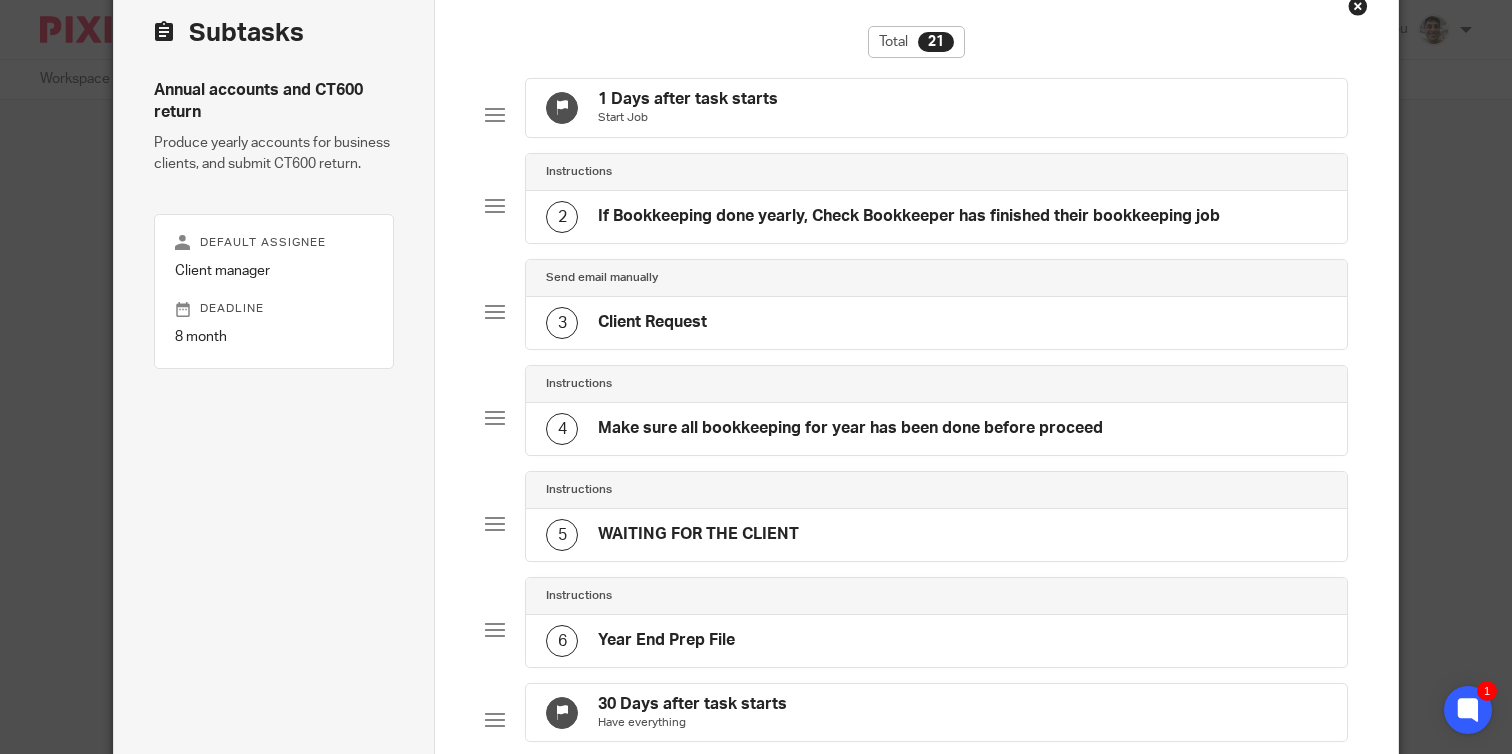 scroll, scrollTop: 132, scrollLeft: 0, axis: vertical 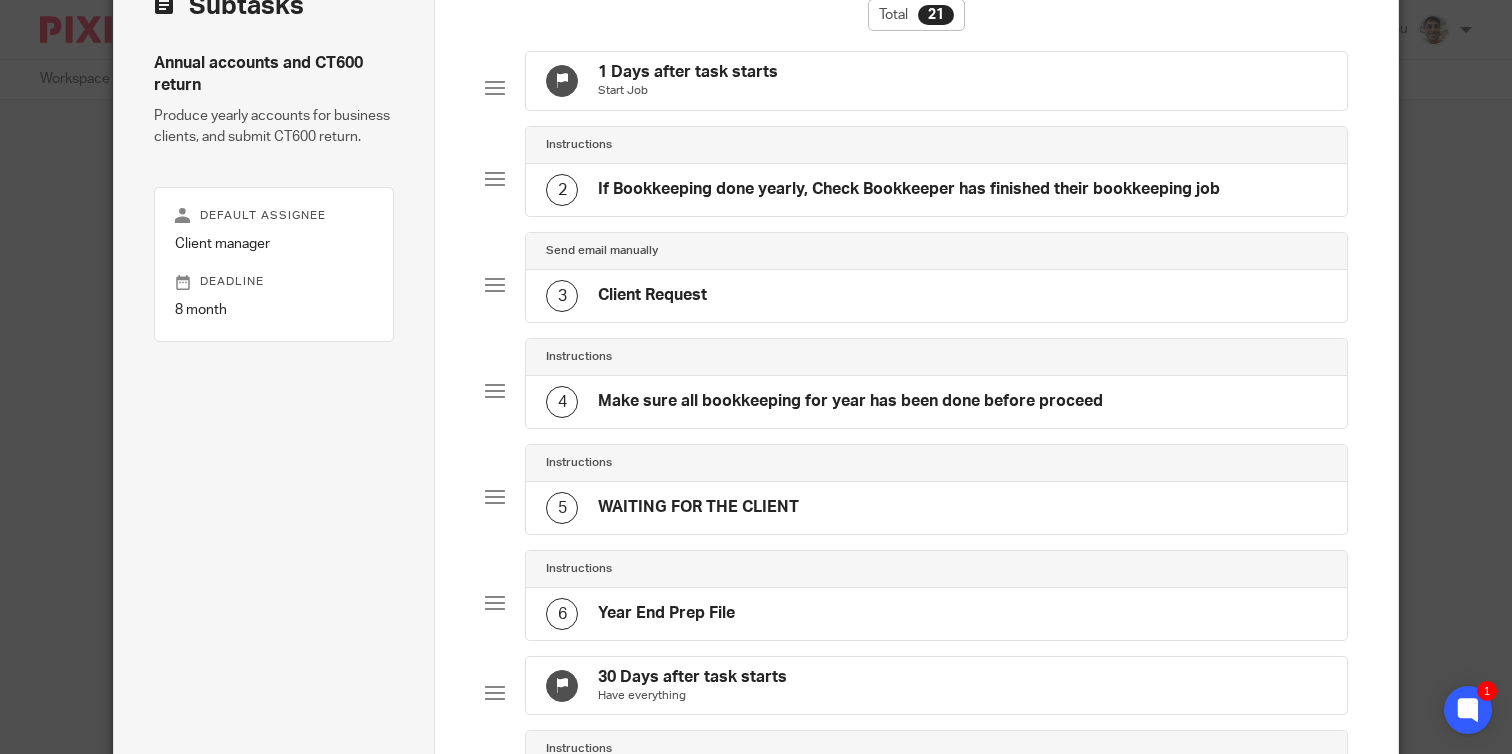 click on "3
Client Request" 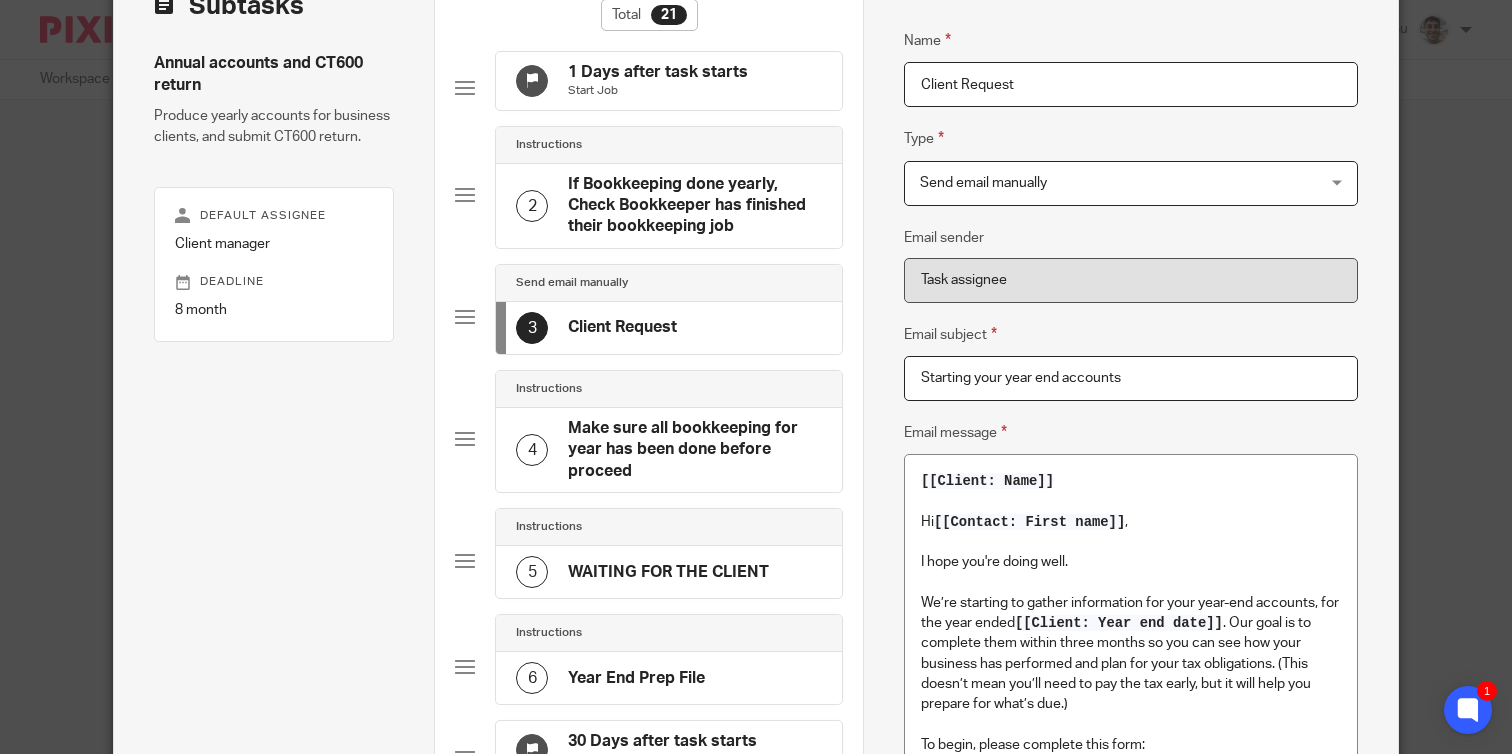 click on "Send email manually" at bounding box center [1094, 183] 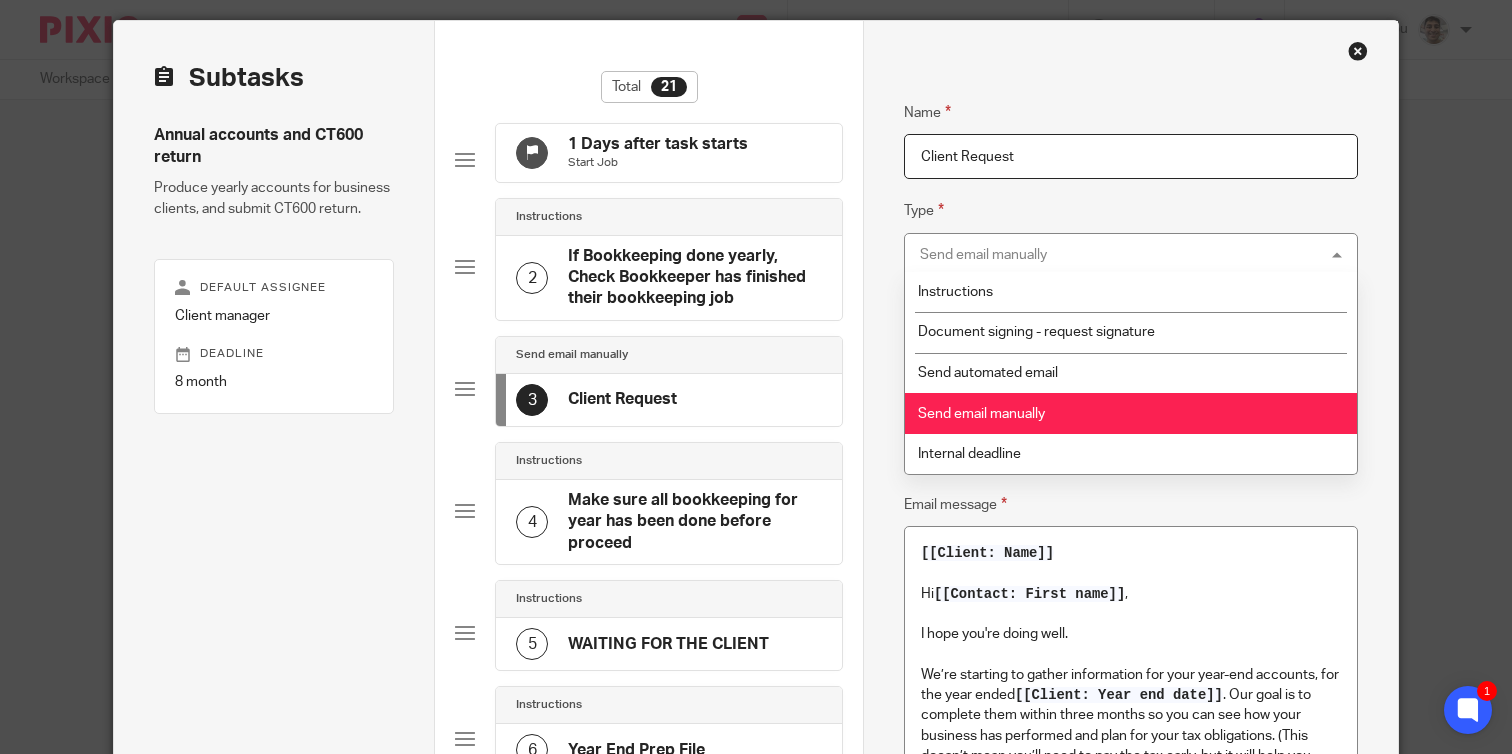 scroll, scrollTop: 0, scrollLeft: 0, axis: both 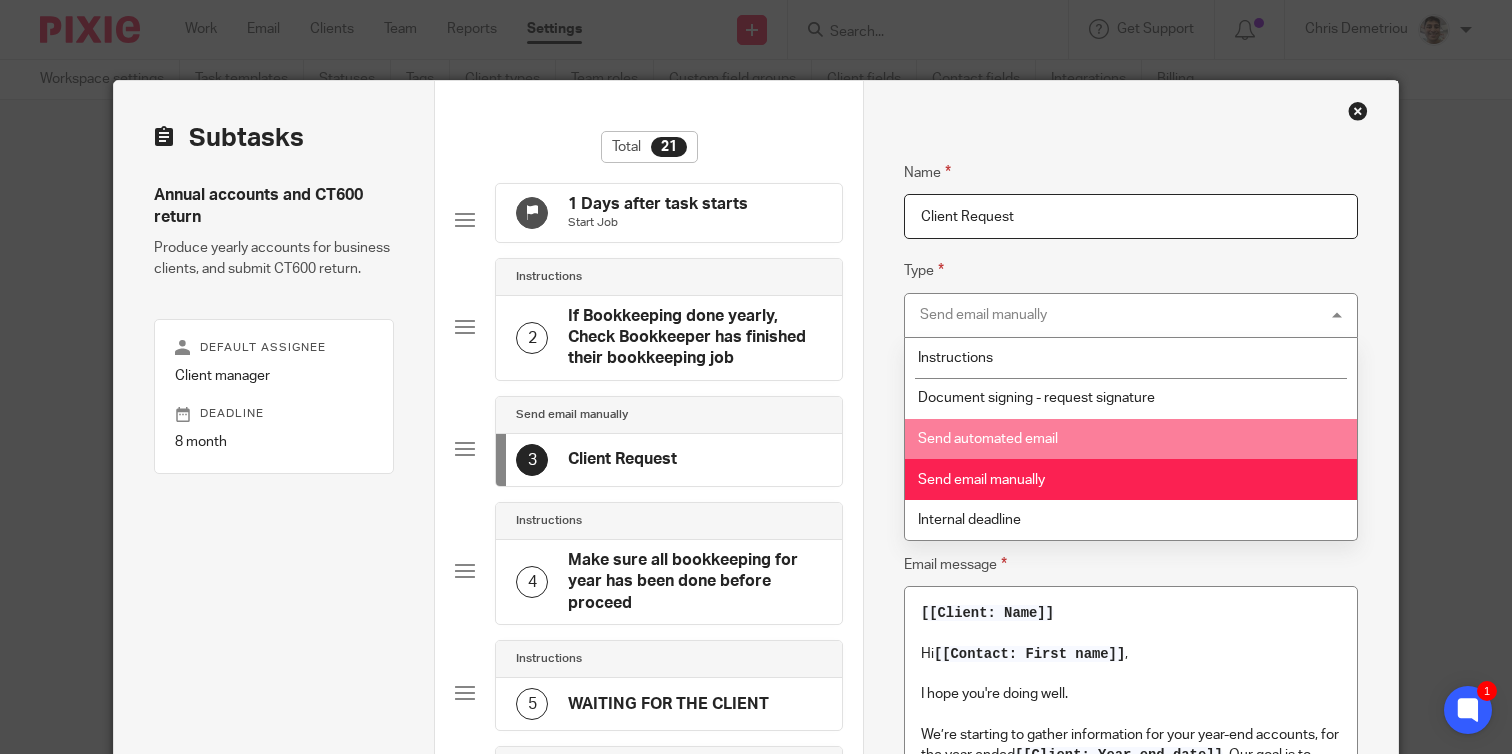 click on "Send automated email" at bounding box center [988, 439] 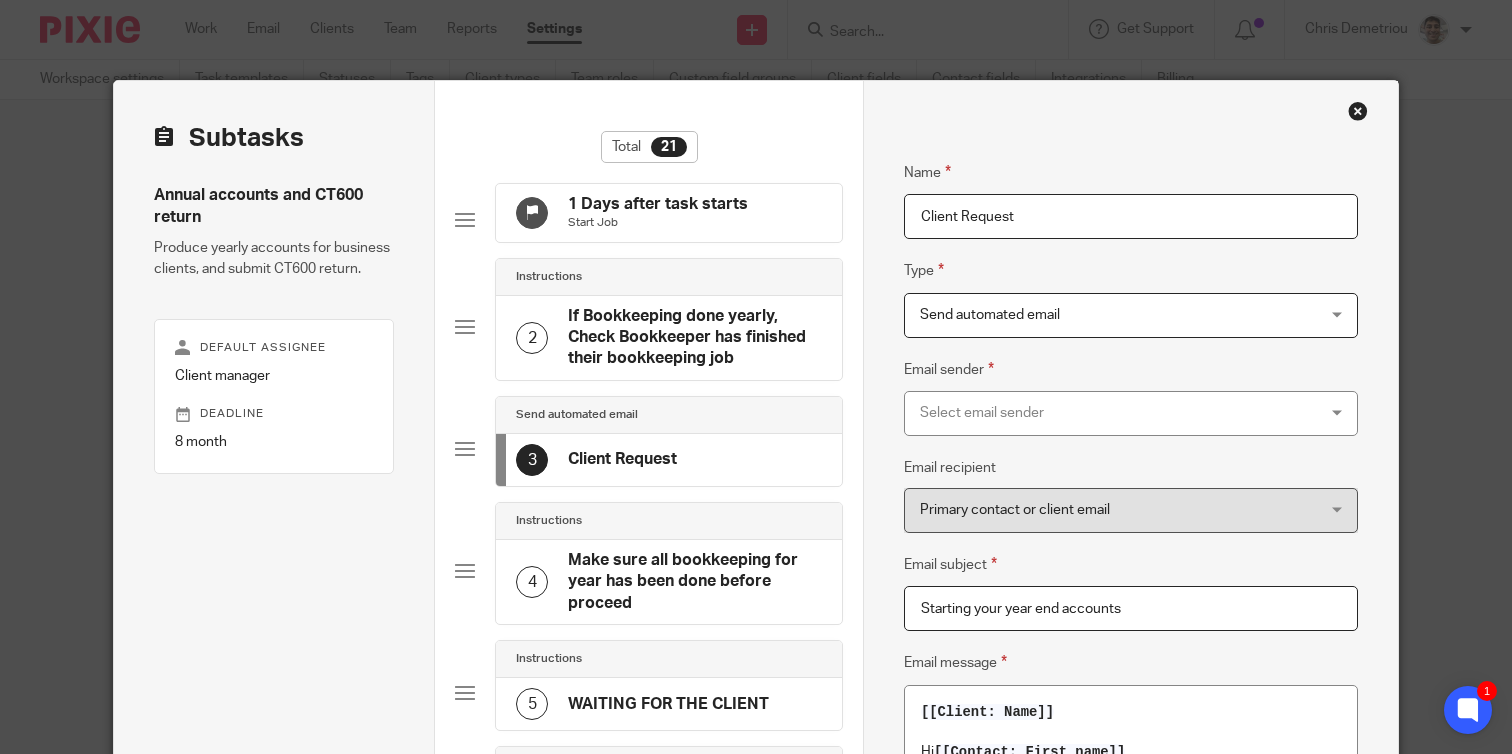 click on "Name
Start Job
Type
Internal deadline
Internal deadline
Instructions
Document signing - request signature
Send automated email
Send email manually
Internal deadline
JobTemplate::TaskMilestone                   Due   1
Days after task starts
Days after task starts
Days after task starts
Weeks after task starts
Months after task starts
Days before deadline
Weeks before deadline
Months before deadline
day   Description
Remove
Save subtask
Name
If Bookkeeping done yearly, Check Bookkeeper has finished their bookkeeping job
Type
Instructions" at bounding box center (1130, 1418) 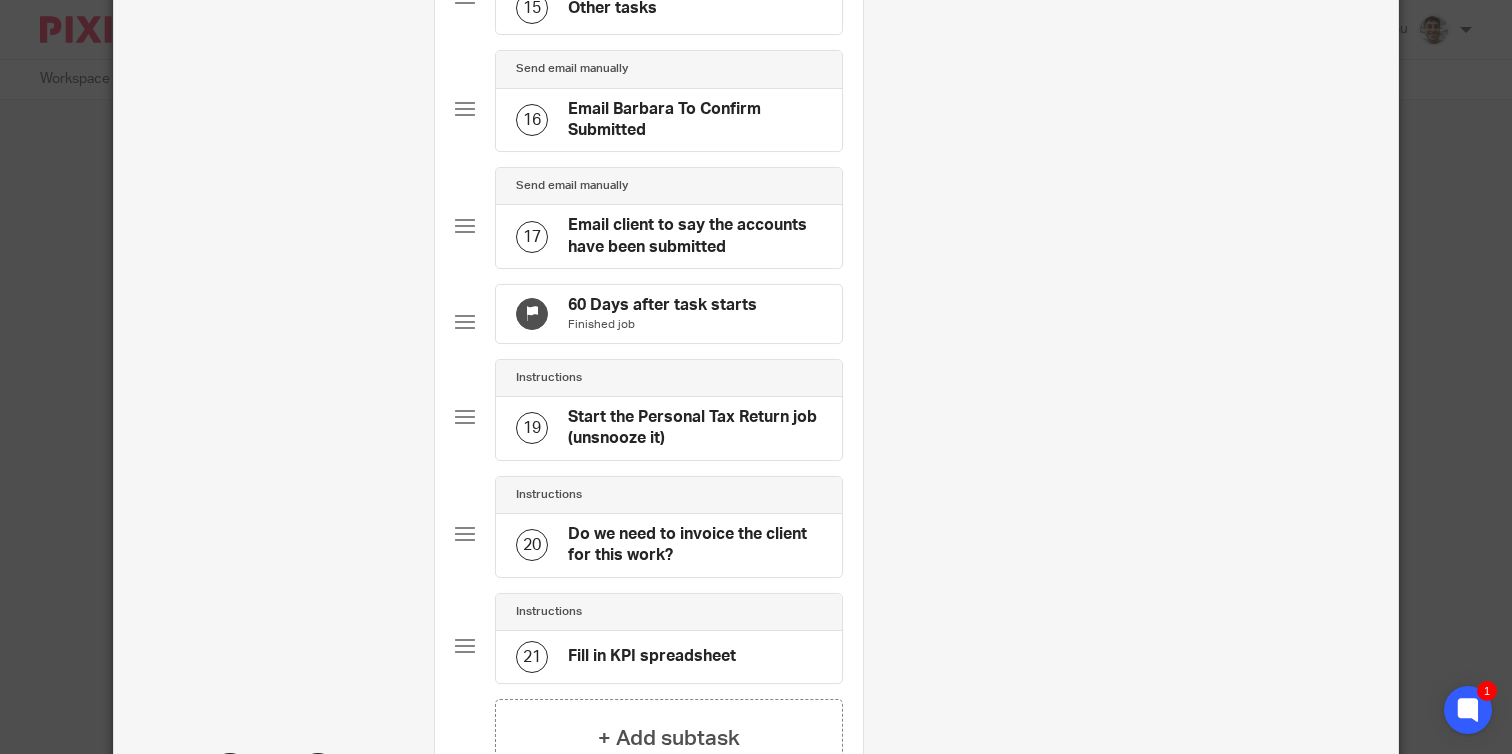 scroll, scrollTop: 2049, scrollLeft: 0, axis: vertical 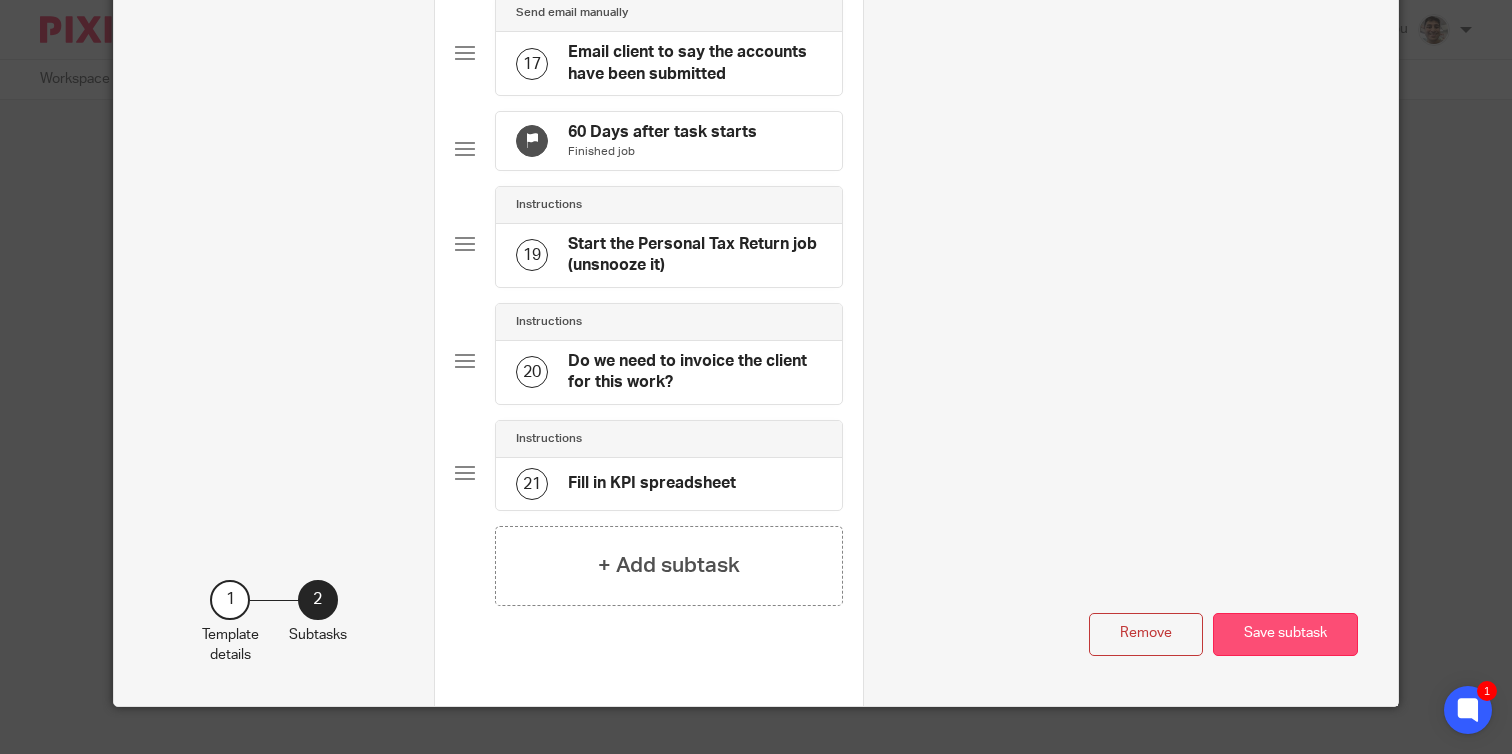 click on "Save subtask" at bounding box center [1285, 634] 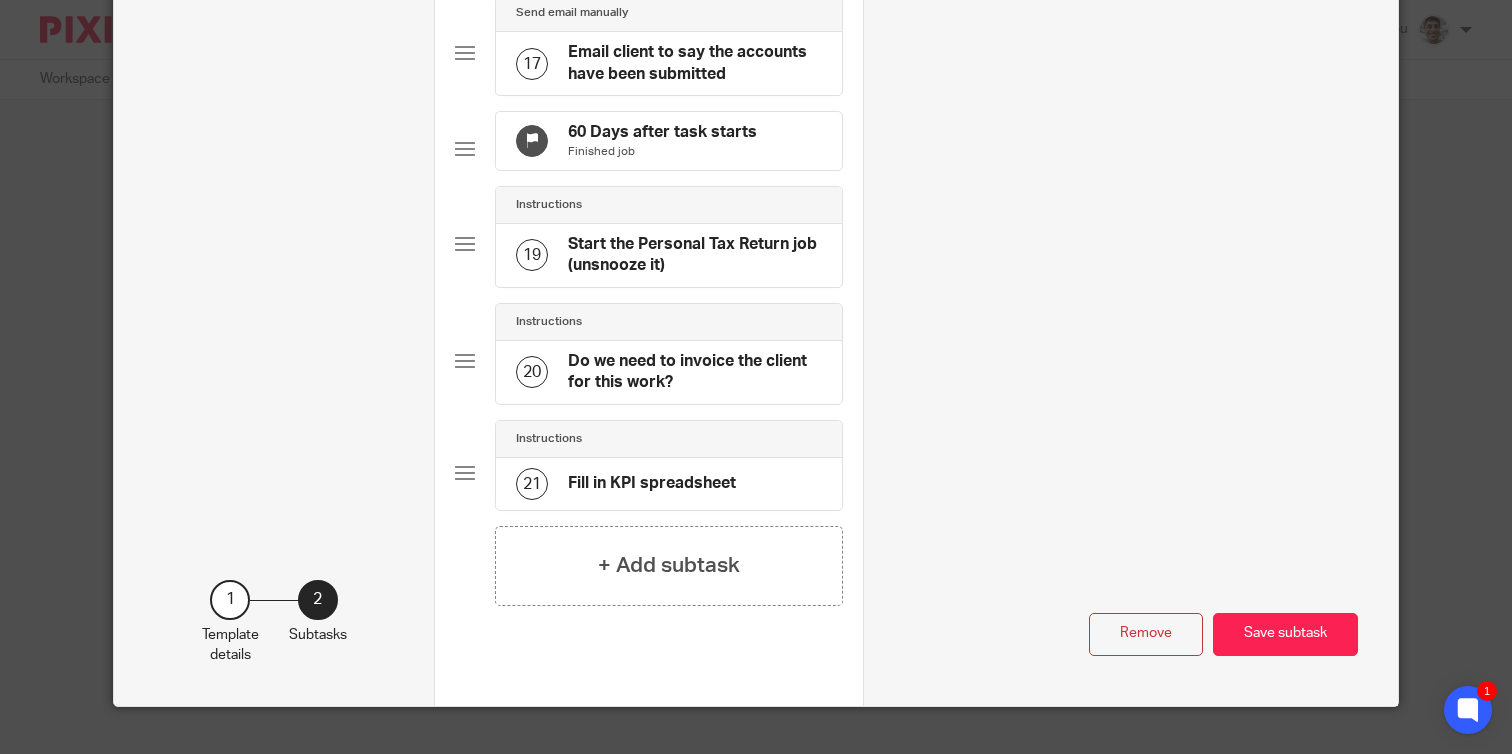 click on "Remove
Save subtask" at bounding box center (1131, 330) 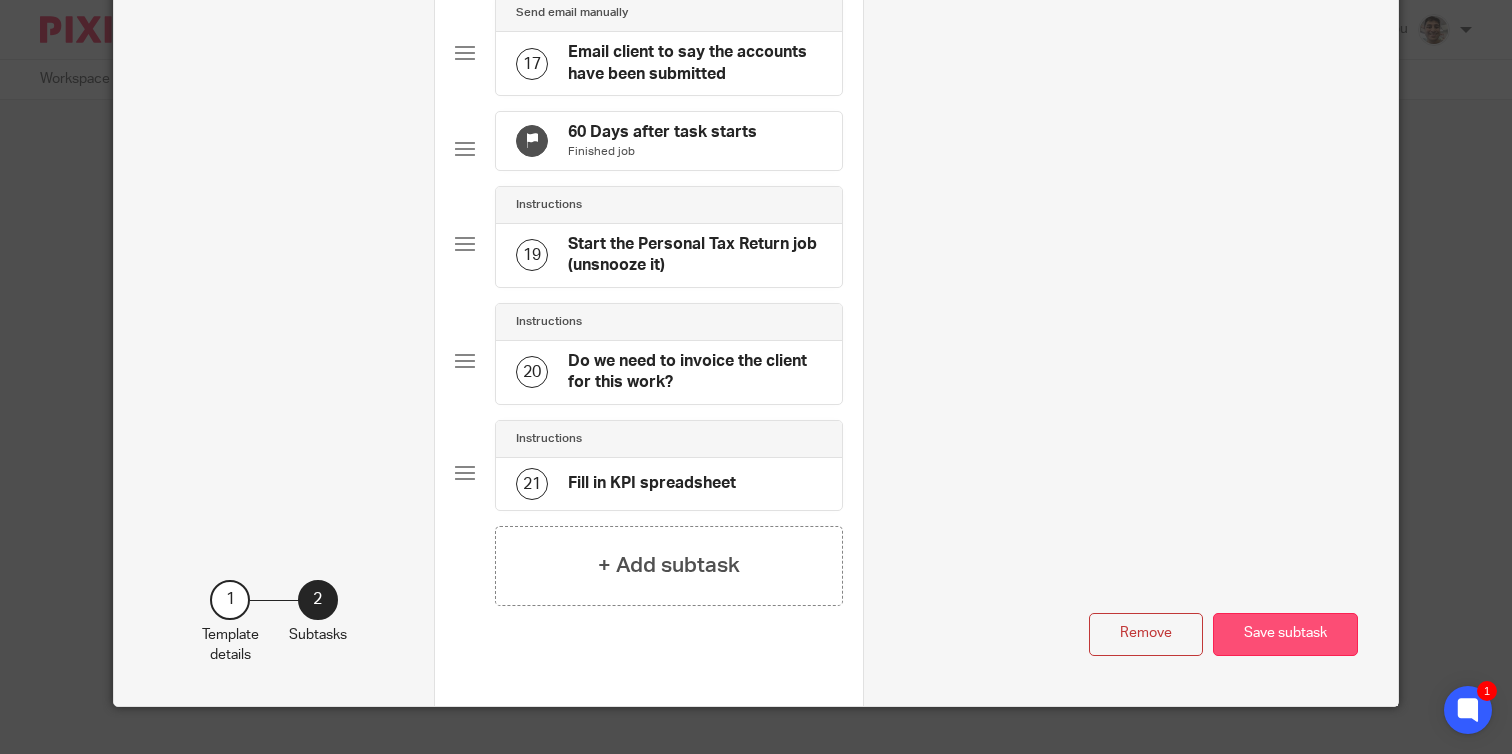 click on "Save subtask" at bounding box center [1285, 634] 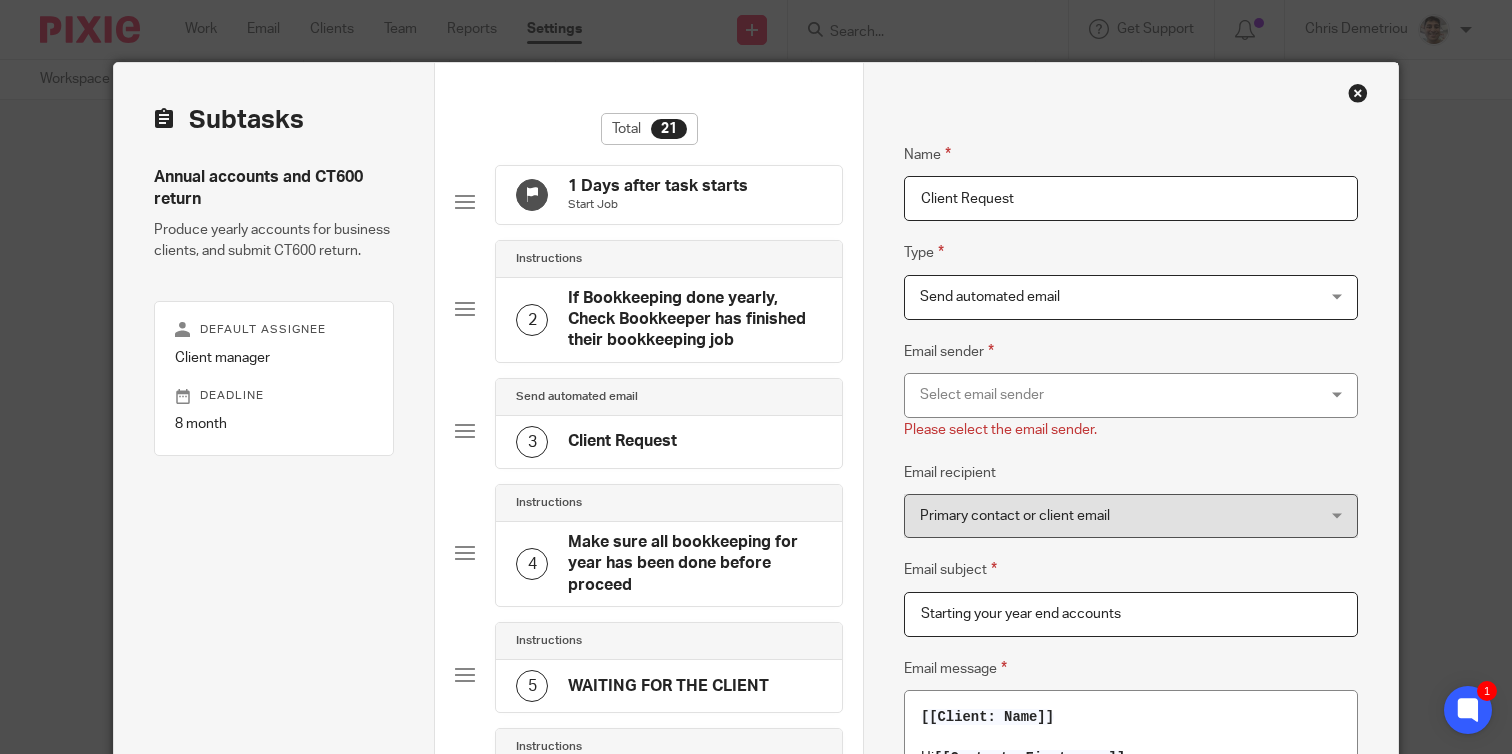 scroll, scrollTop: 0, scrollLeft: 0, axis: both 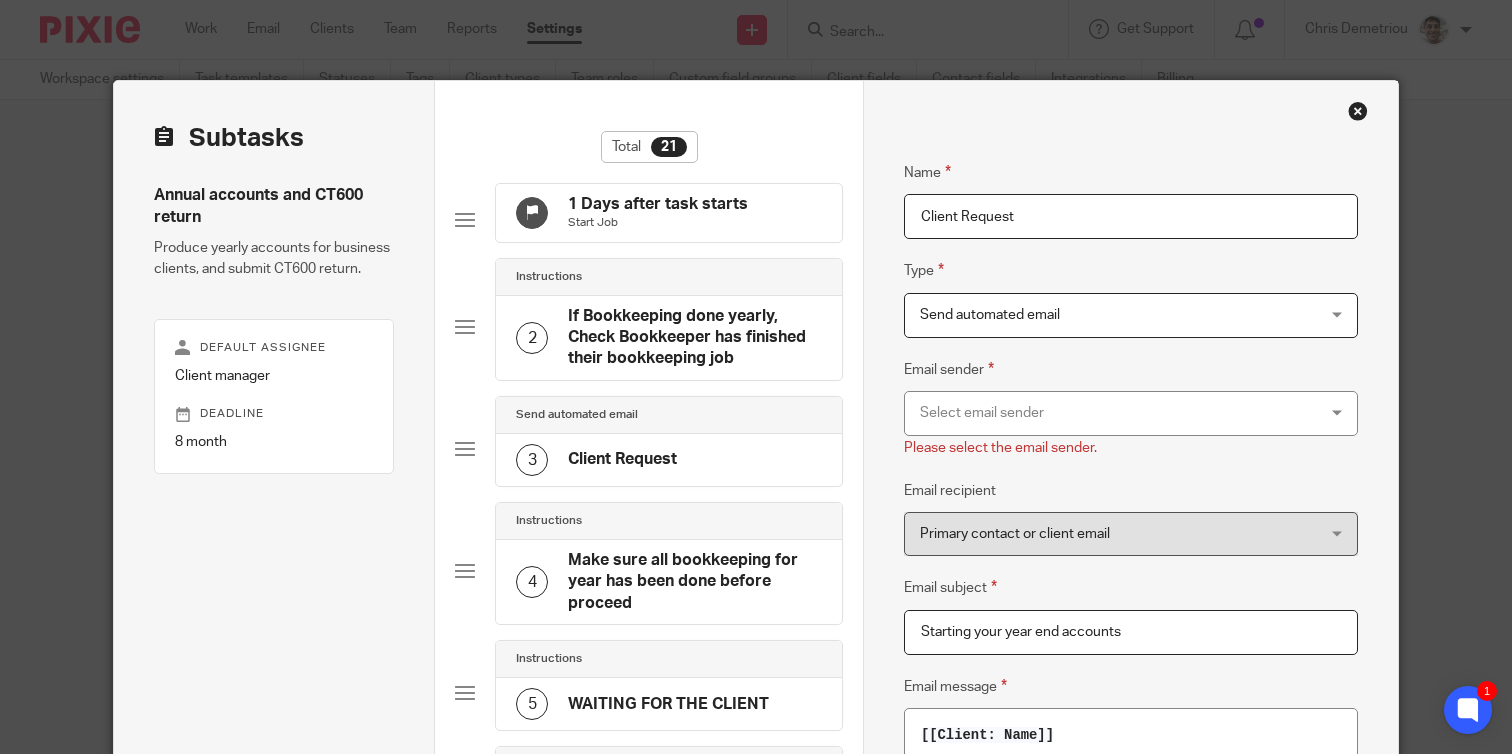 click on "Select email sender" at bounding box center [1094, 413] 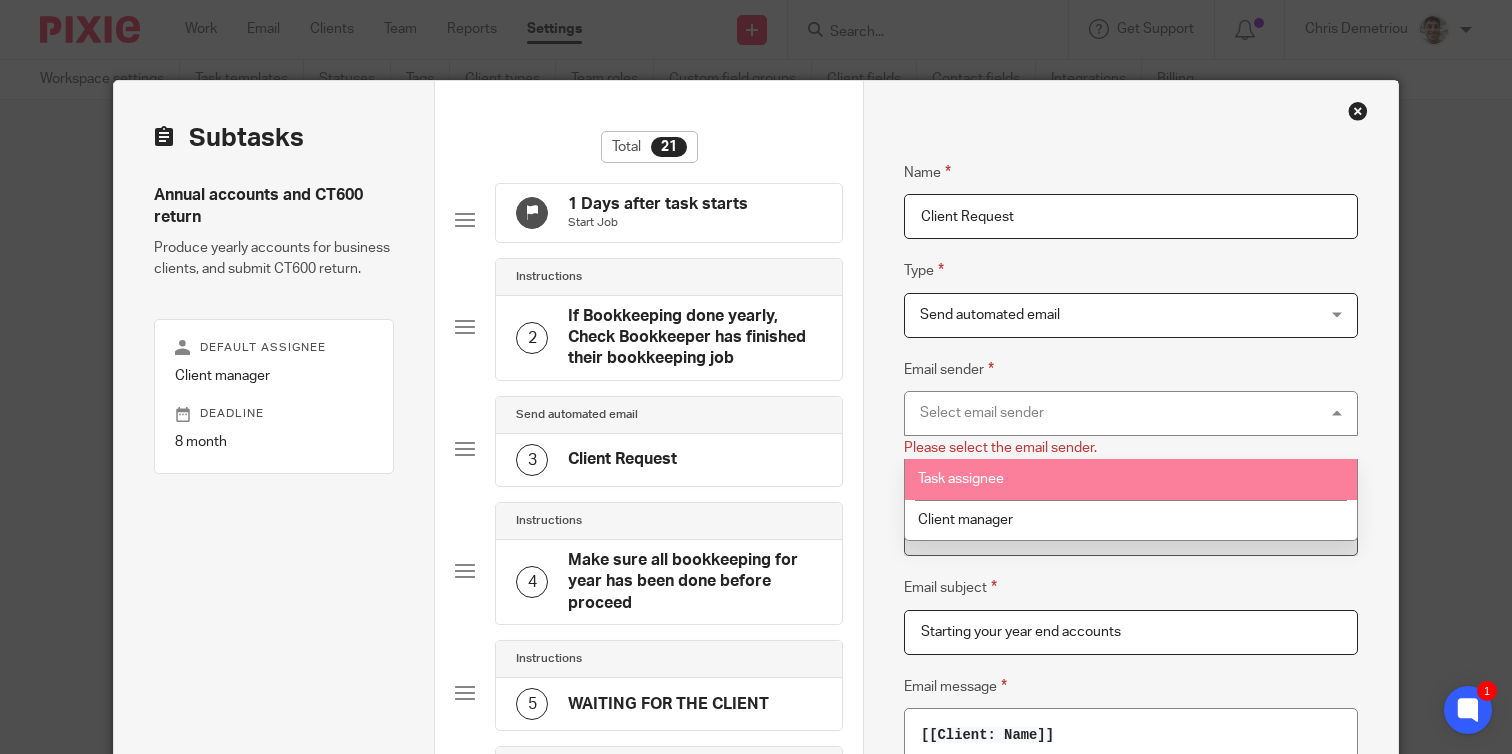click on "Task assignee" at bounding box center (961, 479) 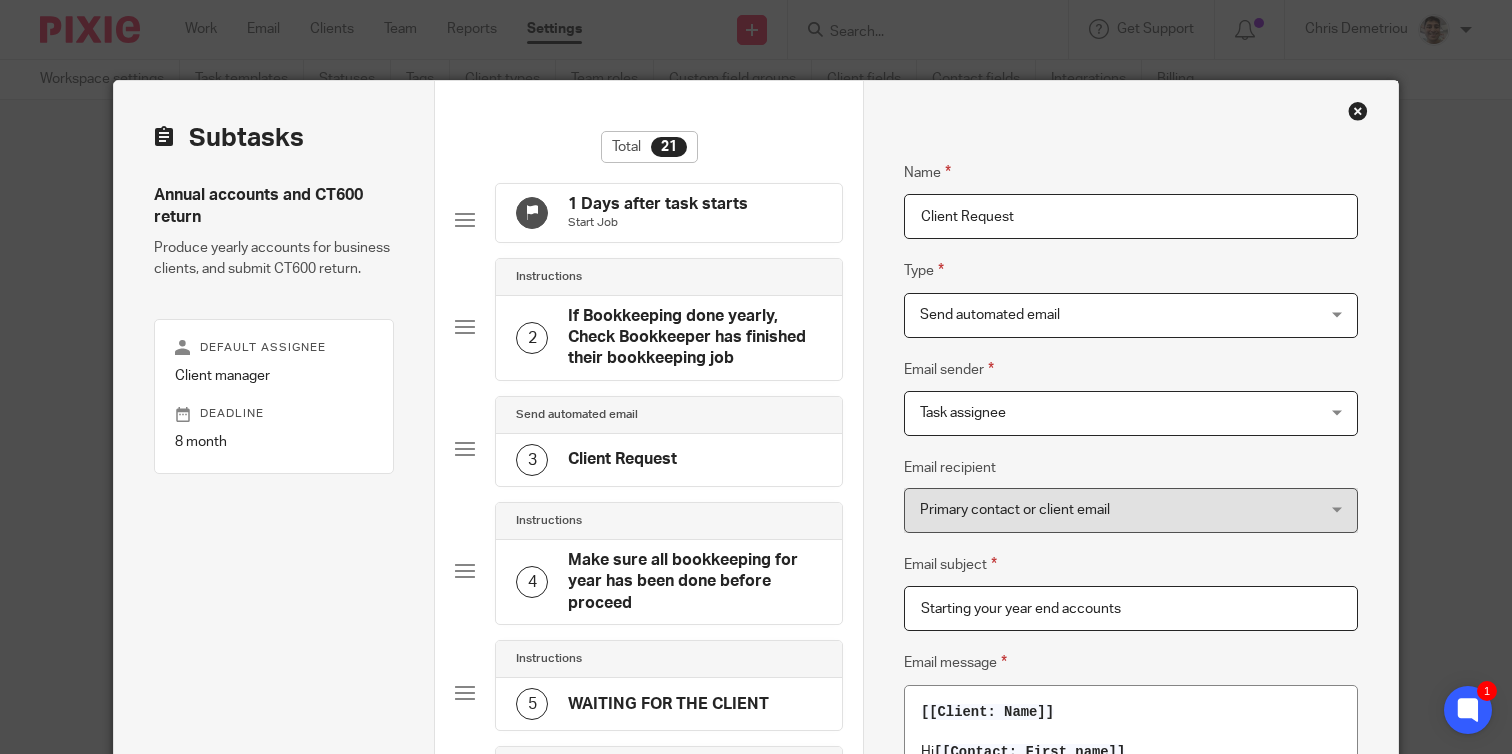 click on "Total  21
1 Days after task starts
Start Job
Instructions
2
If Bookkeeping done yearly, Check Bookkeeper has finished their bookkeeping job
Send automated email
3
Client Request
Instructions
4
Make sure all bookkeeping for year has been done before proceed
Instructions
5
WAITING FOR THE CLIENT
Instructions
6
Year End Prep File
30 Days after task starts
Have everything
Instructions
8
Run the year end accounts checklist
Instructions
9
Instructions
10" at bounding box center [649, 1418] 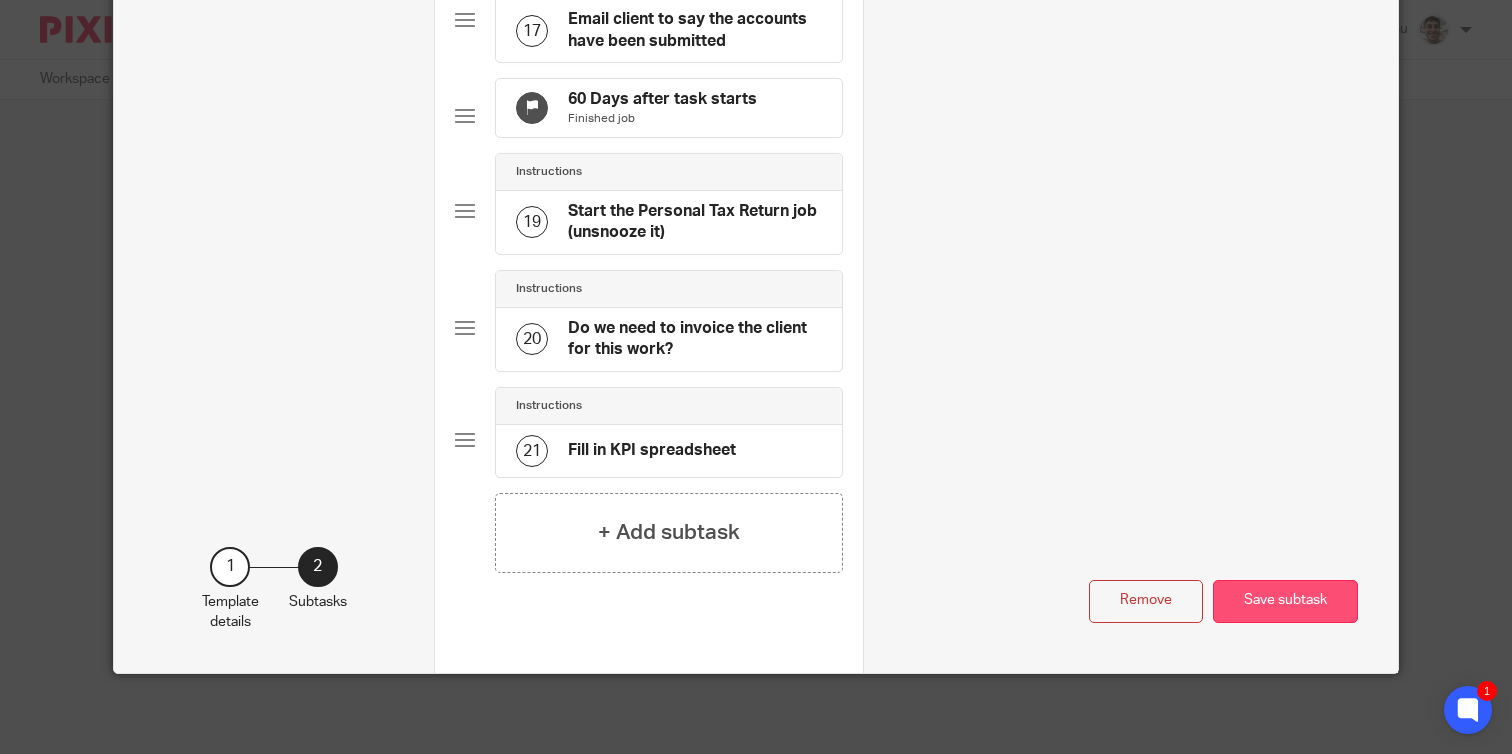 click on "Save subtask" at bounding box center [1285, 601] 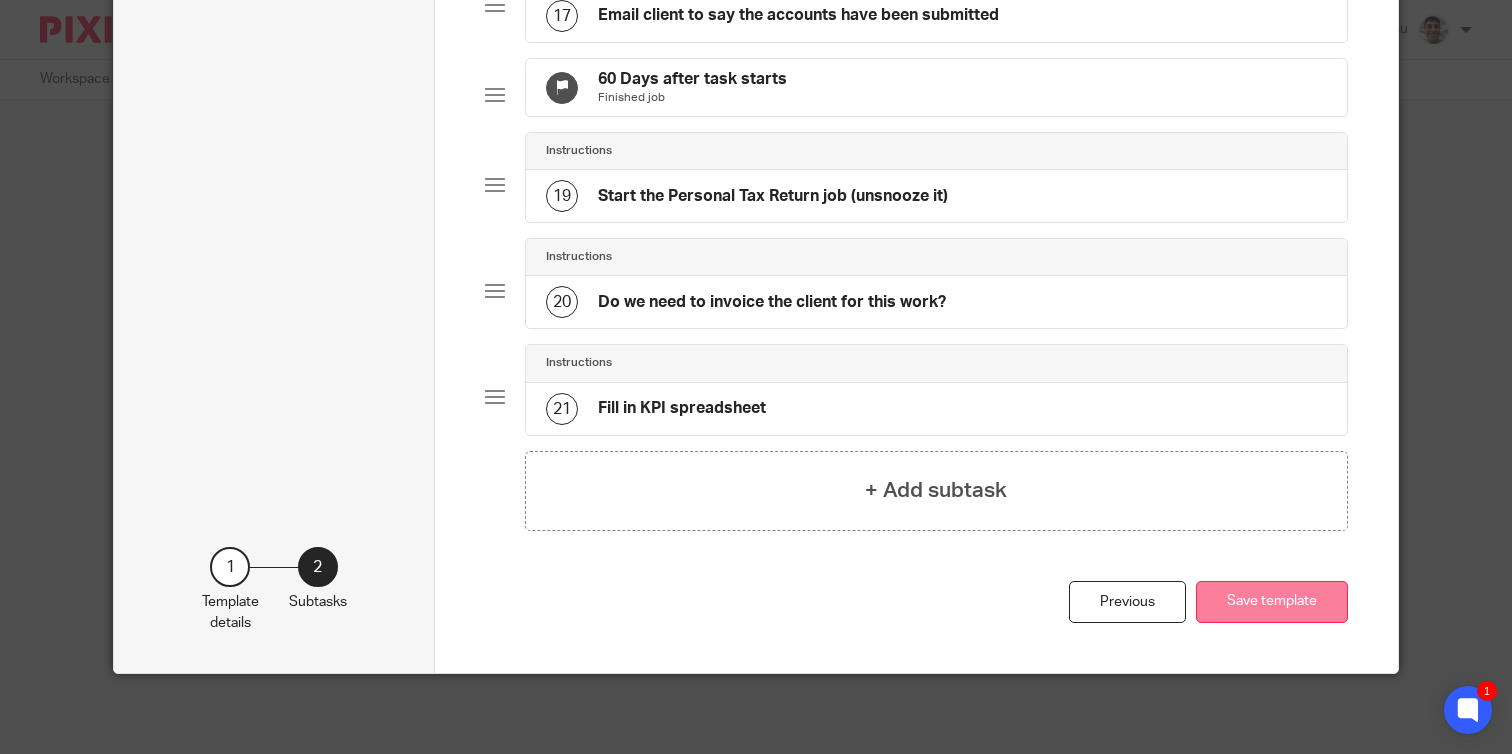 click on "Save template" at bounding box center [1272, 602] 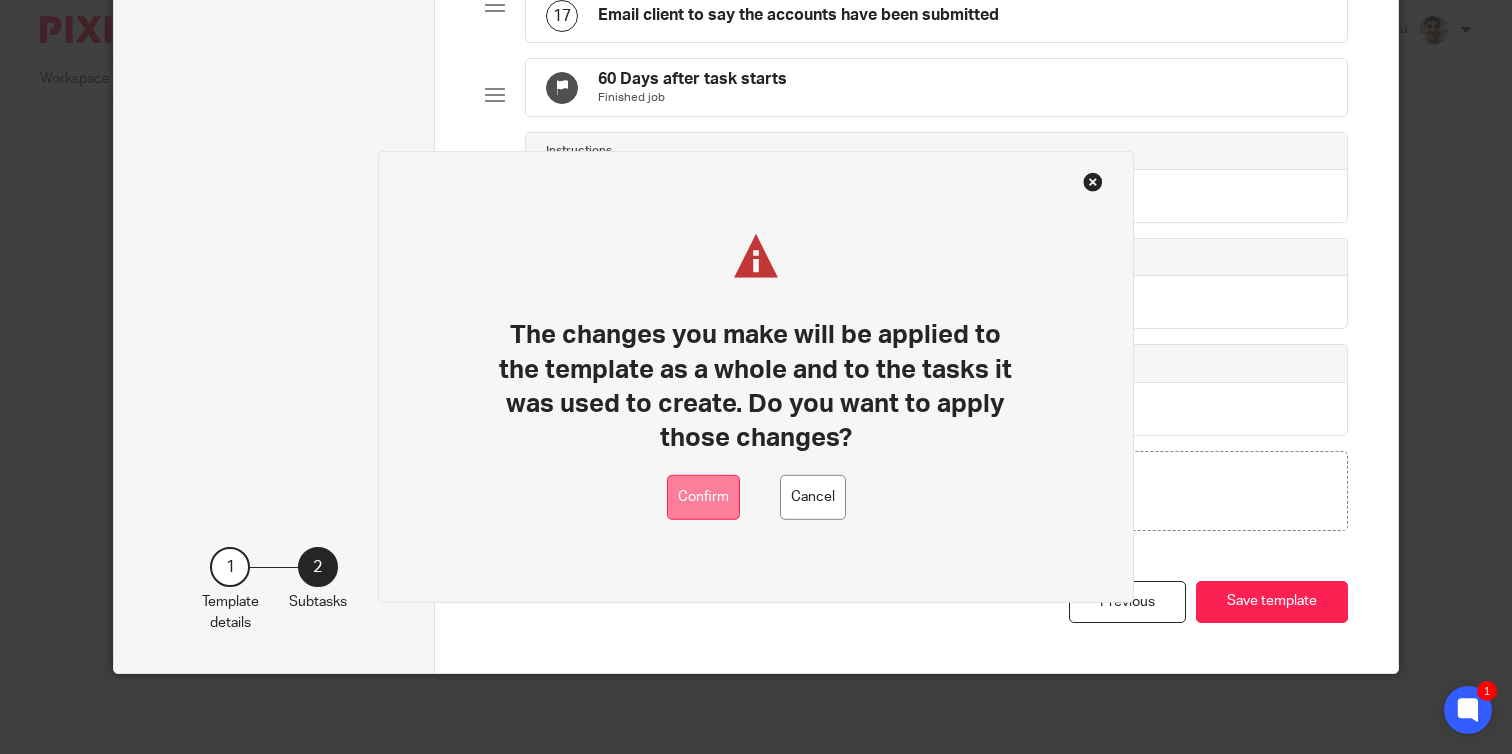 click on "Confirm" at bounding box center [703, 497] 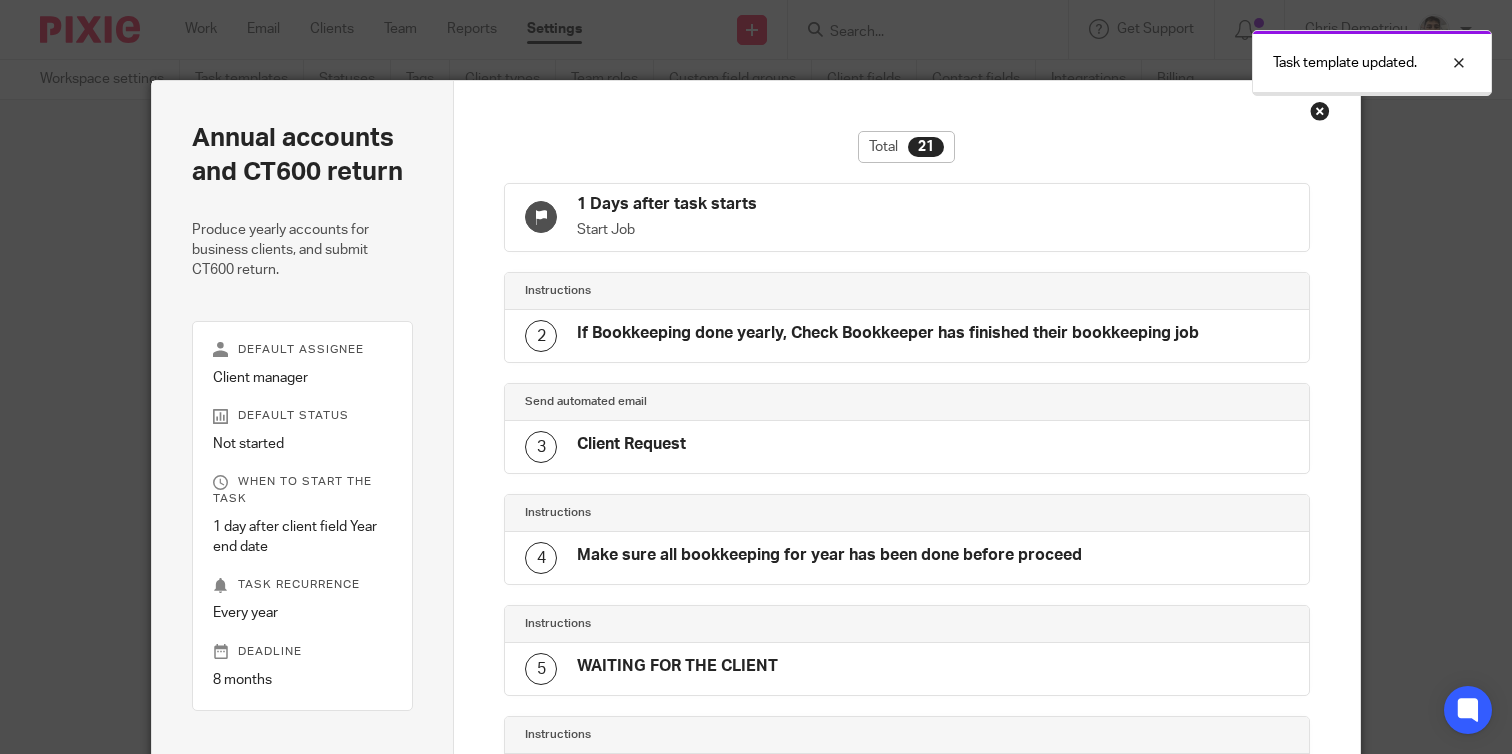 scroll, scrollTop: 0, scrollLeft: 0, axis: both 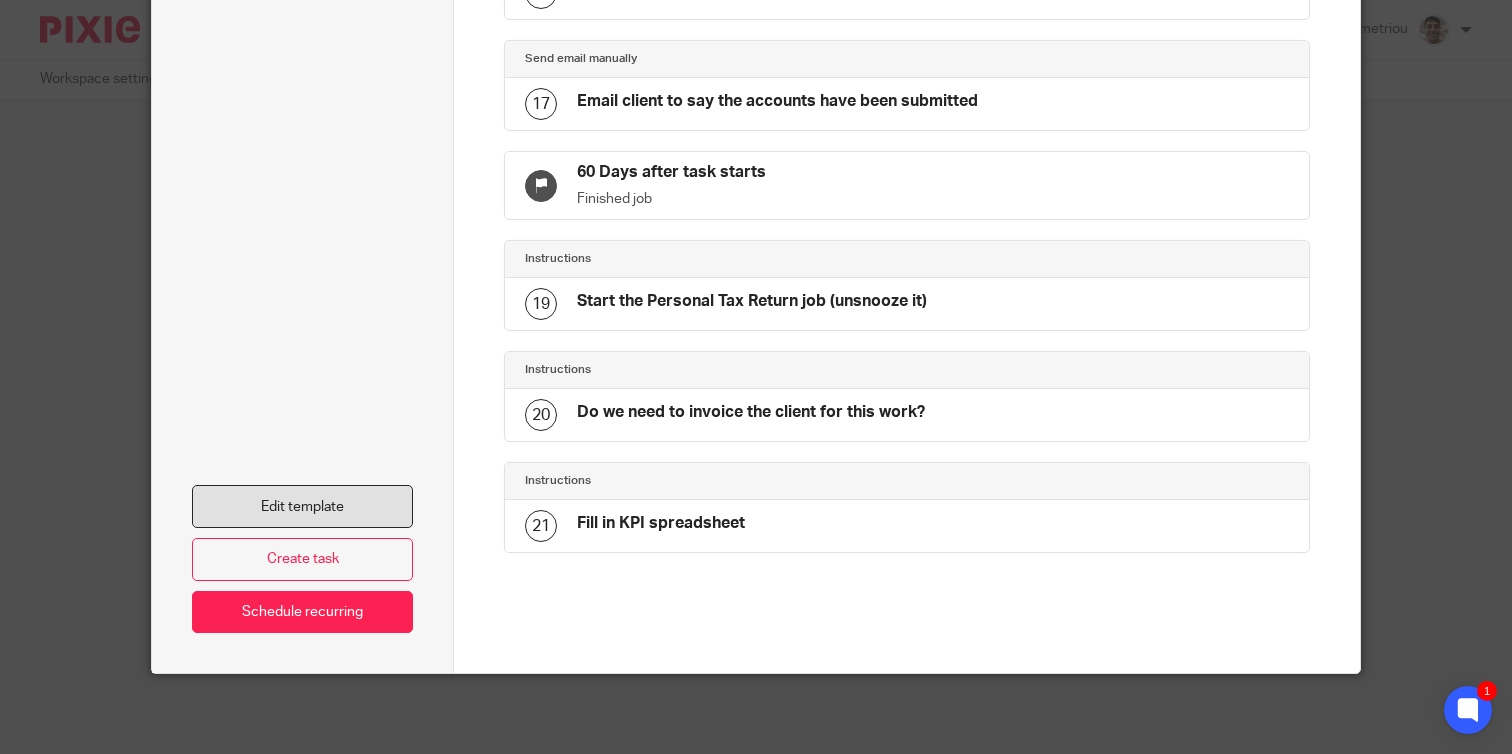 click on "Edit template" at bounding box center (302, 506) 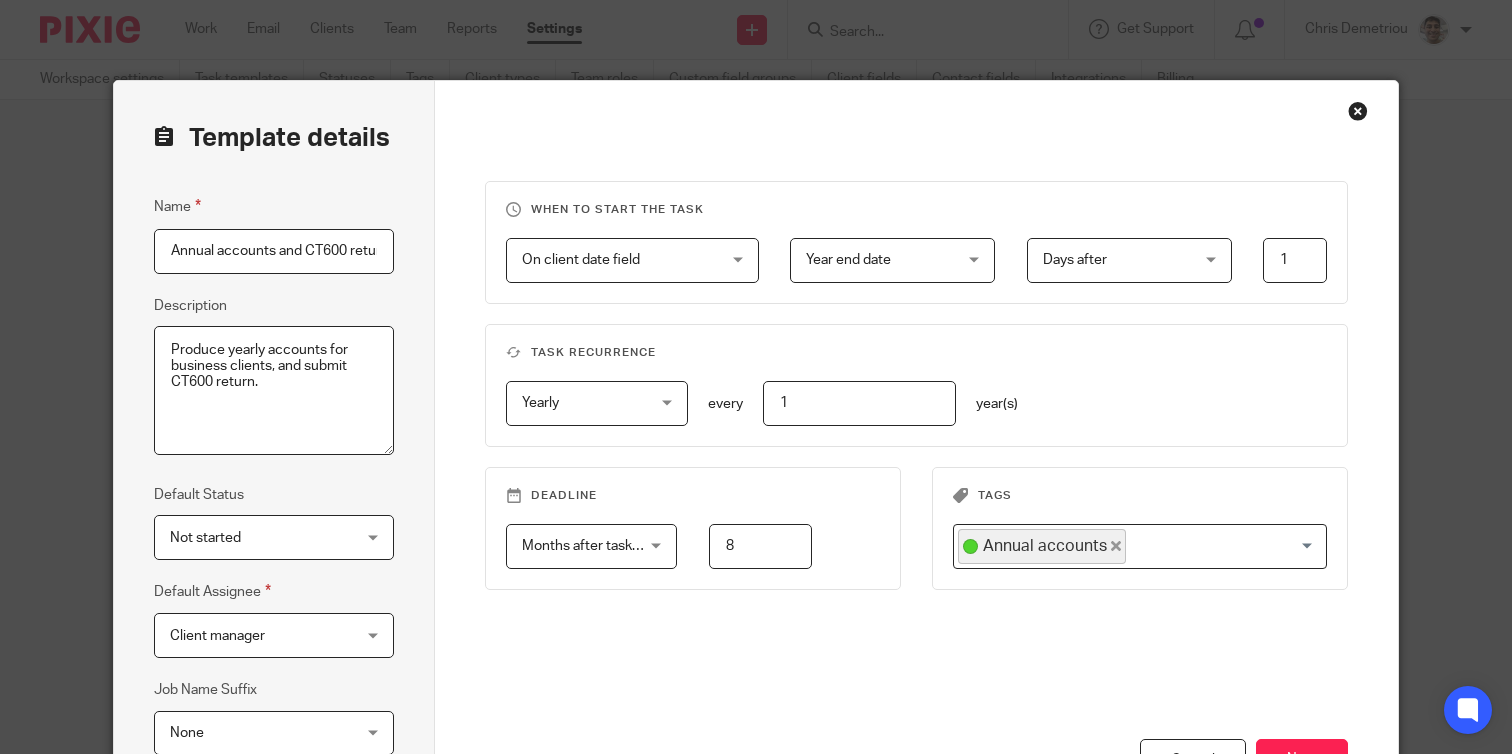 scroll, scrollTop: 0, scrollLeft: 0, axis: both 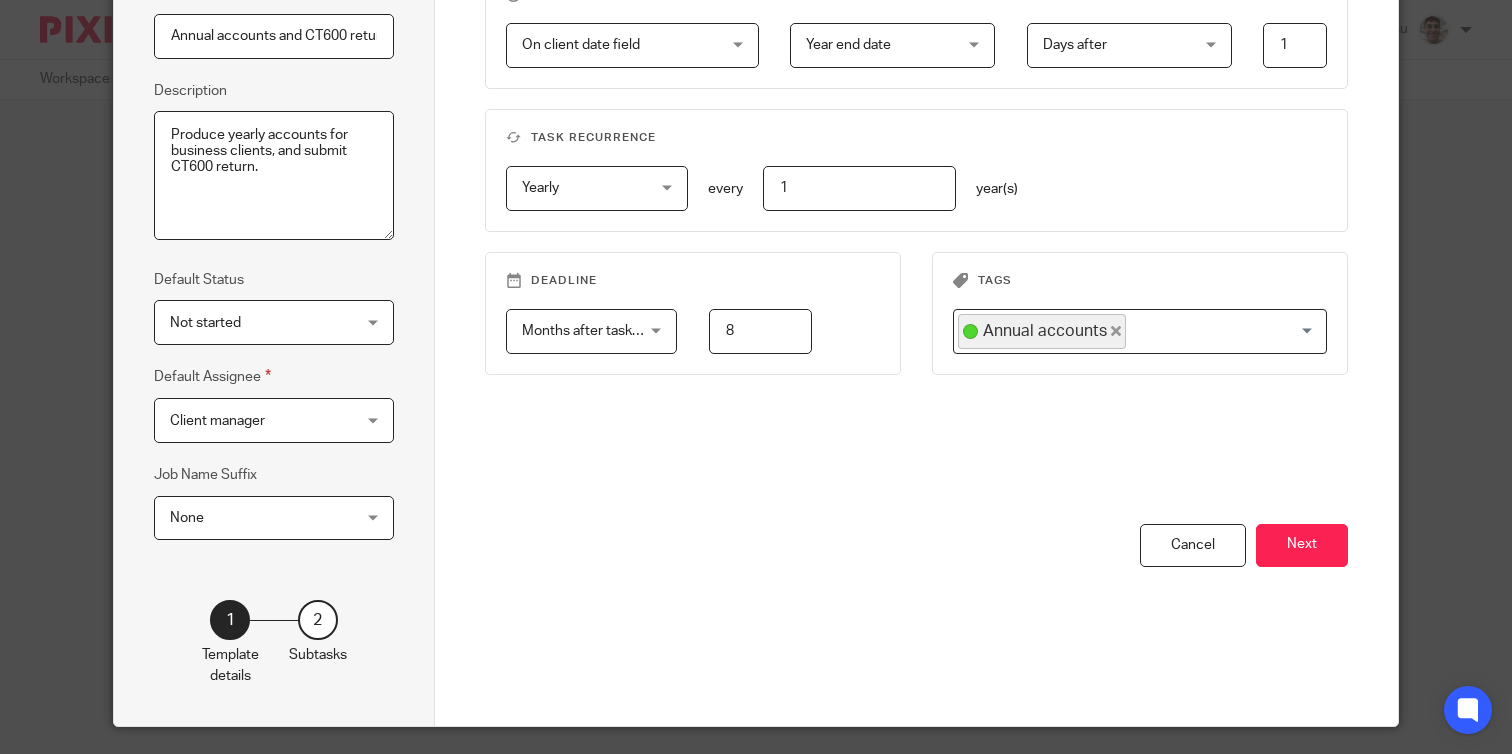 click on "You have unsaved changes
Cancel
Next" at bounding box center [916, 625] 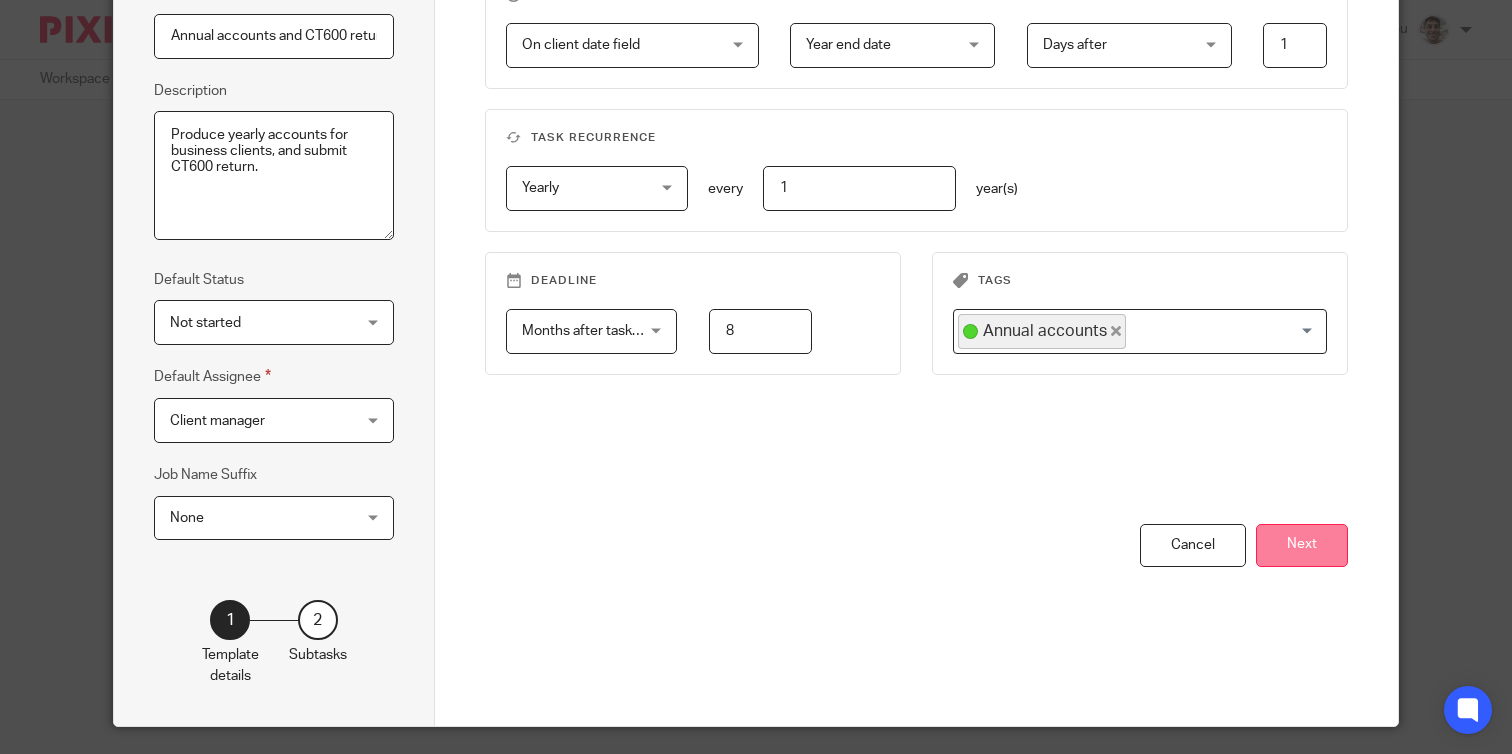 click on "Next" at bounding box center [1302, 545] 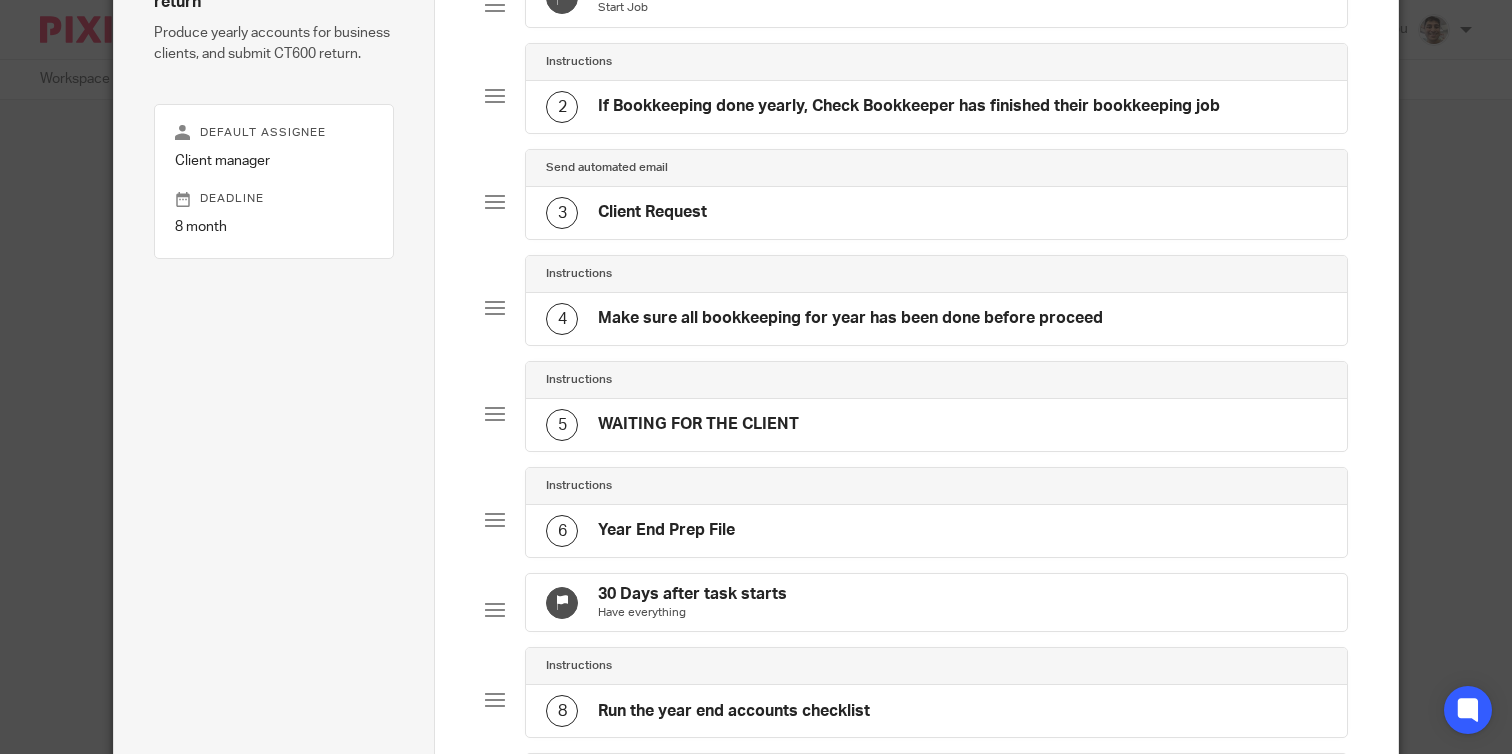 click on "3
Client Request" 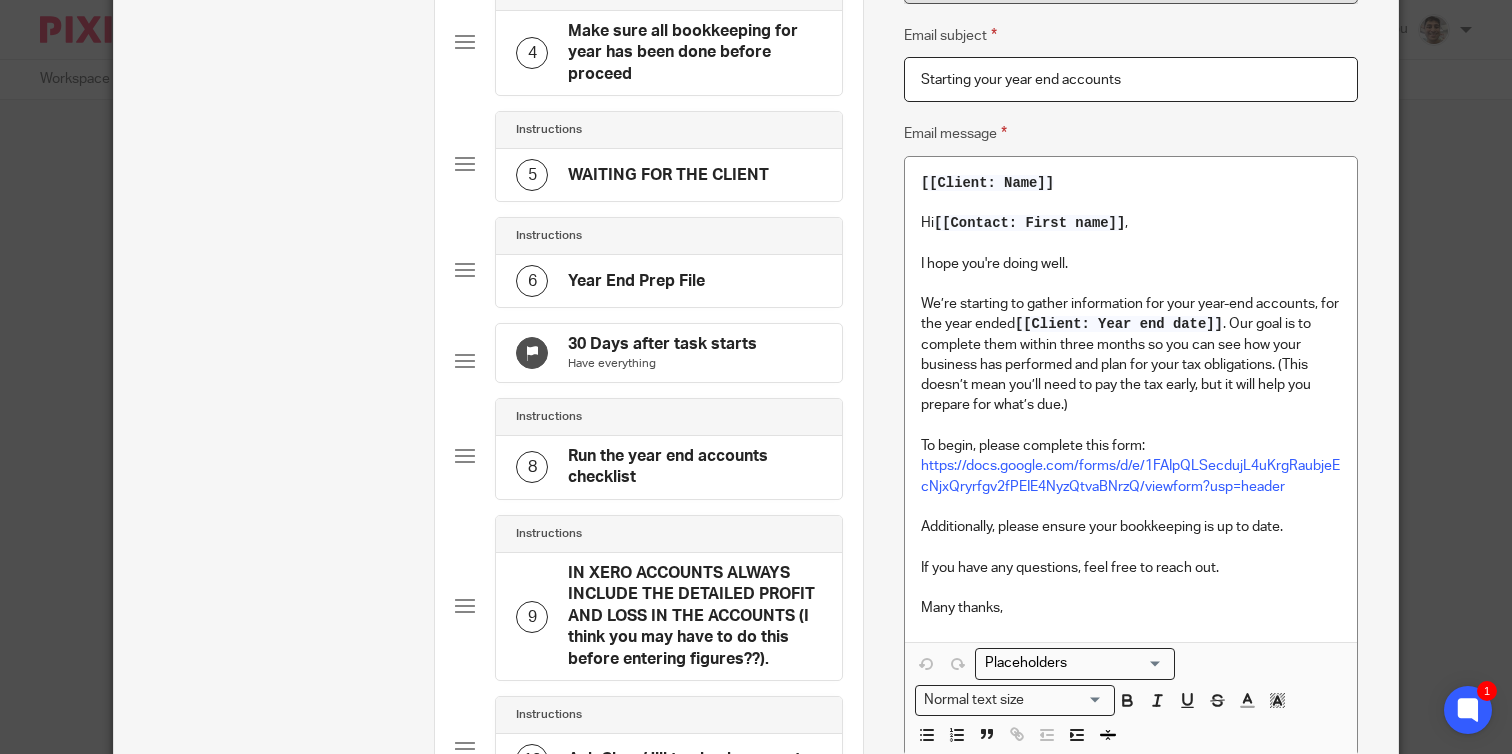 scroll, scrollTop: 517, scrollLeft: 0, axis: vertical 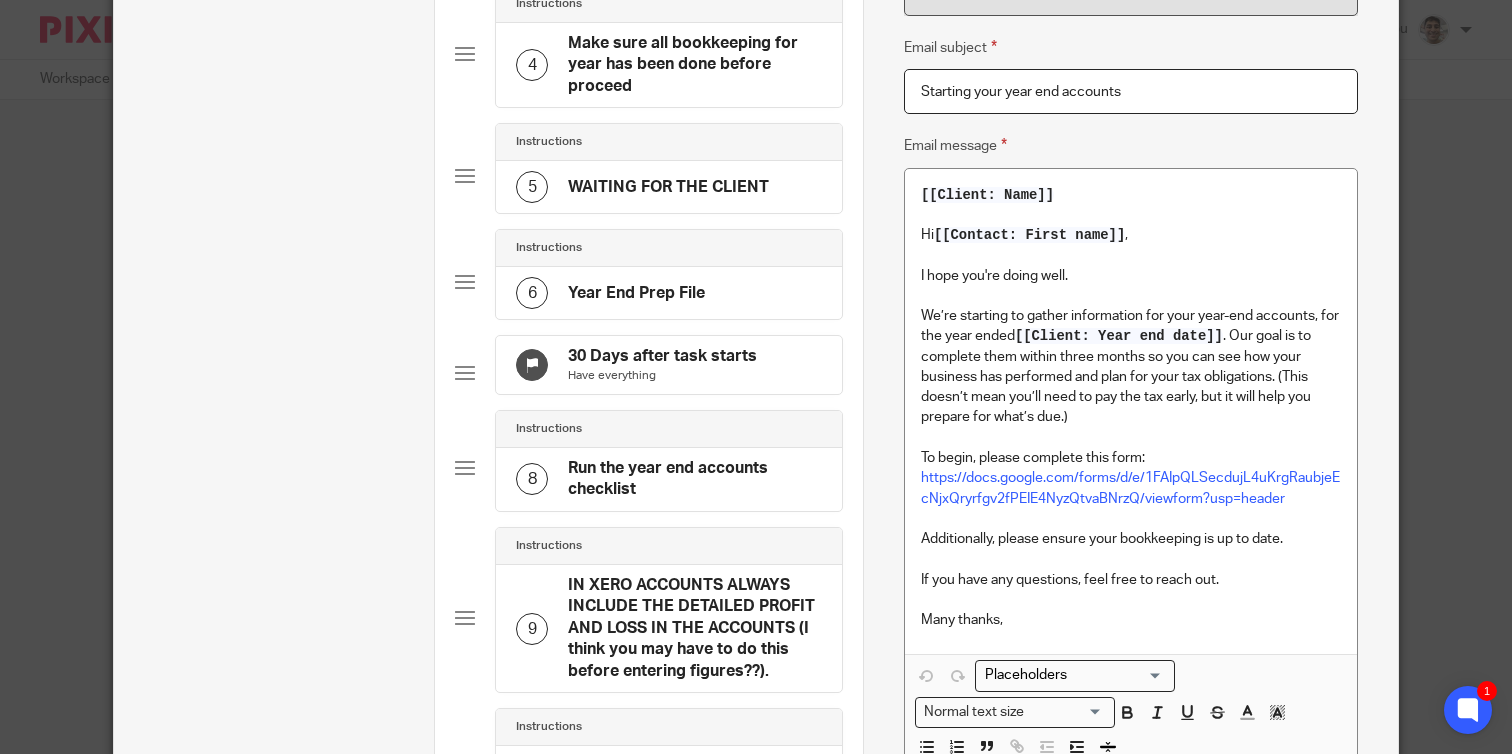 click on "We’re starting to gather information for your year-end accounts, for the year ended  [[Client: Year end date]] . Our goal is to complete them within three months so you can see how your business has performed and plan for your tax obligations. (This doesn’t mean you’ll need to pay the tax early, but it will help you prepare for what’s due.)" at bounding box center (1131, 367) 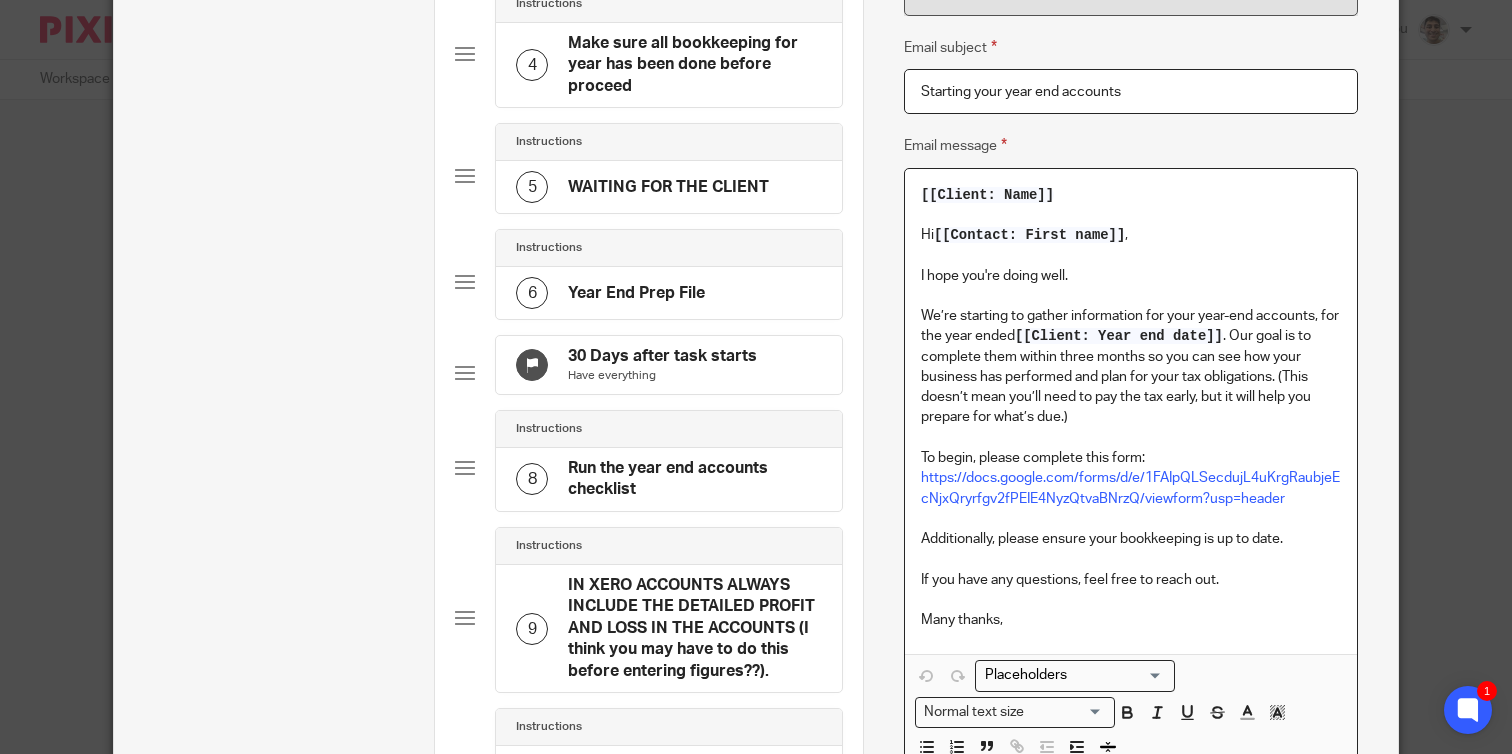 click on "To begin, please complete this form: https://docs.google.com/forms/d/e/1FAIpQLSecdujL4uKrgRaubjeEcNjxQryrfgv2fPEIE4NyzQtvaBNrzQ/viewform?usp=header" at bounding box center [1131, 478] 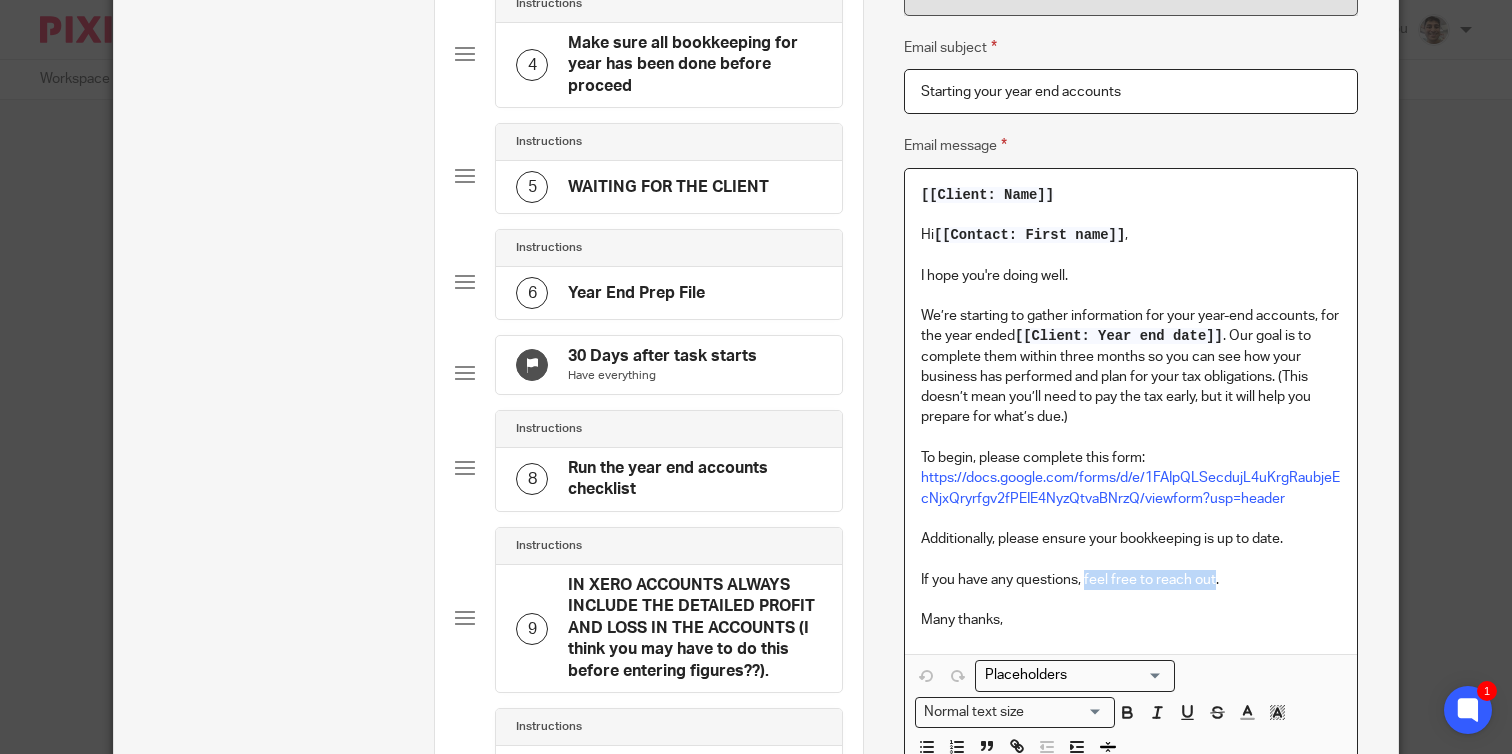 drag, startPoint x: 1087, startPoint y: 583, endPoint x: 1217, endPoint y: 581, distance: 130.01538 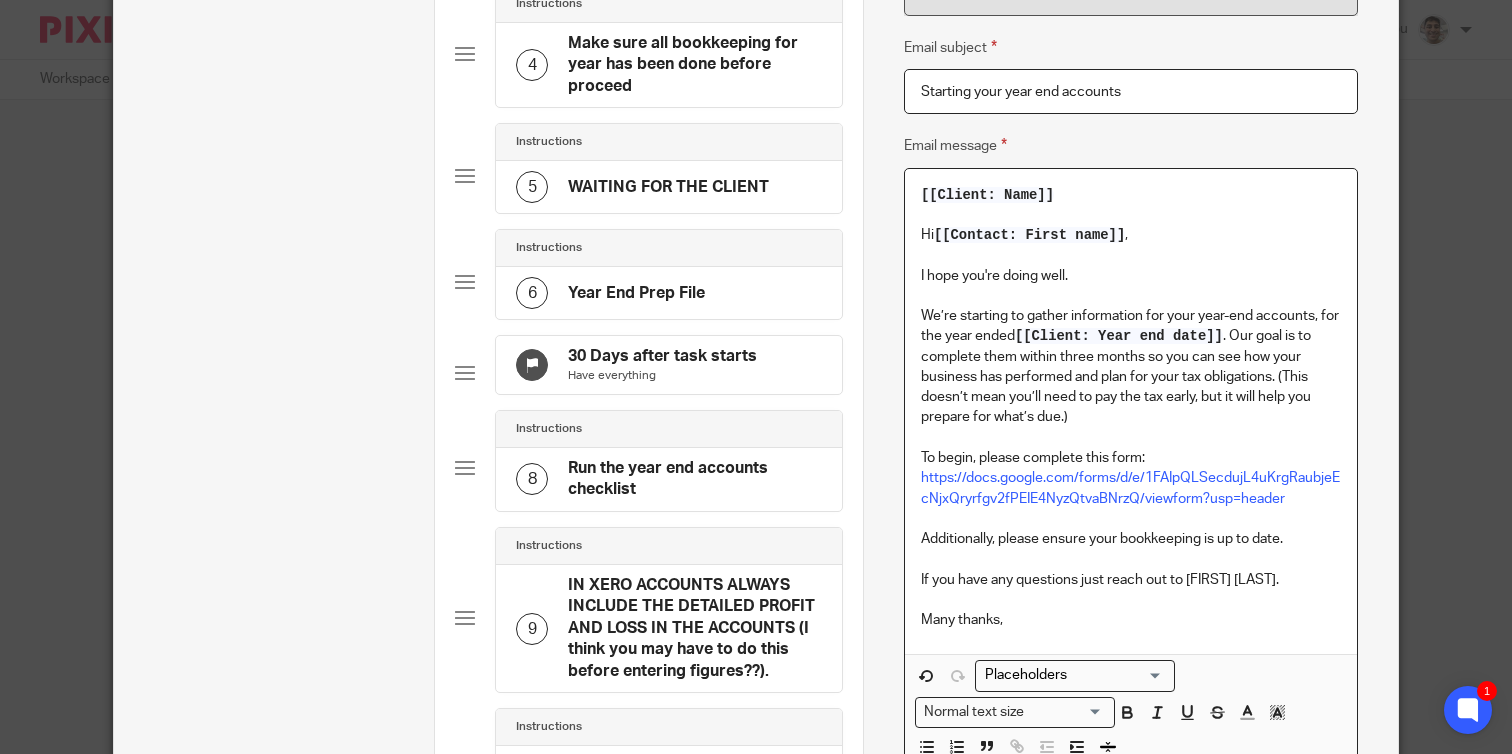 click on "If you have any questions just reach out to [FIRST] [LAST]." at bounding box center (1131, 580) 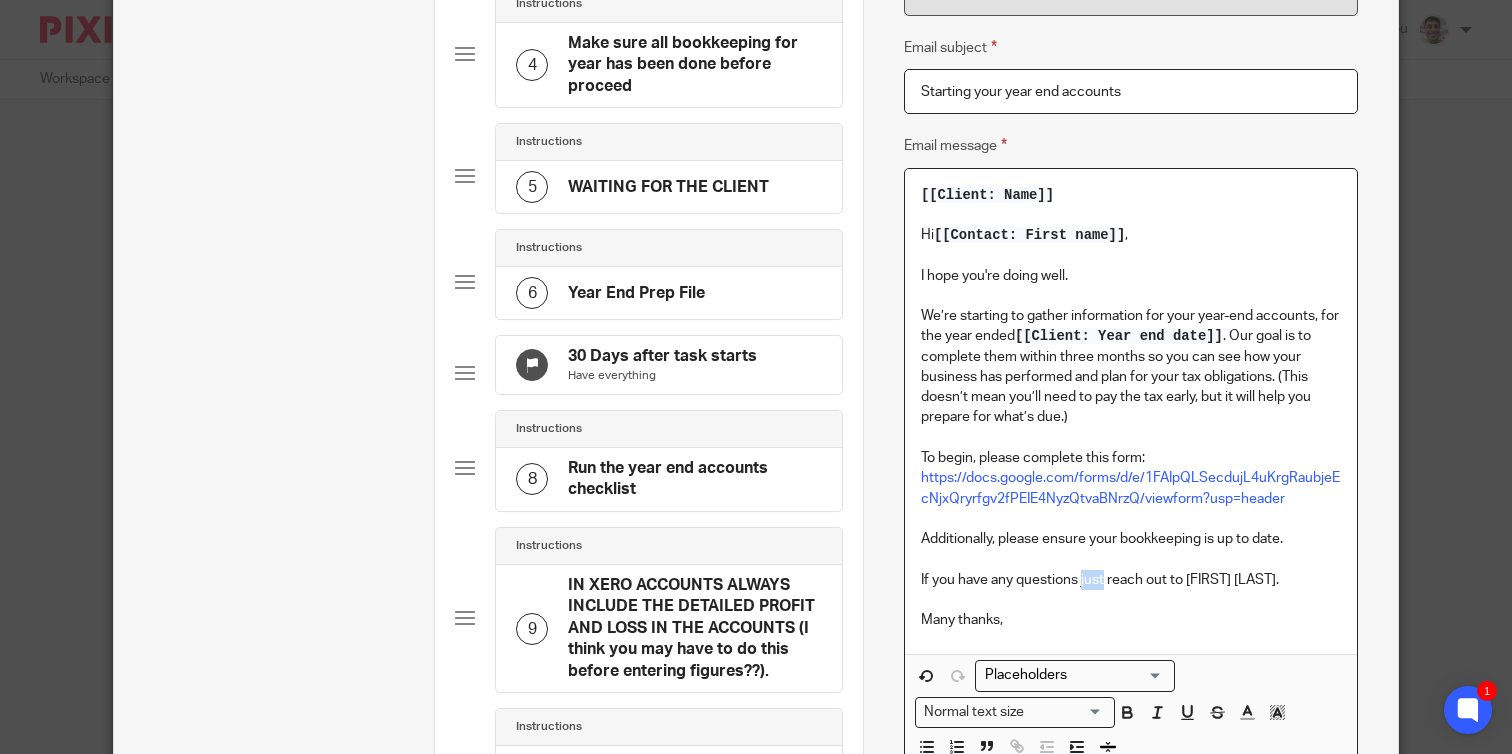 click on "If you have any questions just reach out to [FIRST] [LAST]." at bounding box center (1131, 580) 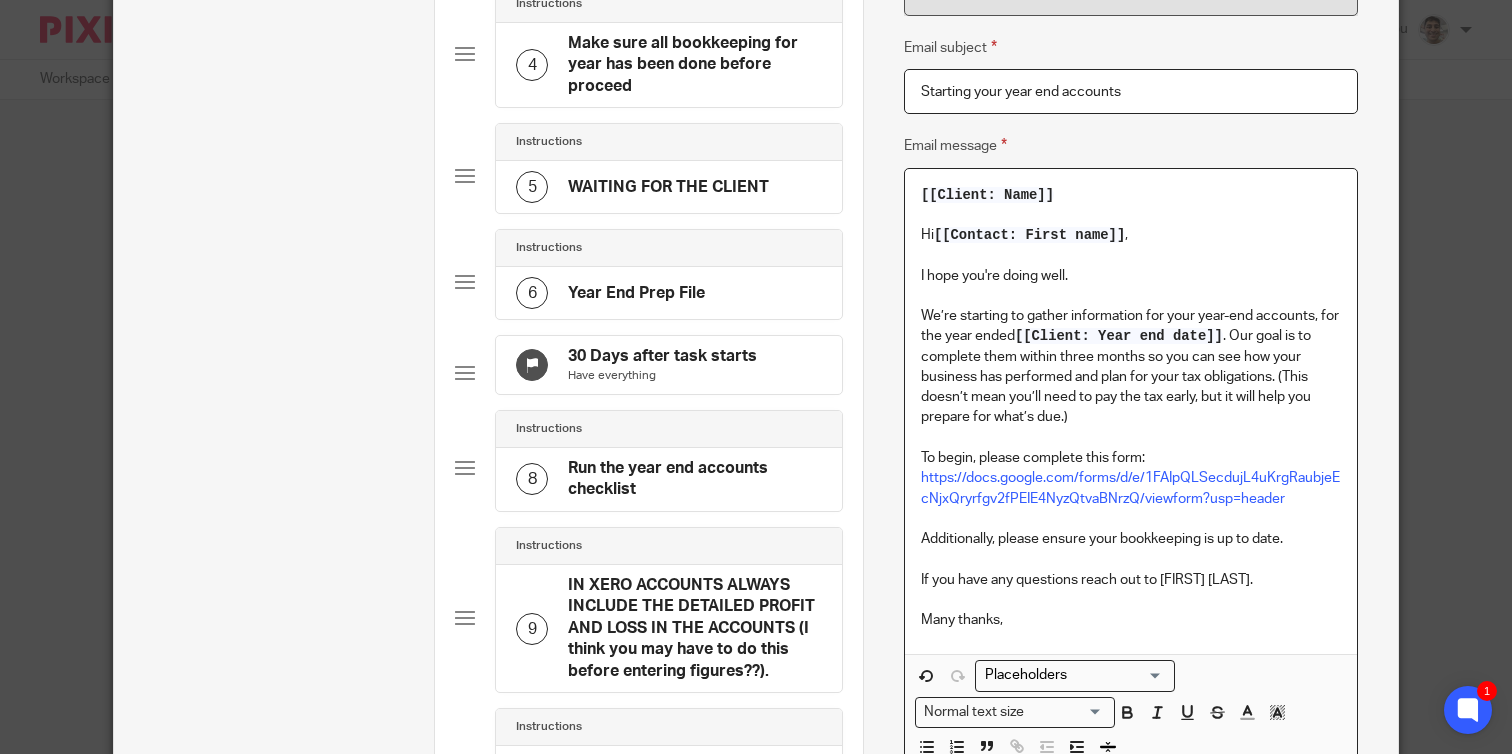 click on "If you have any questions reach out to [FIRST] [LAST]." at bounding box center [1131, 580] 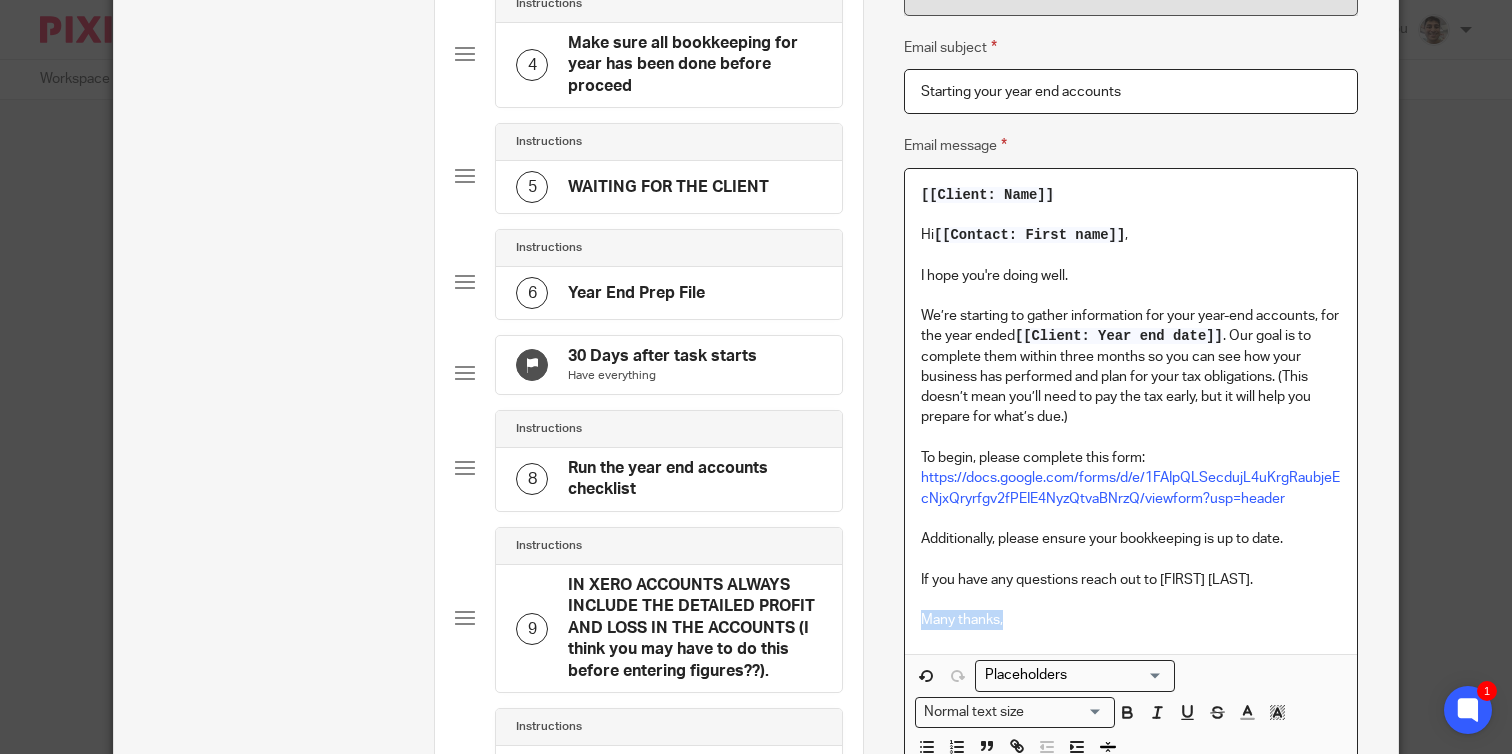 drag, startPoint x: 1011, startPoint y: 626, endPoint x: 859, endPoint y: 626, distance: 152 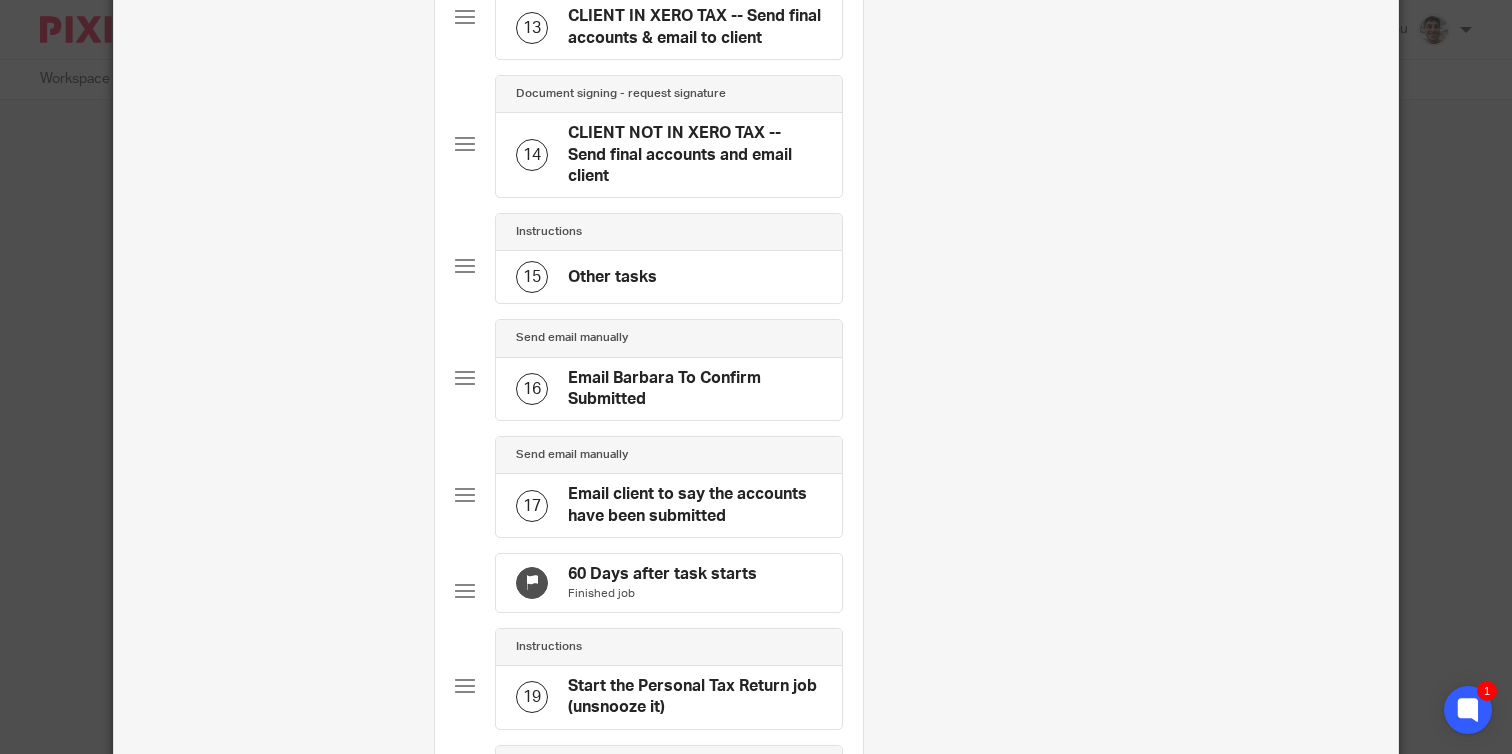 scroll, scrollTop: 2130, scrollLeft: 0, axis: vertical 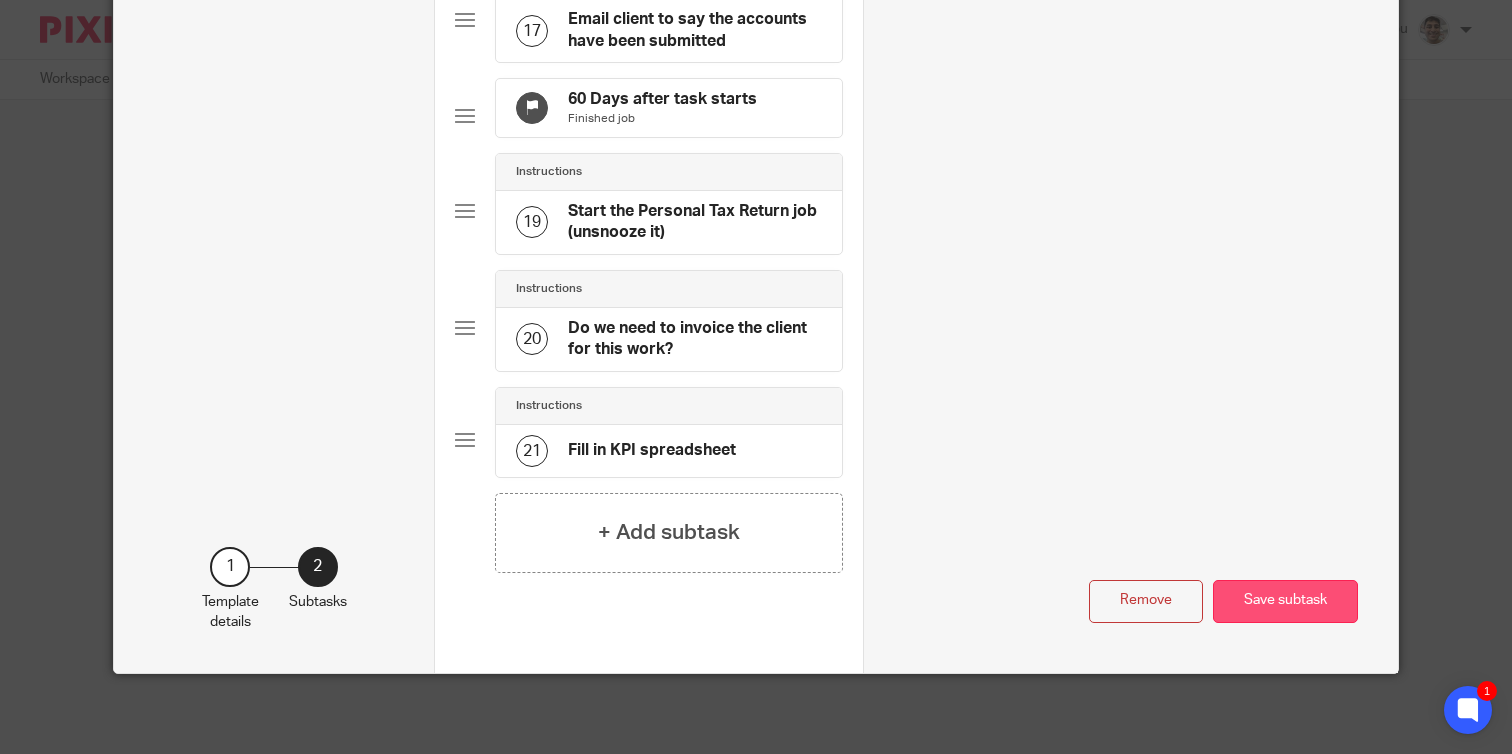 click on "Save subtask" at bounding box center [1285, 601] 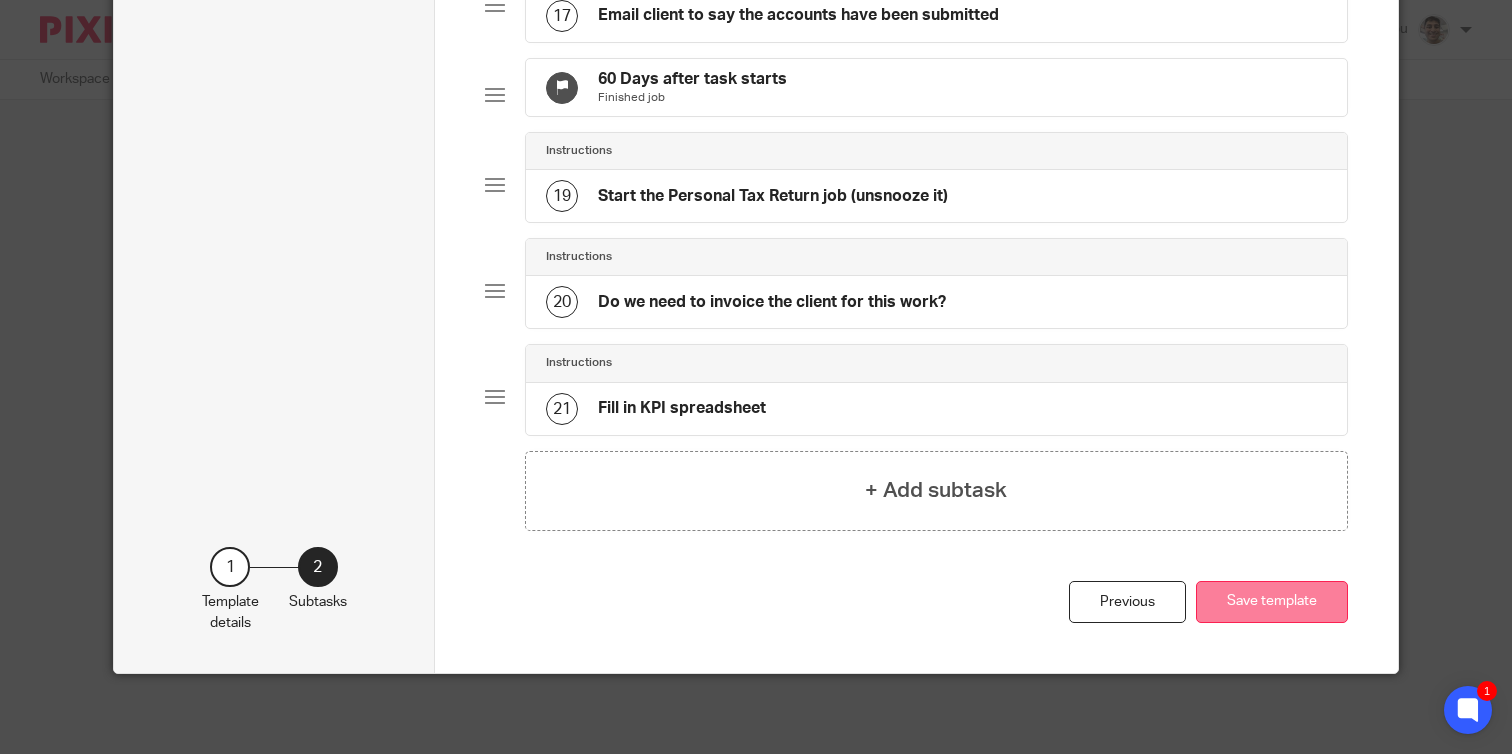 click on "Save template" at bounding box center [1272, 602] 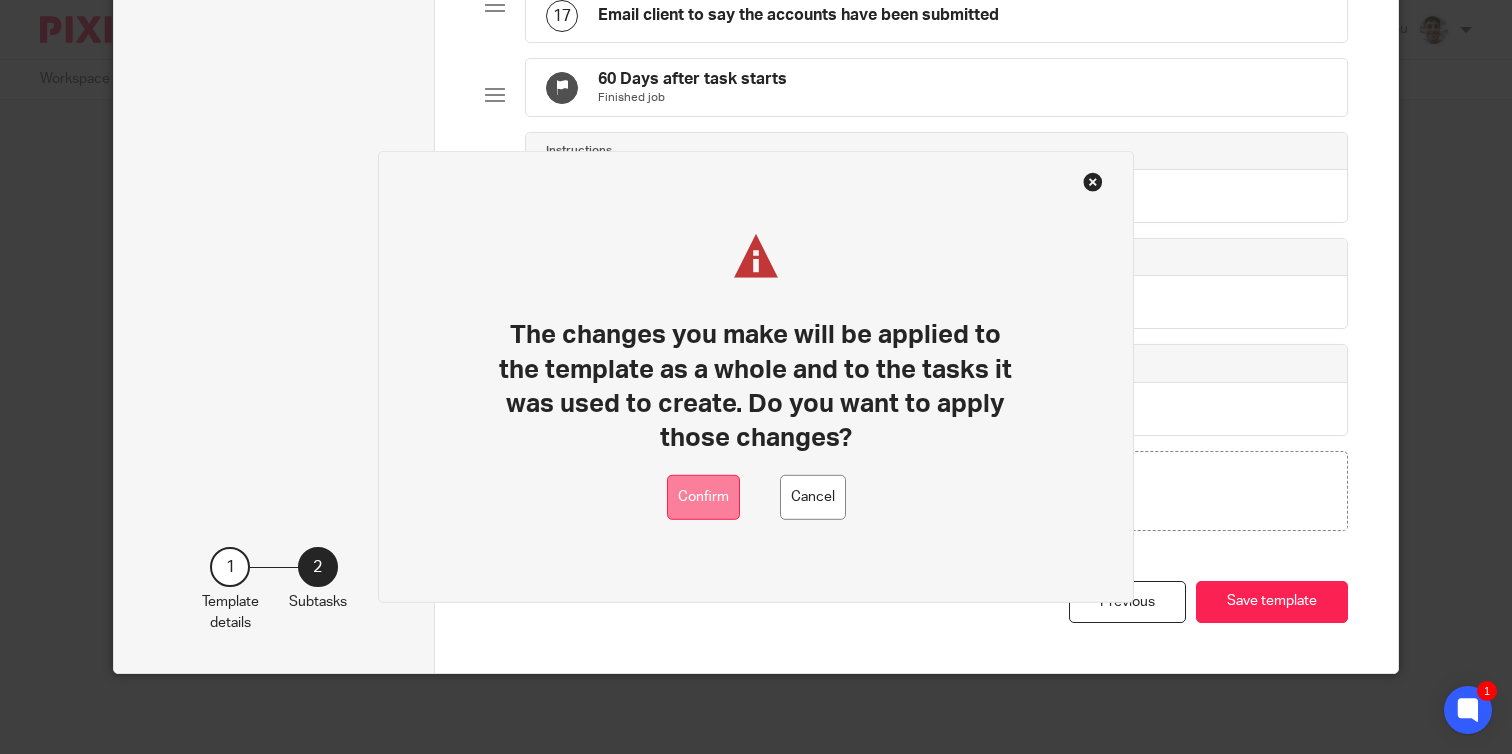 click on "Confirm" at bounding box center (703, 497) 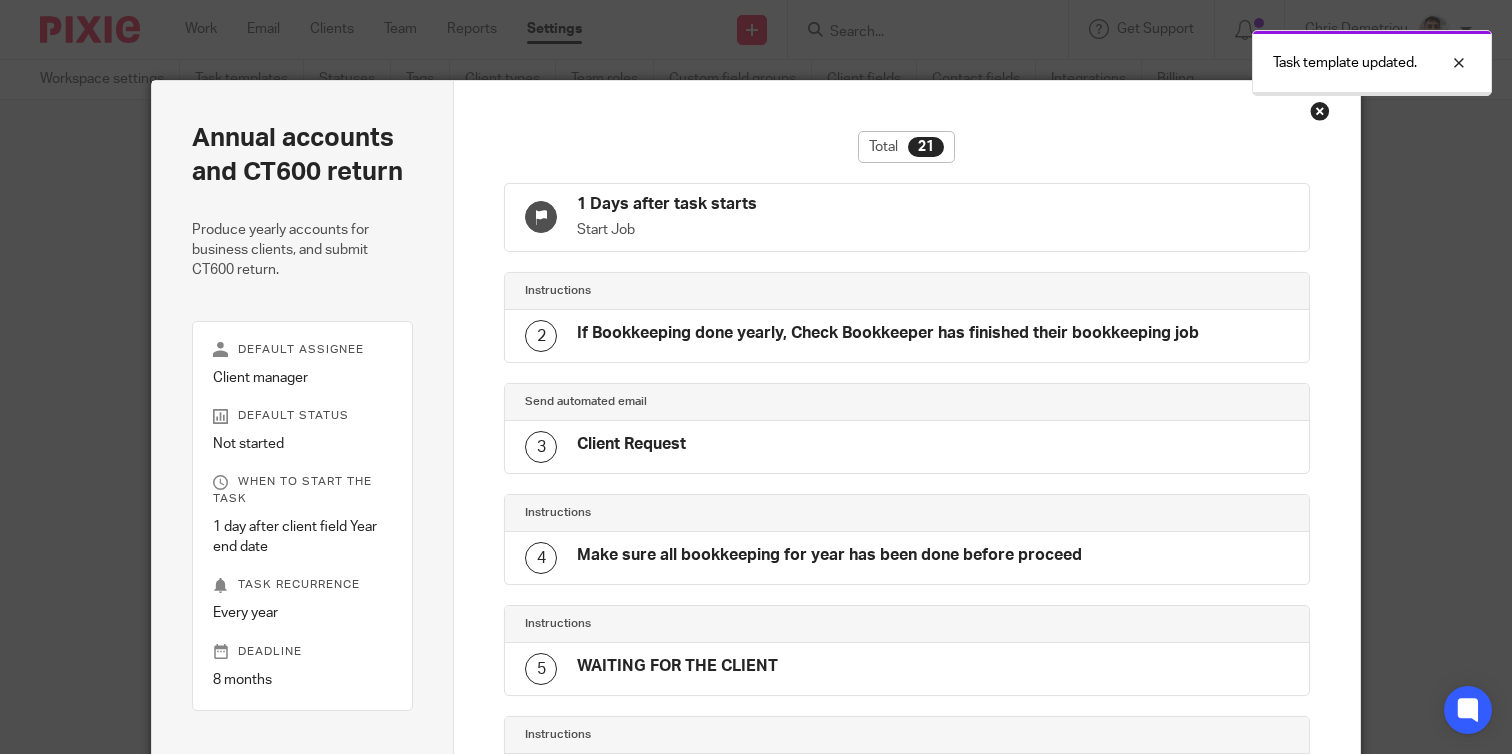 scroll, scrollTop: 0, scrollLeft: 0, axis: both 